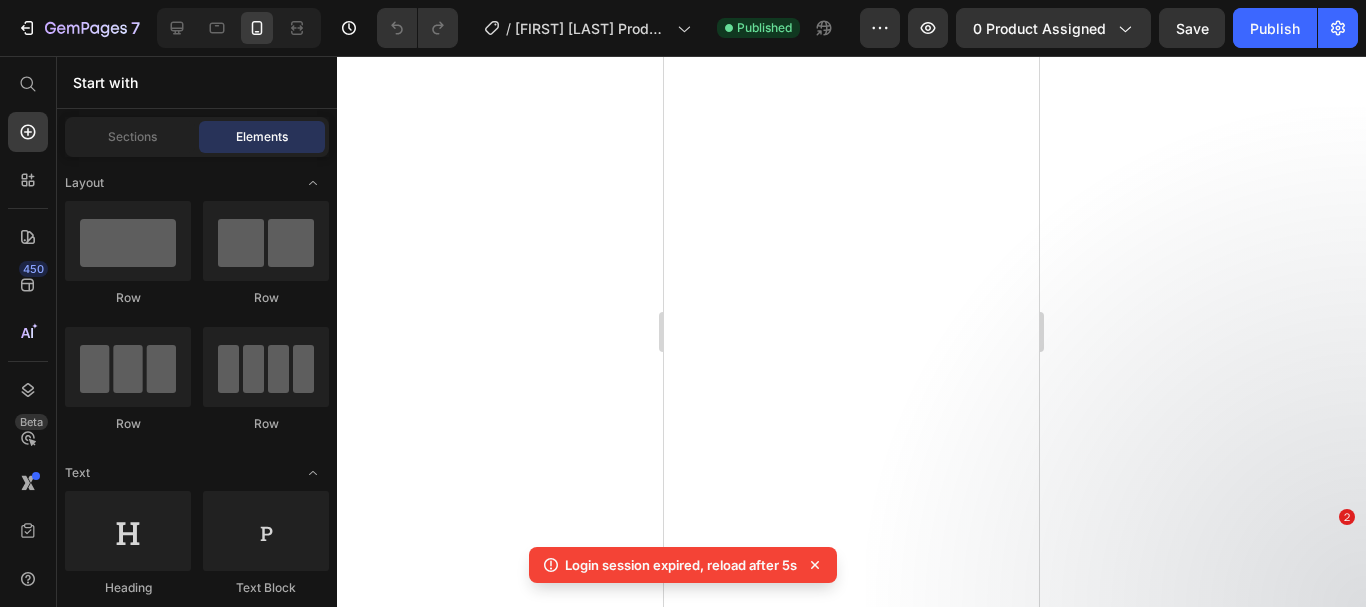 scroll, scrollTop: 0, scrollLeft: 0, axis: both 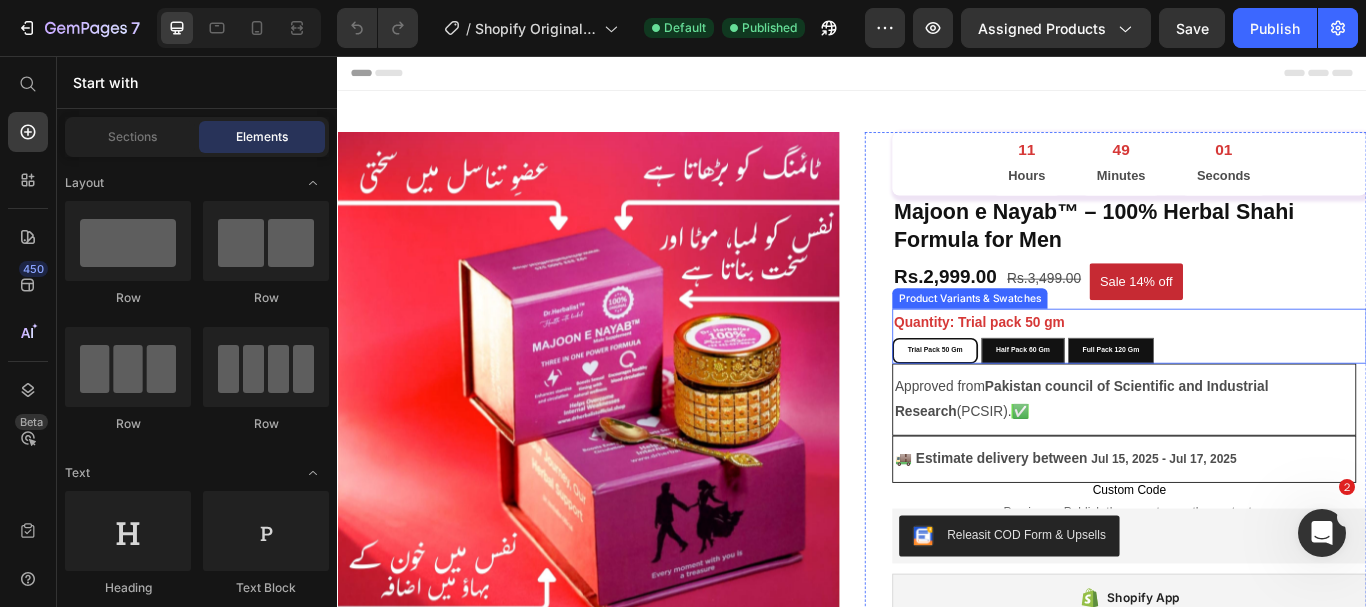 click on "Quantity: Trial pack 50 gm Trial pack 50 gm Trial pack 50 gm Trial pack 50 gm Half Pack 60 gm Half Pack 60 gm Half Pack 60 gm Full Pack 120 gm Full Pack 120 gm Full Pack 120 gm" at bounding box center (1260, 383) 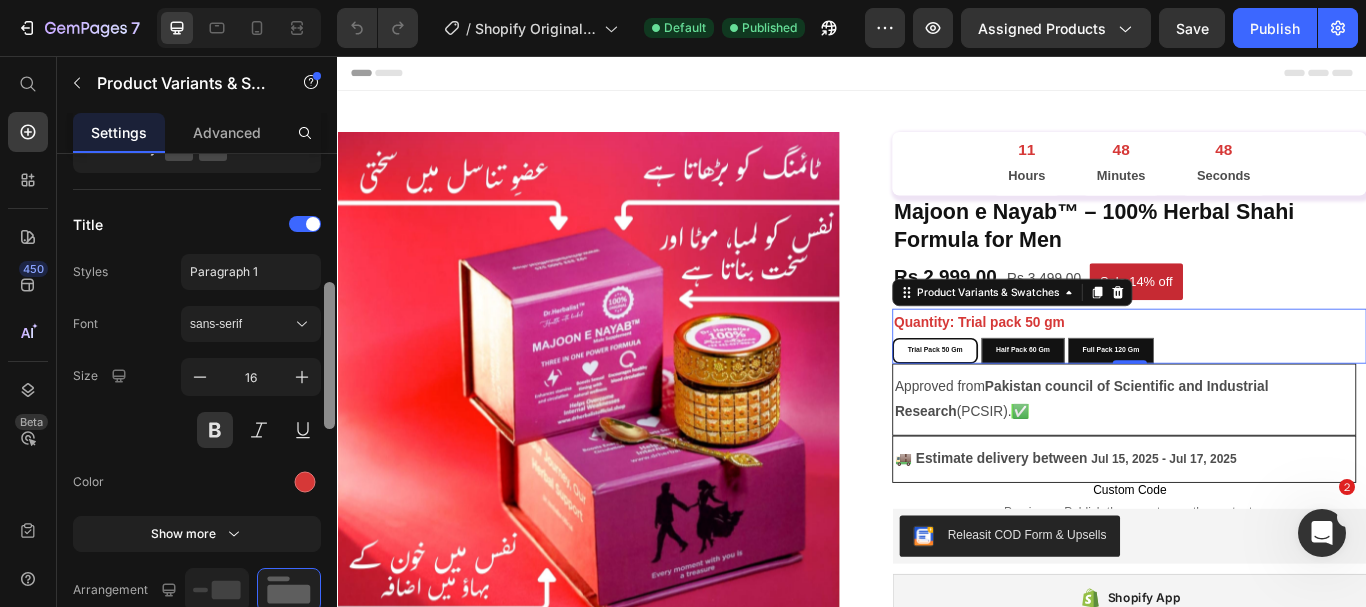 scroll, scrollTop: 427, scrollLeft: 0, axis: vertical 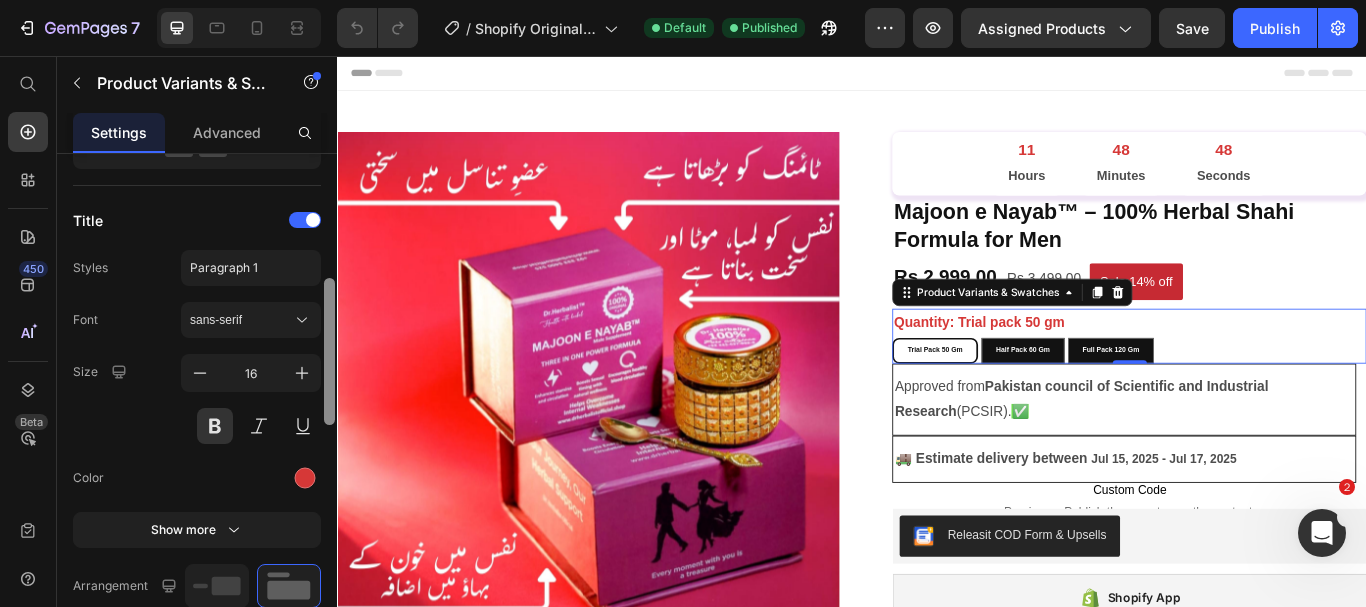 drag, startPoint x: 328, startPoint y: 263, endPoint x: 326, endPoint y: 386, distance: 123.01626 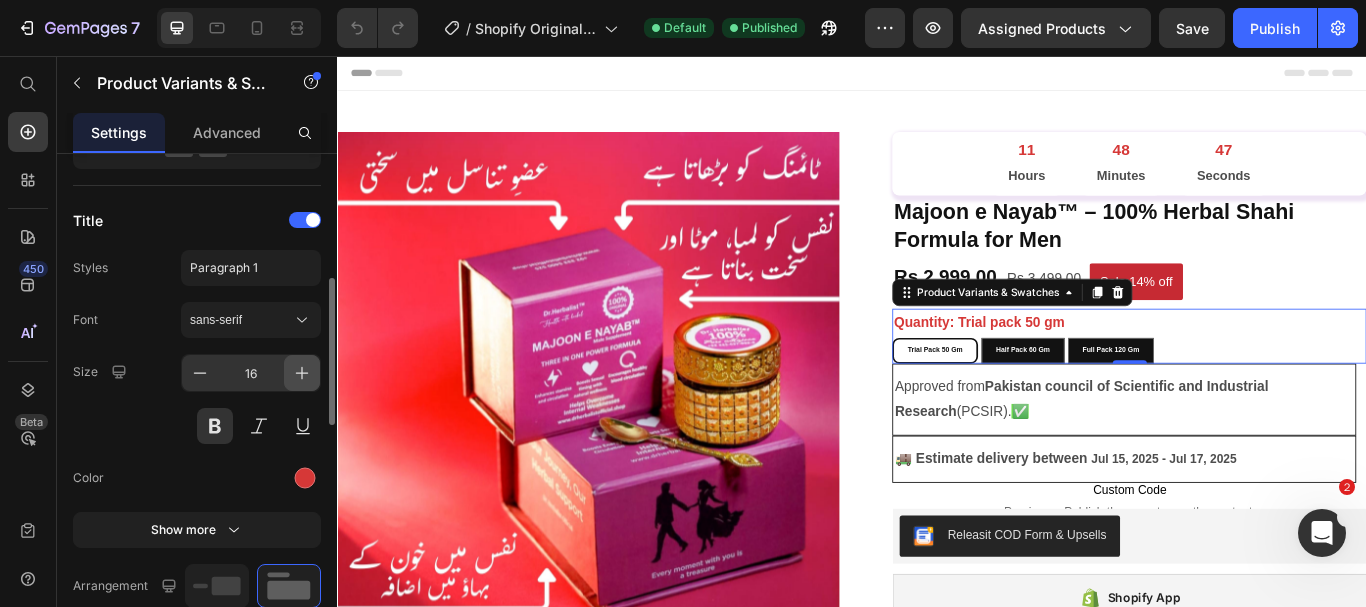 click 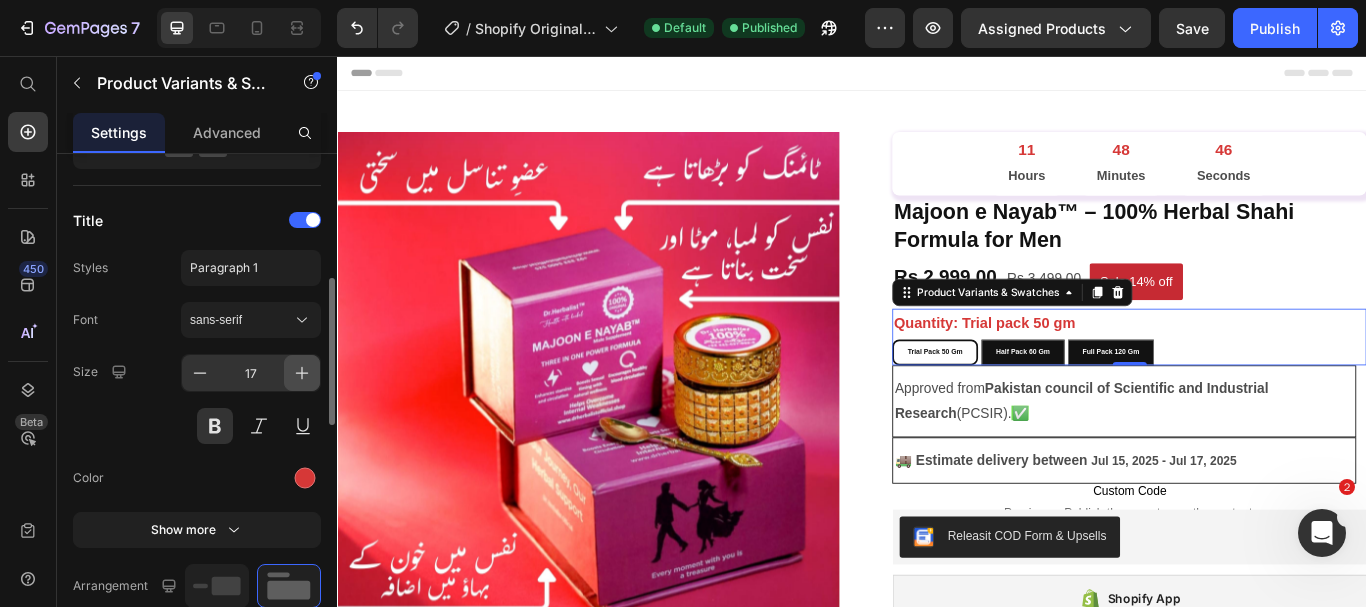 click 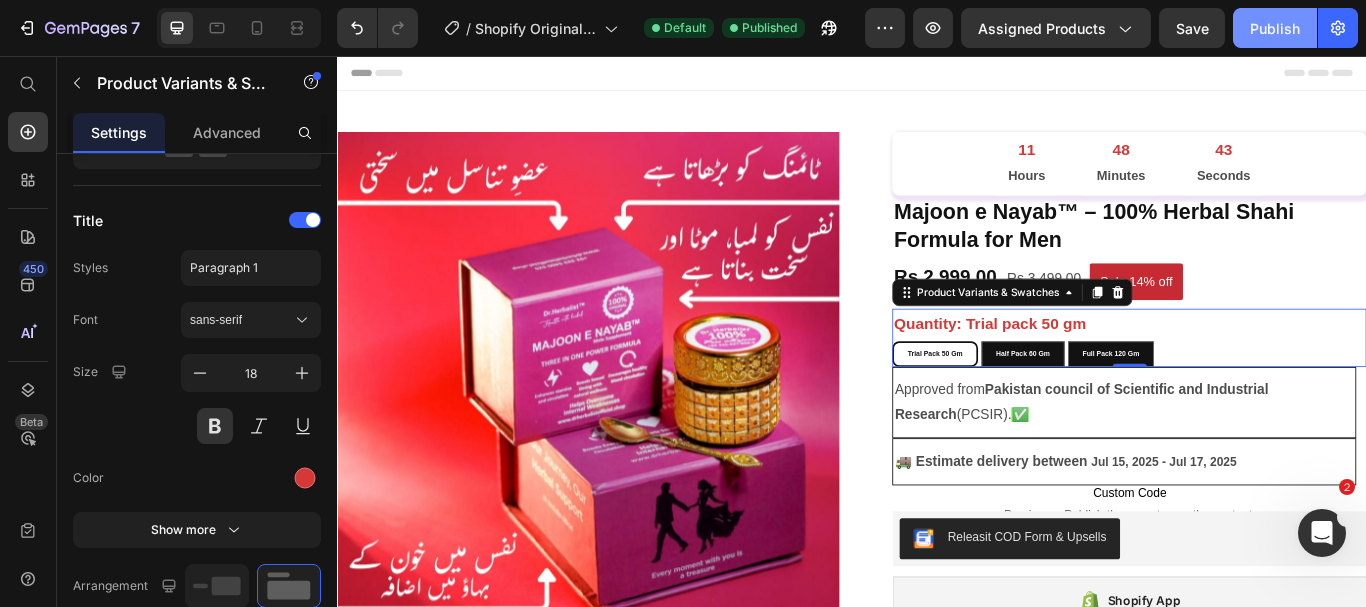 click on "Publish" at bounding box center (1275, 28) 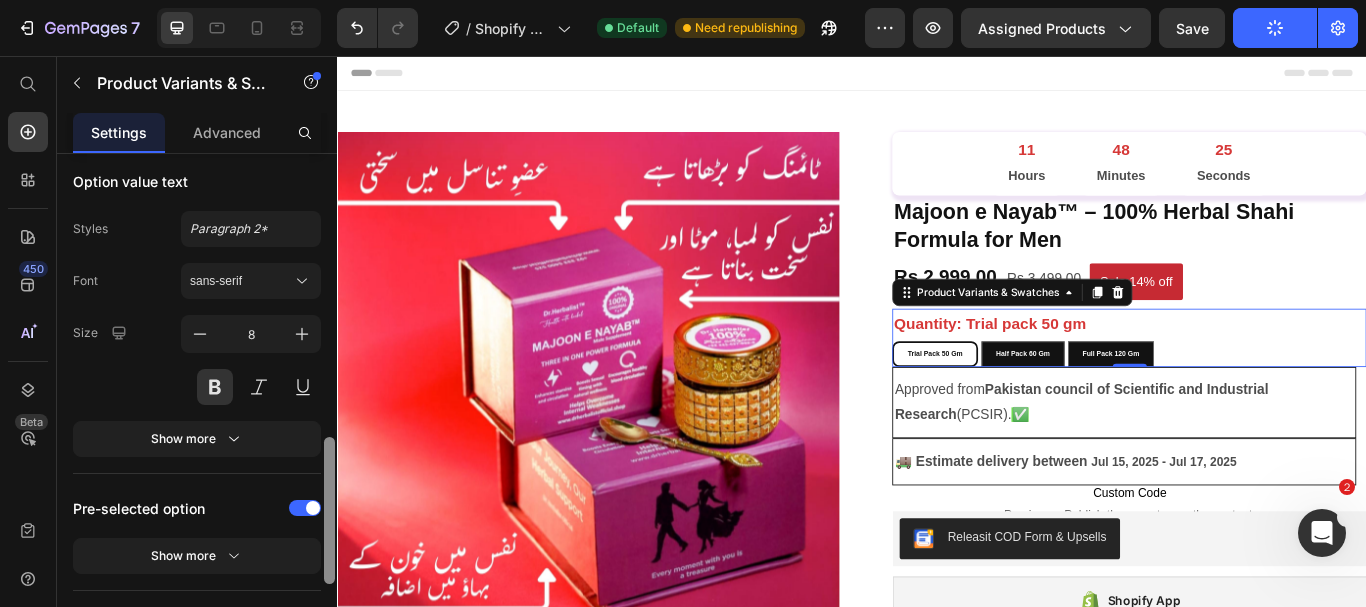 scroll, scrollTop: 961, scrollLeft: 0, axis: vertical 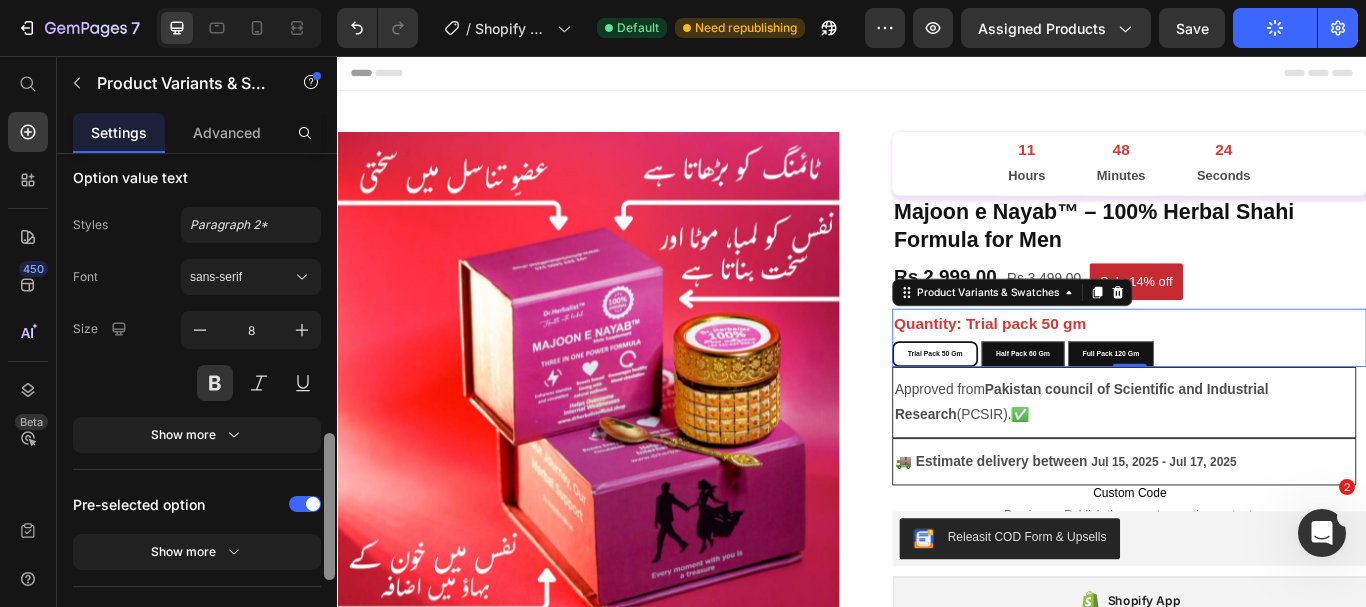 drag, startPoint x: 328, startPoint y: 332, endPoint x: 319, endPoint y: 487, distance: 155.26108 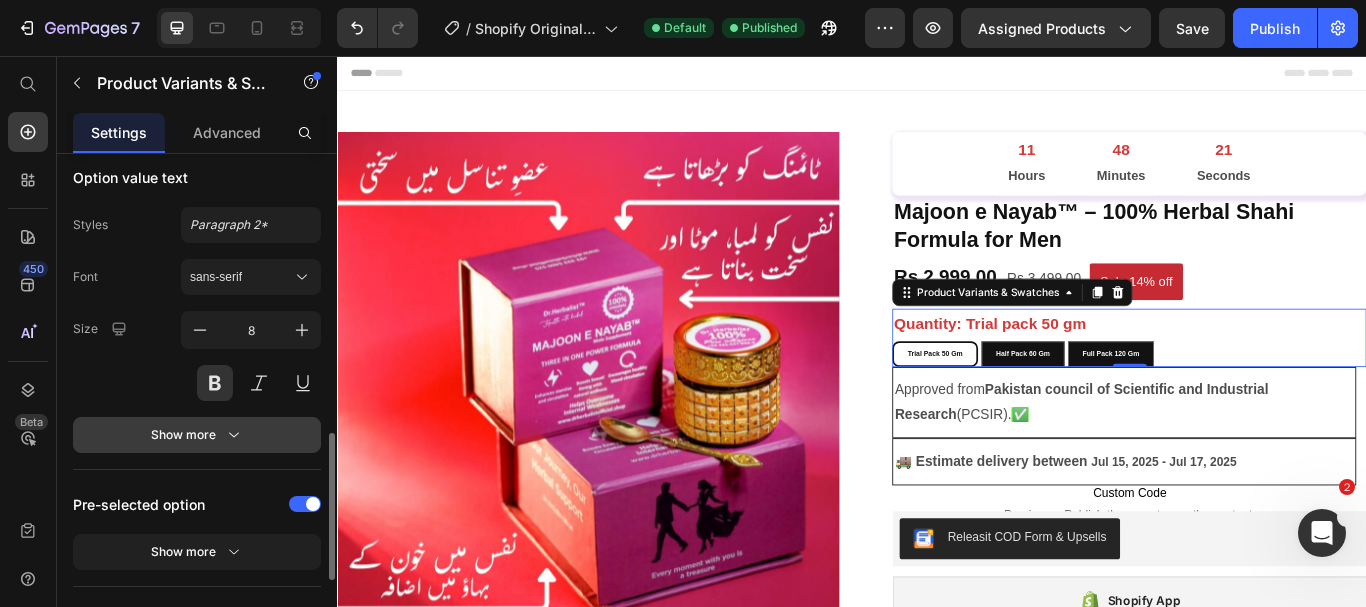 click 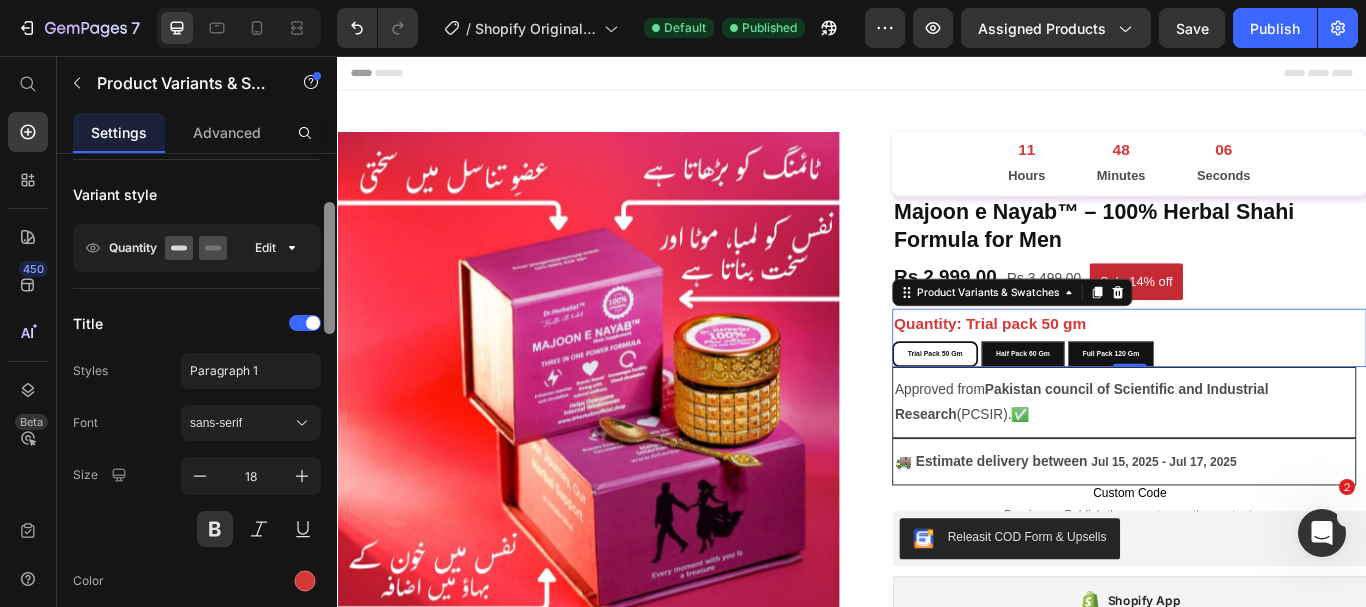 scroll, scrollTop: 86, scrollLeft: 0, axis: vertical 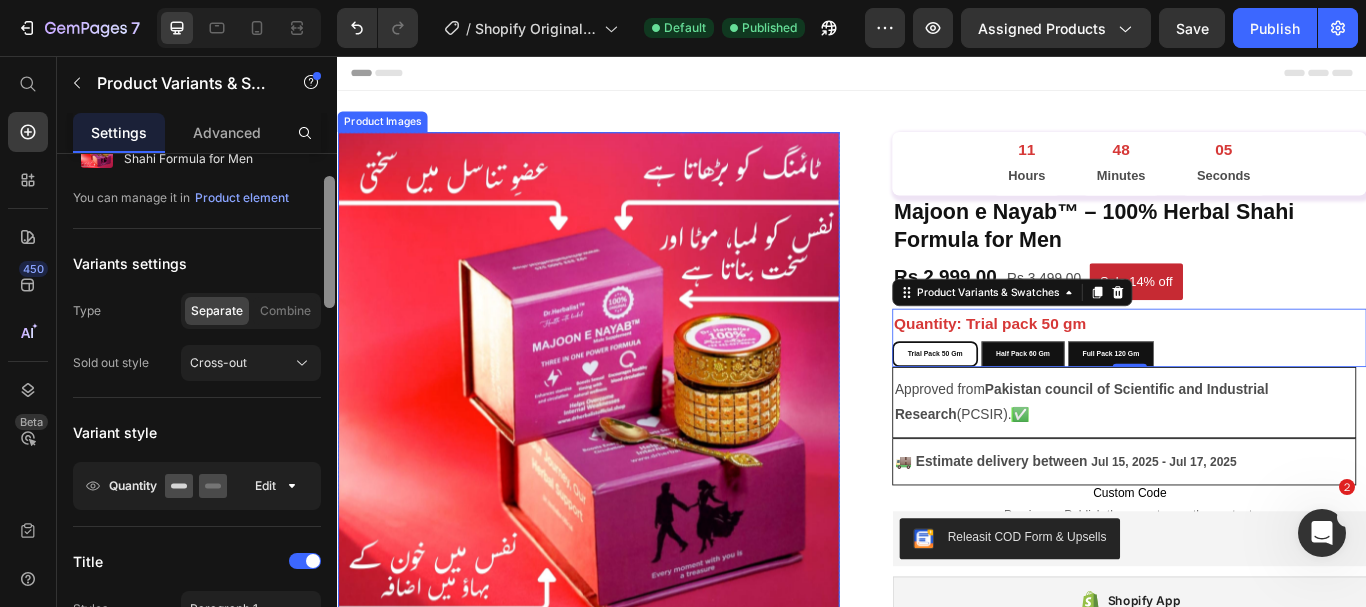 drag, startPoint x: 667, startPoint y: 505, endPoint x: 339, endPoint y: 150, distance: 483.33115 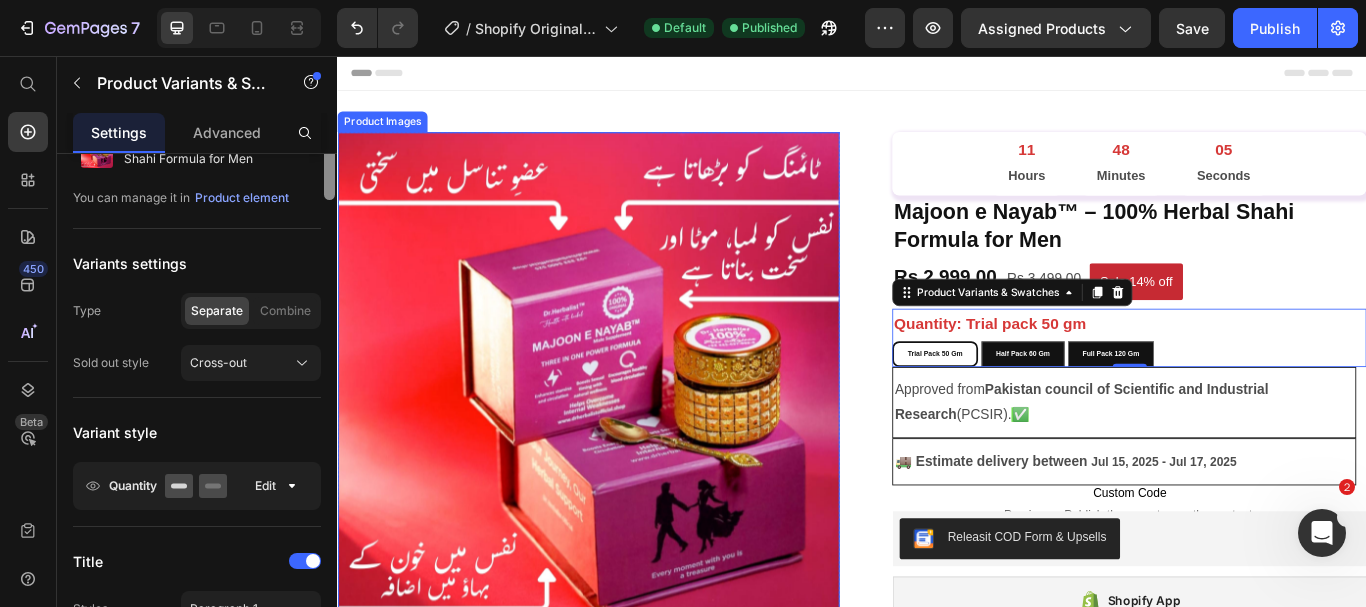scroll, scrollTop: 0, scrollLeft: 0, axis: both 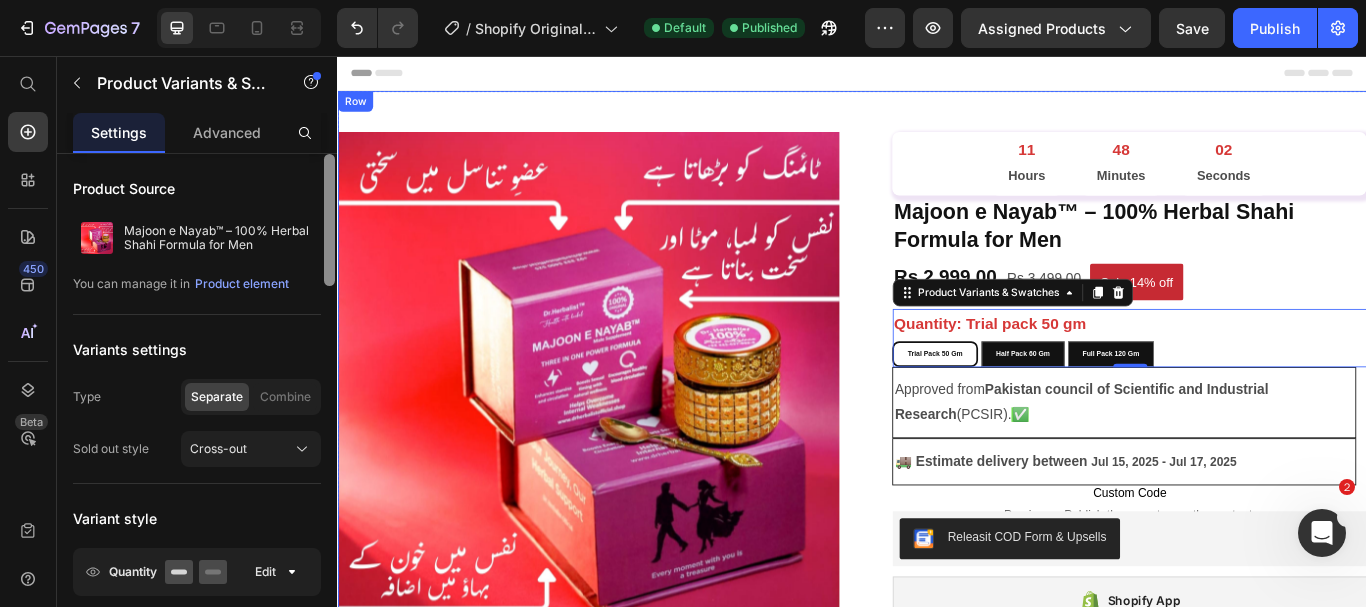 click on "Product Images Row 11 Hours 48 Minutes 02 Seconds Countdown Timer Majoon e Nayab™ – 100% Herbal Shahi Formula for Men Product Title Rs.2,999.00 Product Price Rs.3,499.00 Product Price Sale 14% off Product Badge Row Quantity: Trial pack 50 gm Trial pack 50 gm Trial pack 50 gm Trial pack 50 gm Half Pack 60 gm Half Pack 60 gm Half Pack 60 gm Full Pack 120 gm Full Pack 120 gm Full Pack 120 gm Product Variants & Swatches   0 Approved from  Pakistan council of Scientific and Industrial Research  (PCSIR). ✅ Text Block
🚚 Estimate delivery  between
Jul 15, 2025 - Jul 17, 2025
Delivery Date Row Row Text Block Row
Custom Code
Preview or Publish the page to see the content. Custom Code Releasit COD Form & Upsells Releasit COD Form & Upsells Shopify App Shopify App Image
Description ✅  Lab-Tested & Steroid-Free – Verified by PCSIR Lahore
It’s 100% natural, safe, and backed by scientific testing." at bounding box center (937, 3436) 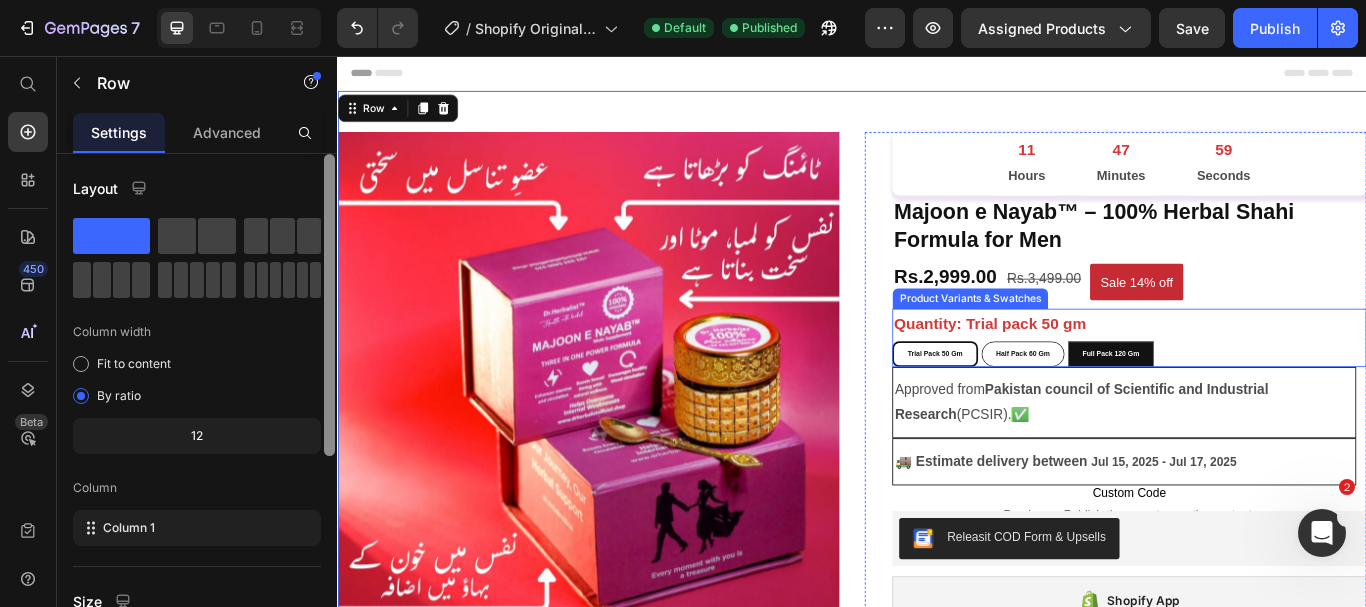 click on "Half Pack 60 gm" at bounding box center [1136, 404] 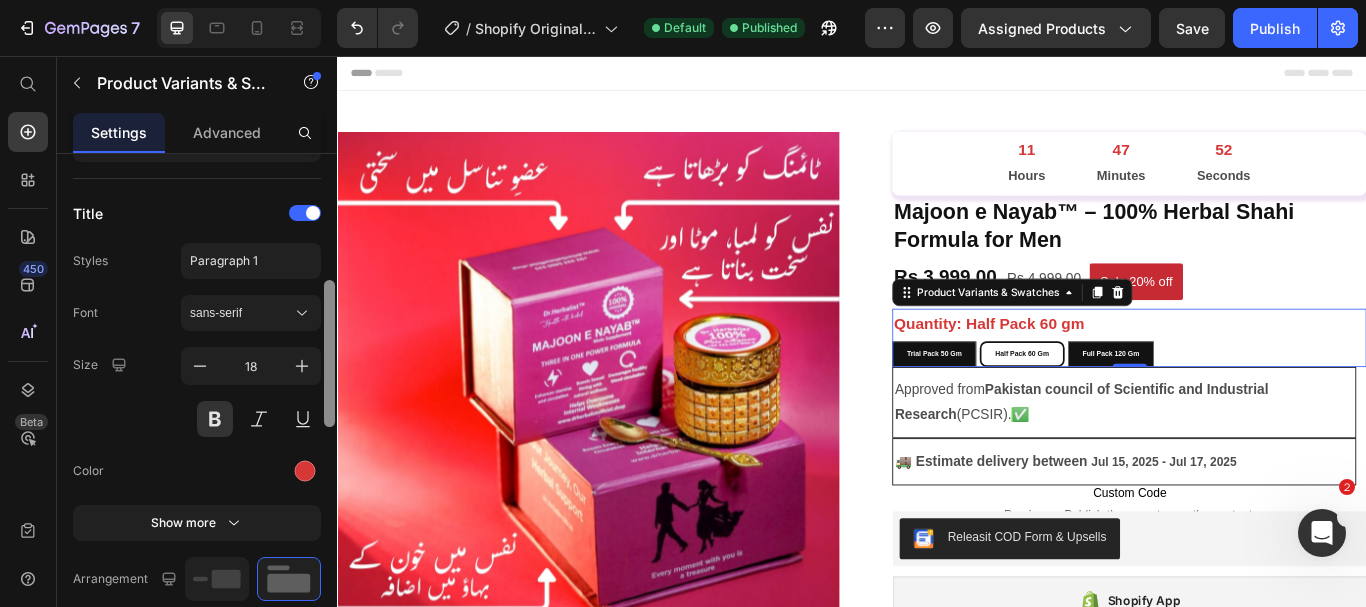 scroll, scrollTop: 413, scrollLeft: 0, axis: vertical 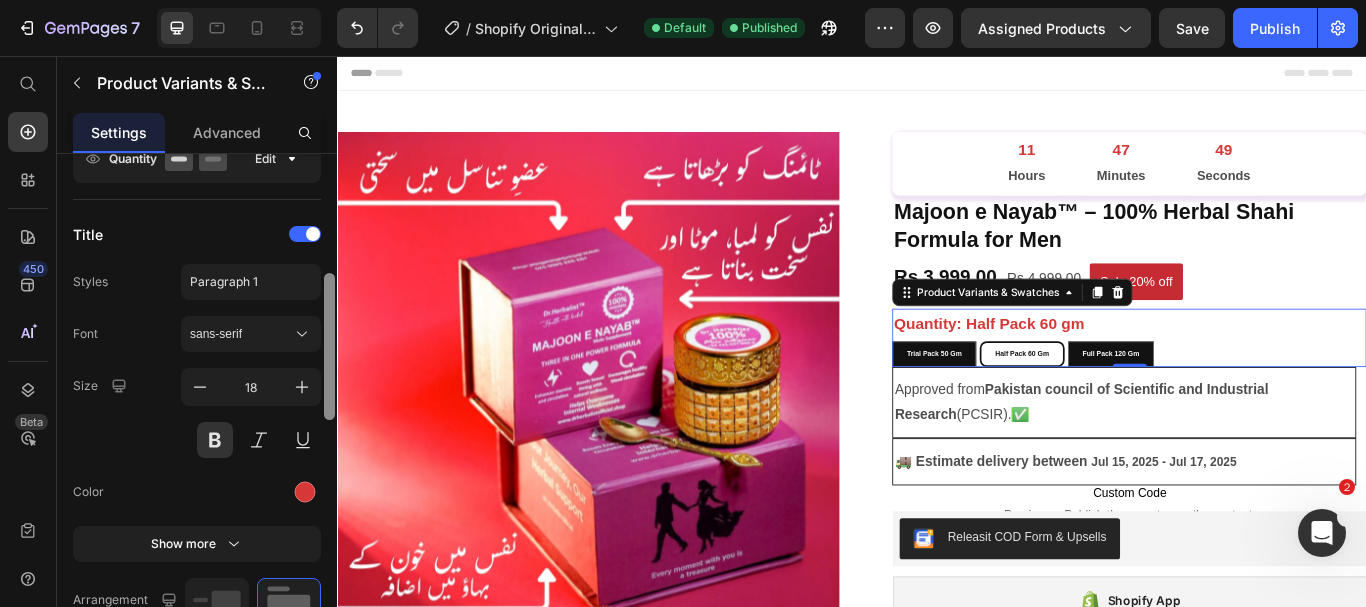 click on "Half Pack 60 gm" at bounding box center [1135, 404] 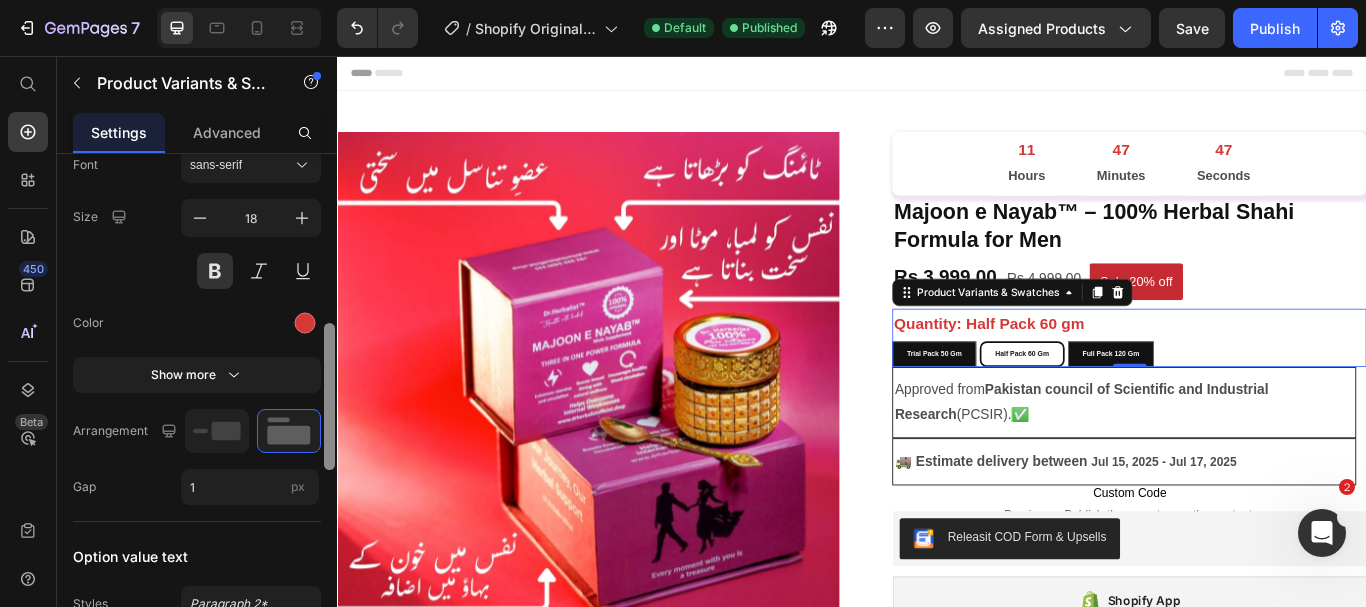 scroll, scrollTop: 586, scrollLeft: 0, axis: vertical 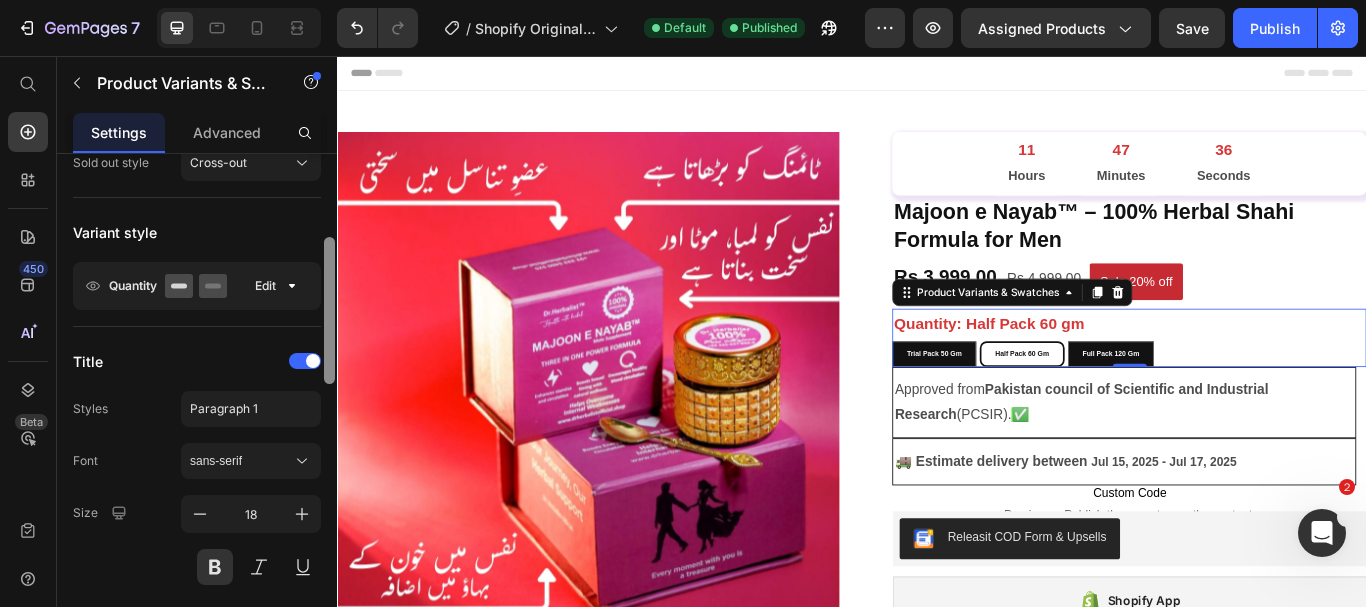 drag, startPoint x: 330, startPoint y: 340, endPoint x: 327, endPoint y: 253, distance: 87.05171 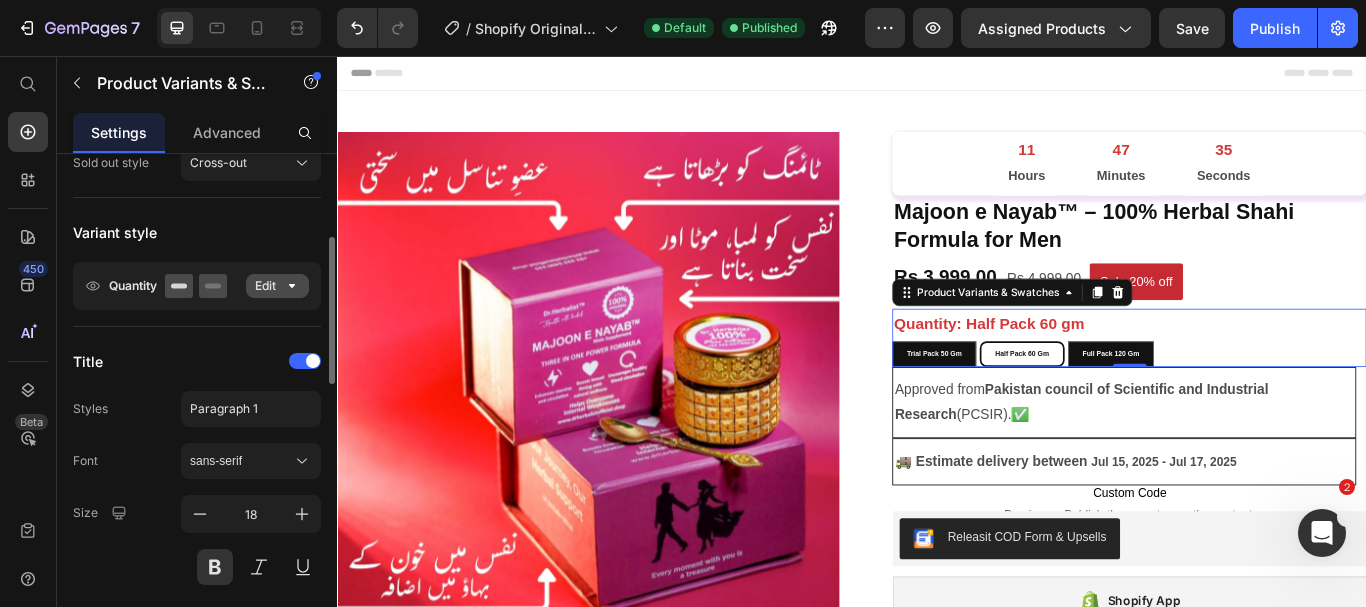 click 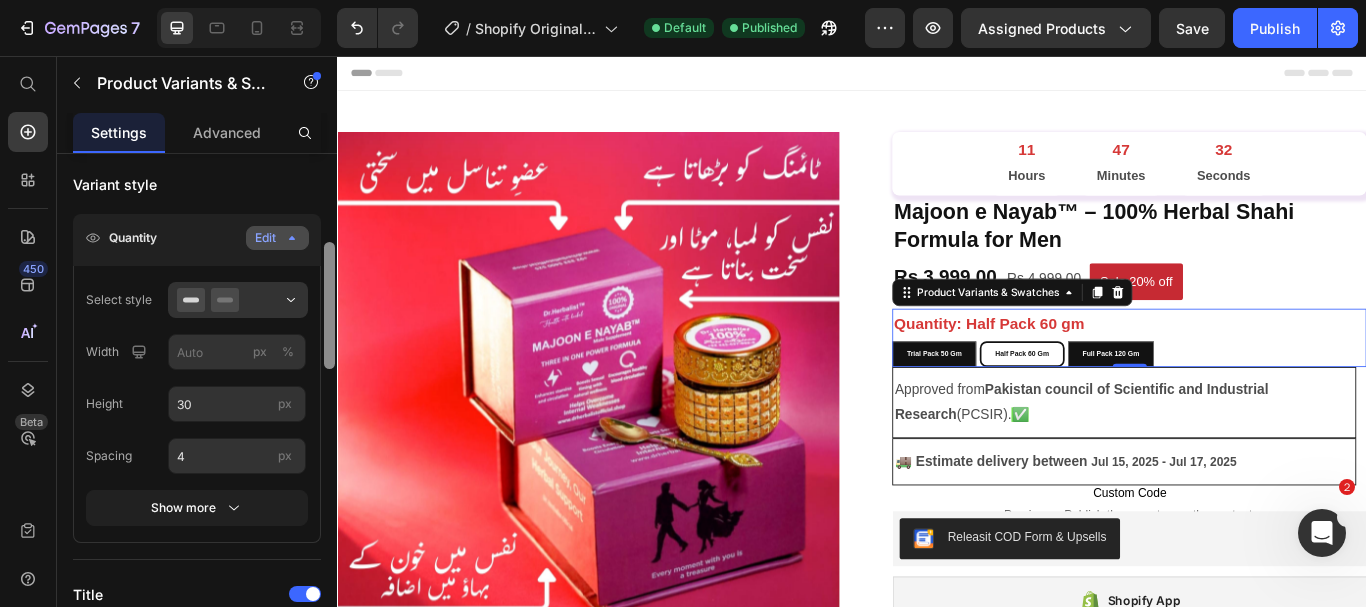 scroll, scrollTop: 338, scrollLeft: 0, axis: vertical 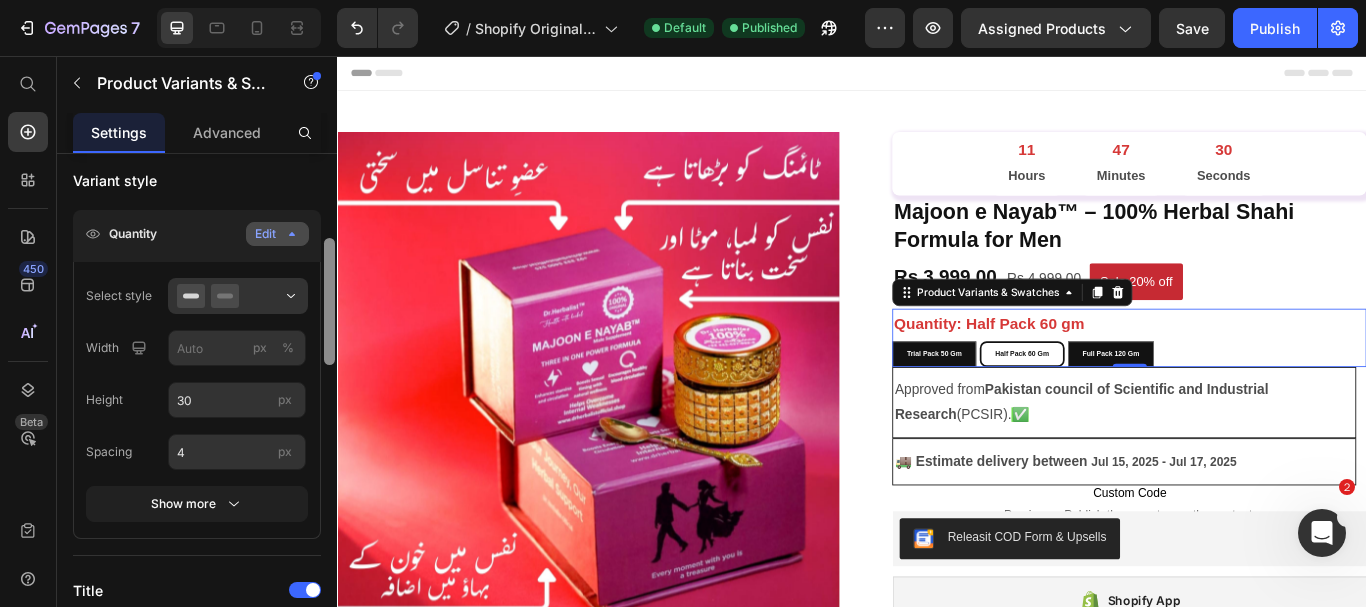 drag, startPoint x: 331, startPoint y: 308, endPoint x: 328, endPoint y: 323, distance: 15.297058 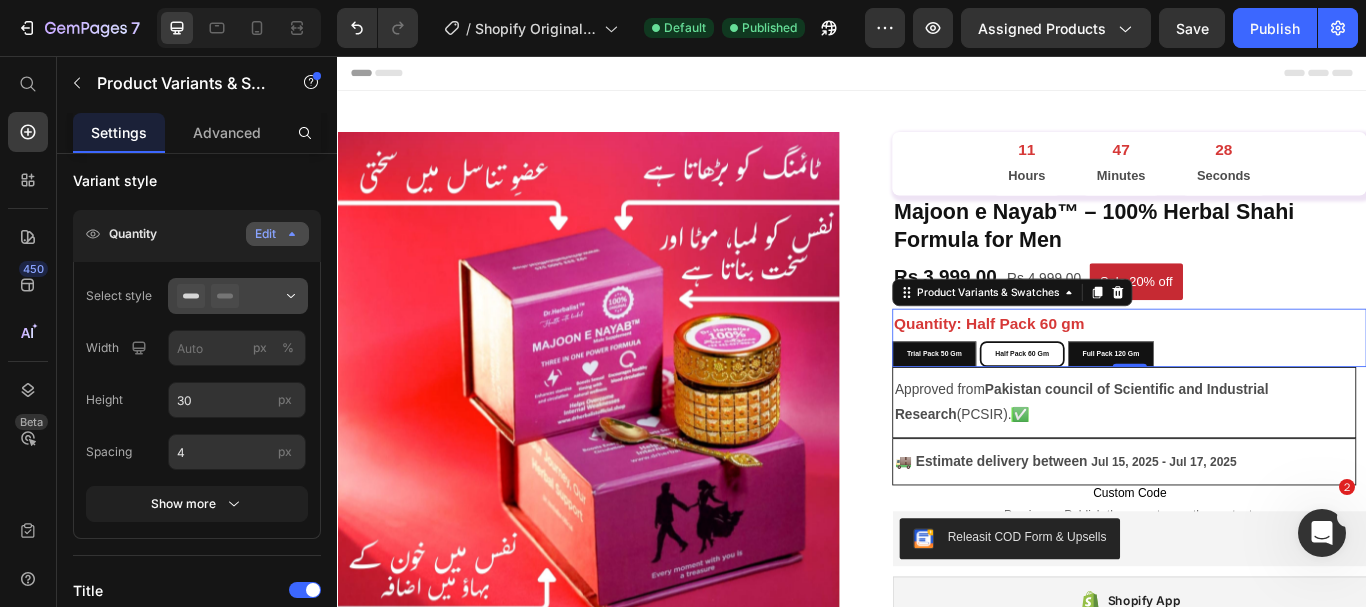 click at bounding box center (238, 296) 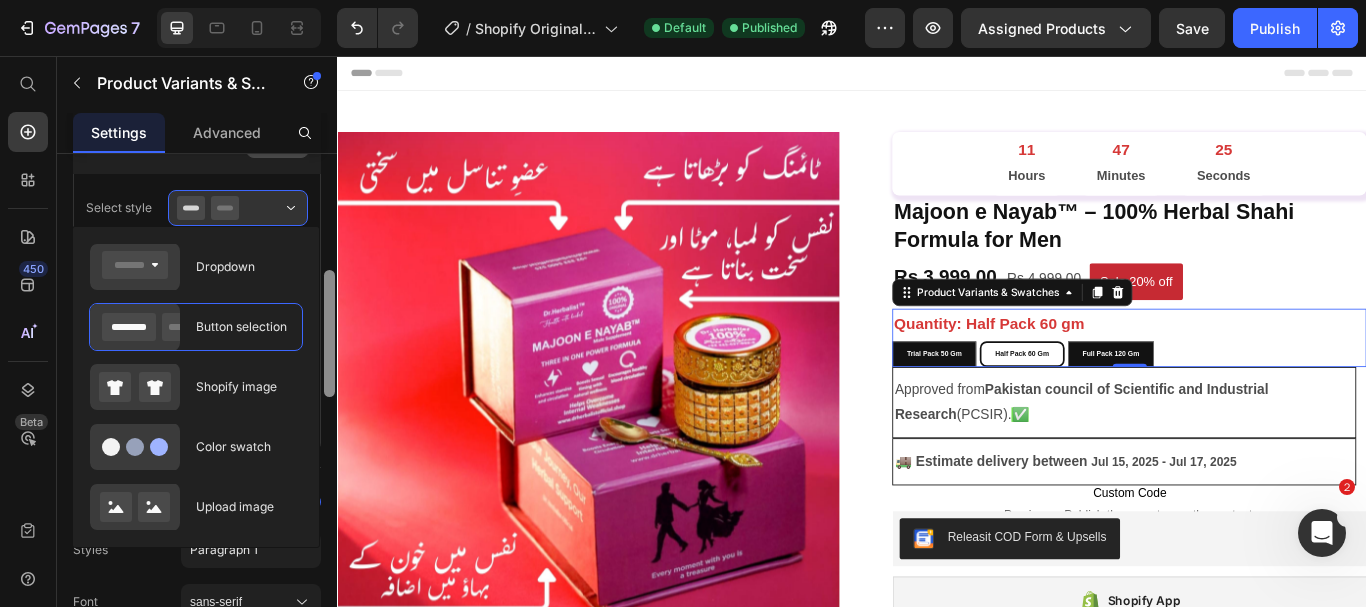 scroll, scrollTop: 434, scrollLeft: 0, axis: vertical 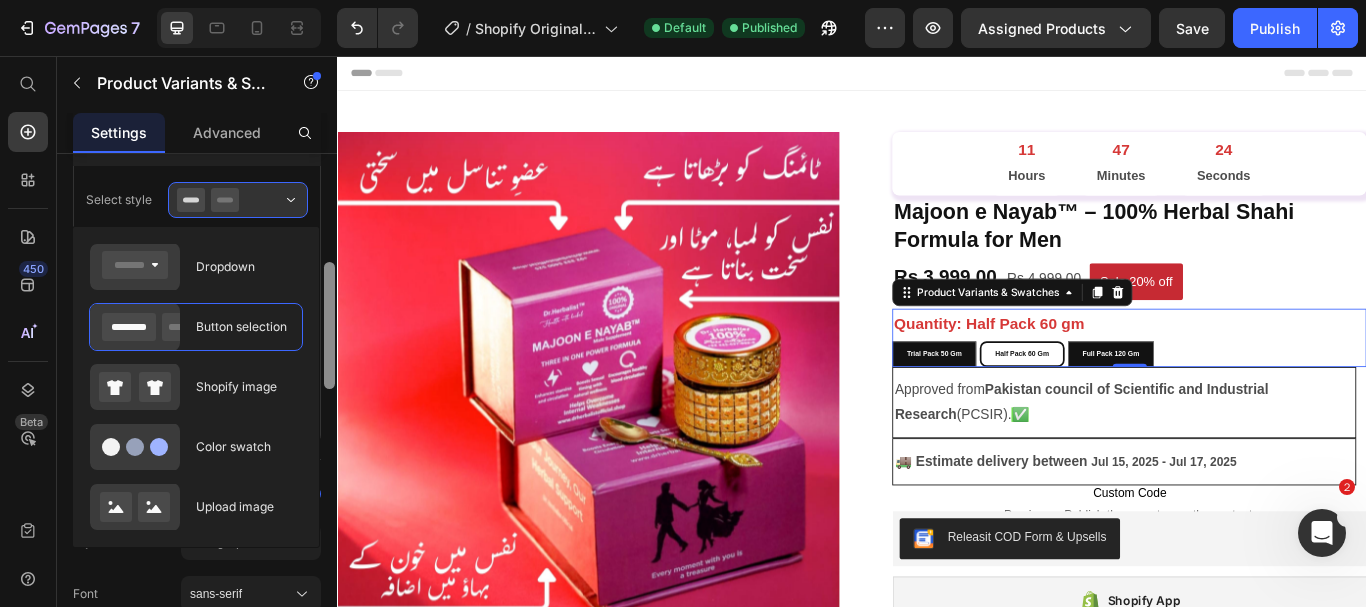 drag, startPoint x: 330, startPoint y: 307, endPoint x: 331, endPoint y: 331, distance: 24.020824 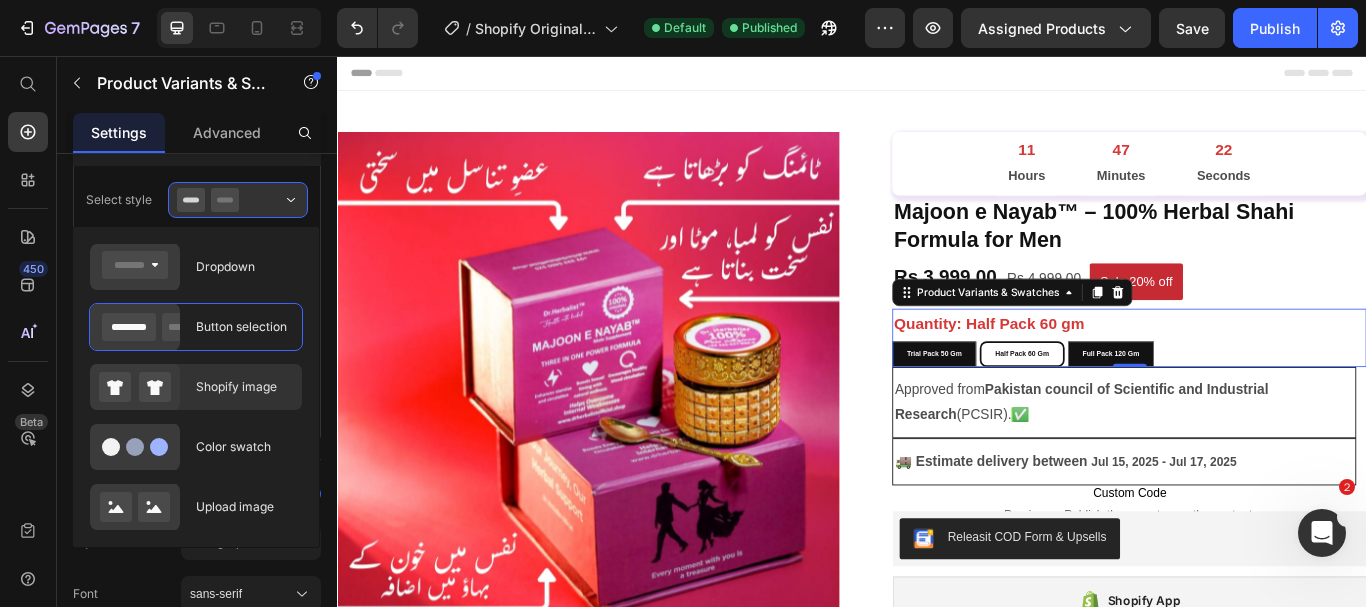 click on "Shopify image" 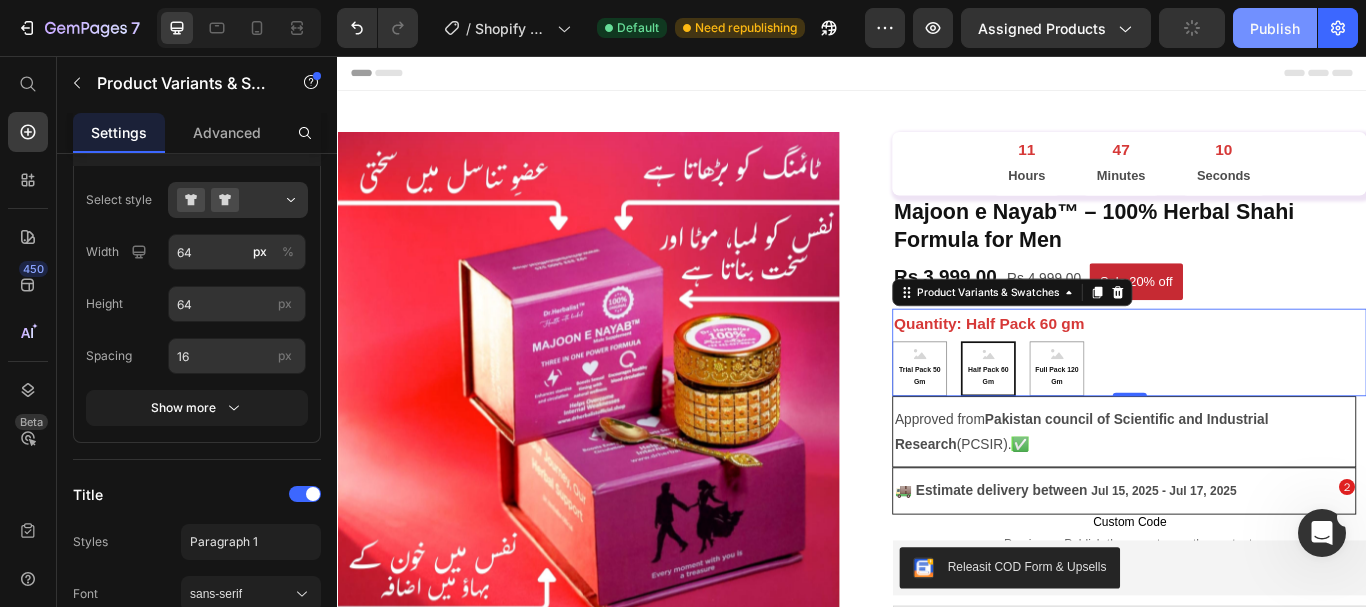 click on "Publish" 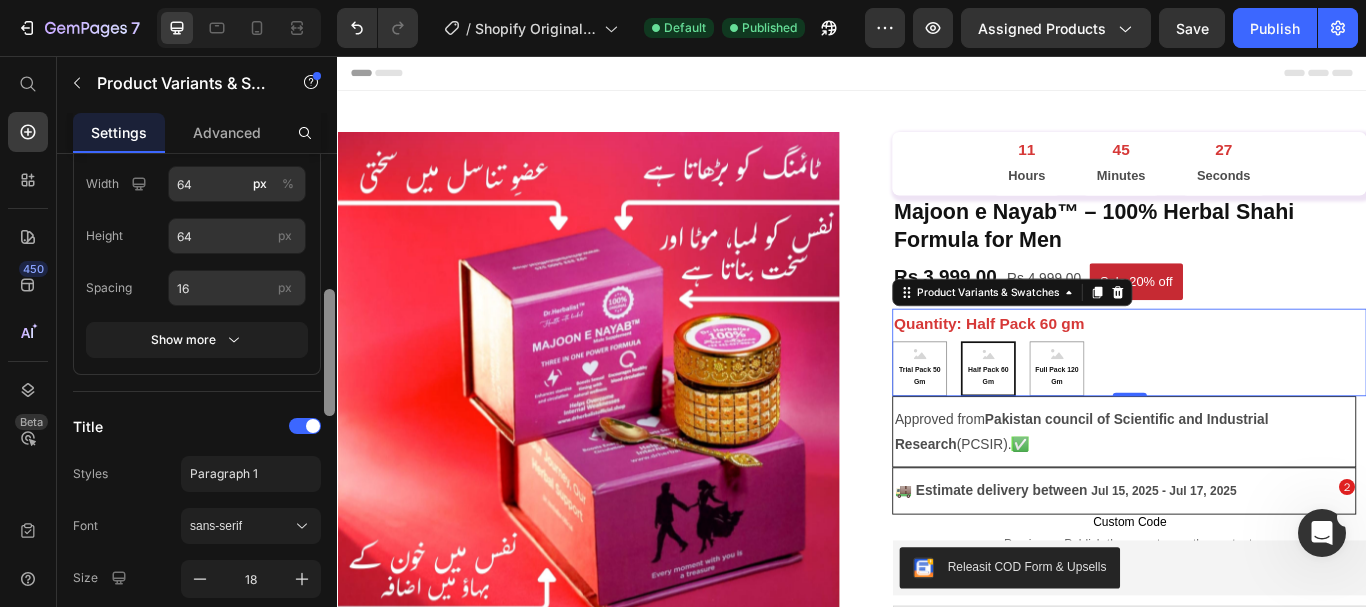 scroll, scrollTop: 518, scrollLeft: 0, axis: vertical 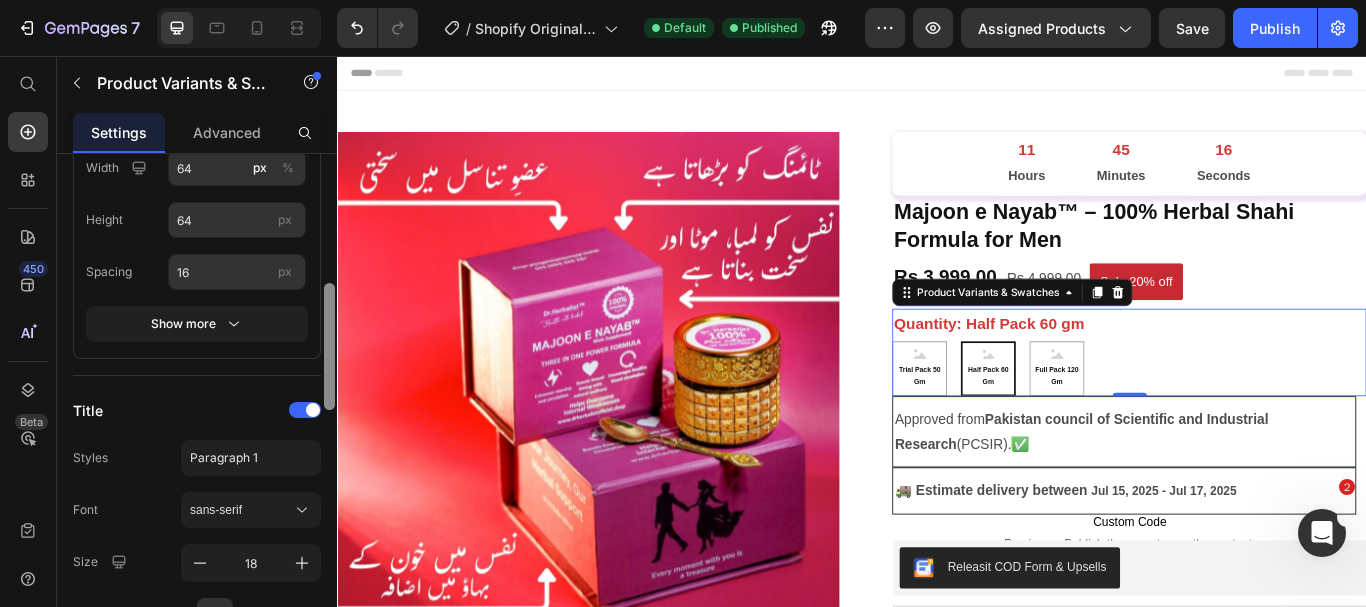 drag, startPoint x: 332, startPoint y: 283, endPoint x: 318, endPoint y: 304, distance: 25.23886 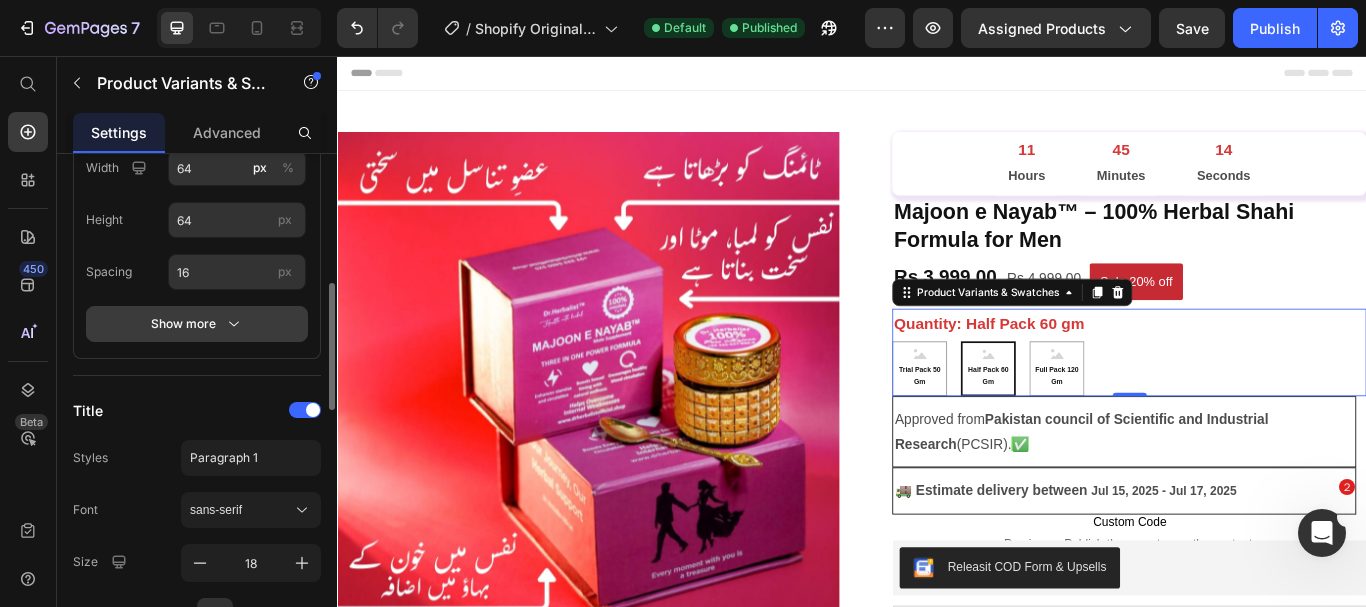 click 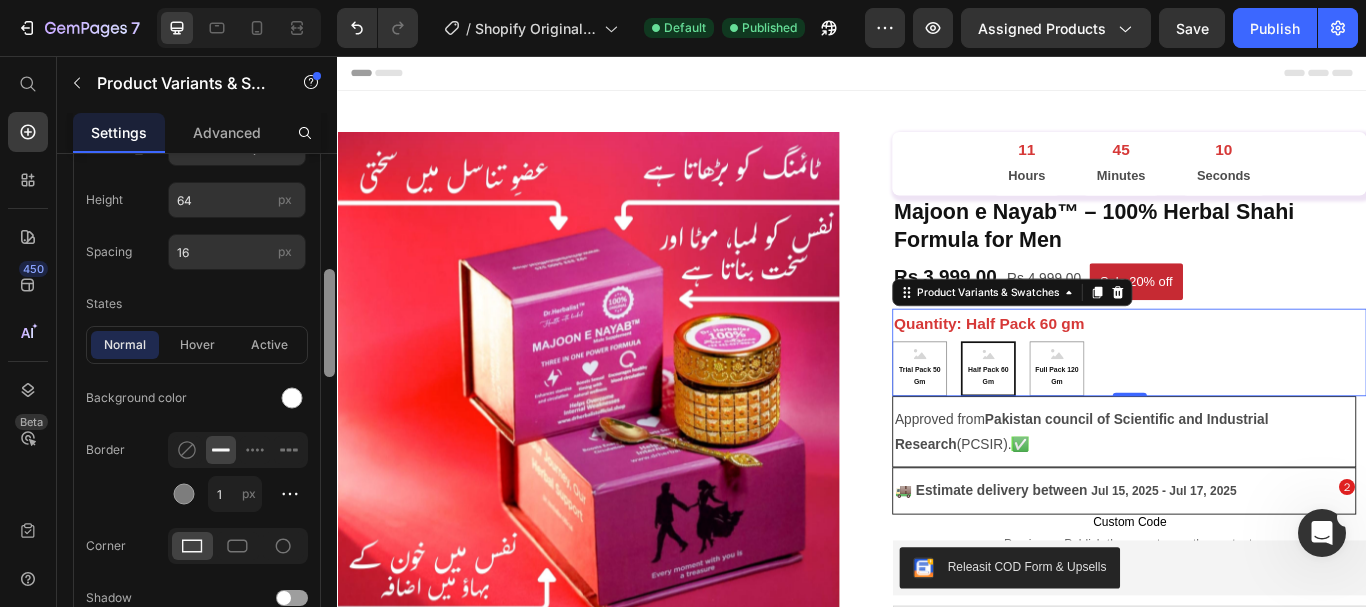 scroll, scrollTop: 546, scrollLeft: 0, axis: vertical 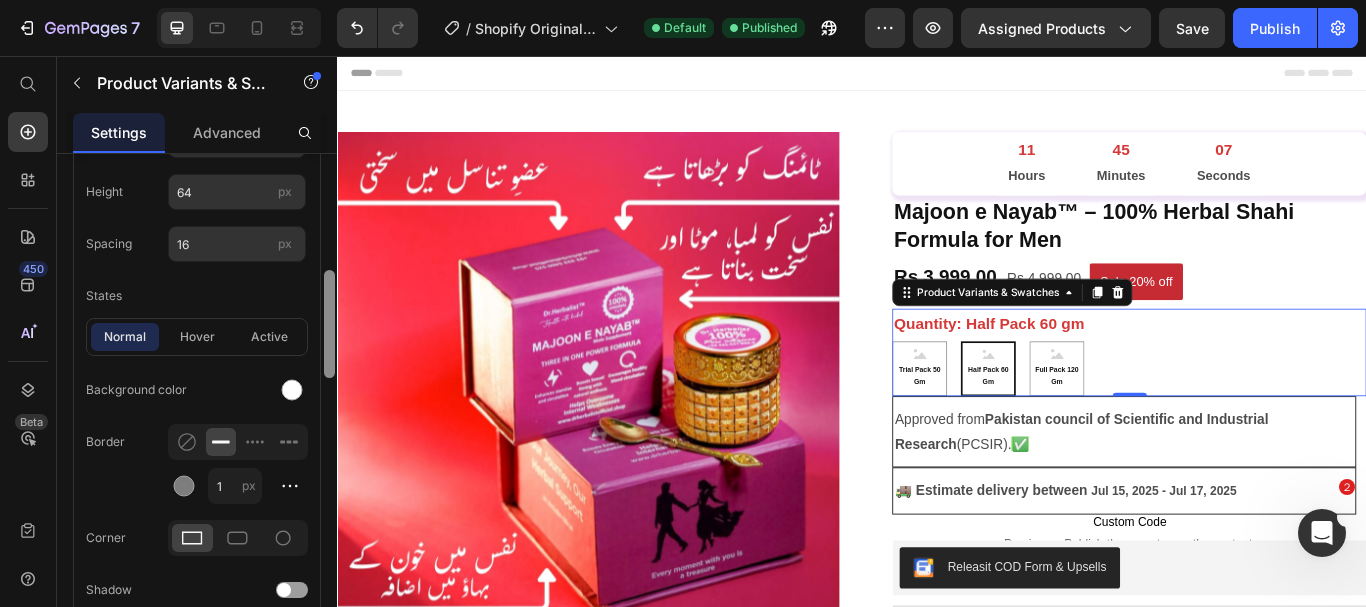 click at bounding box center [329, 324] 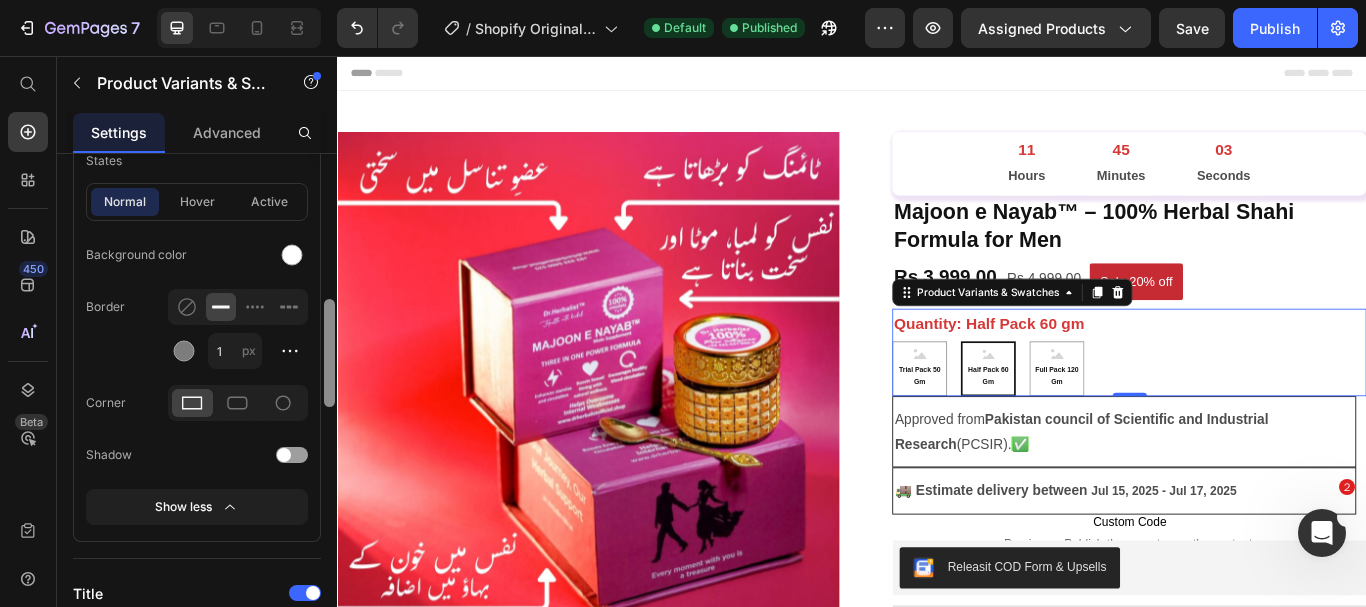 scroll, scrollTop: 686, scrollLeft: 0, axis: vertical 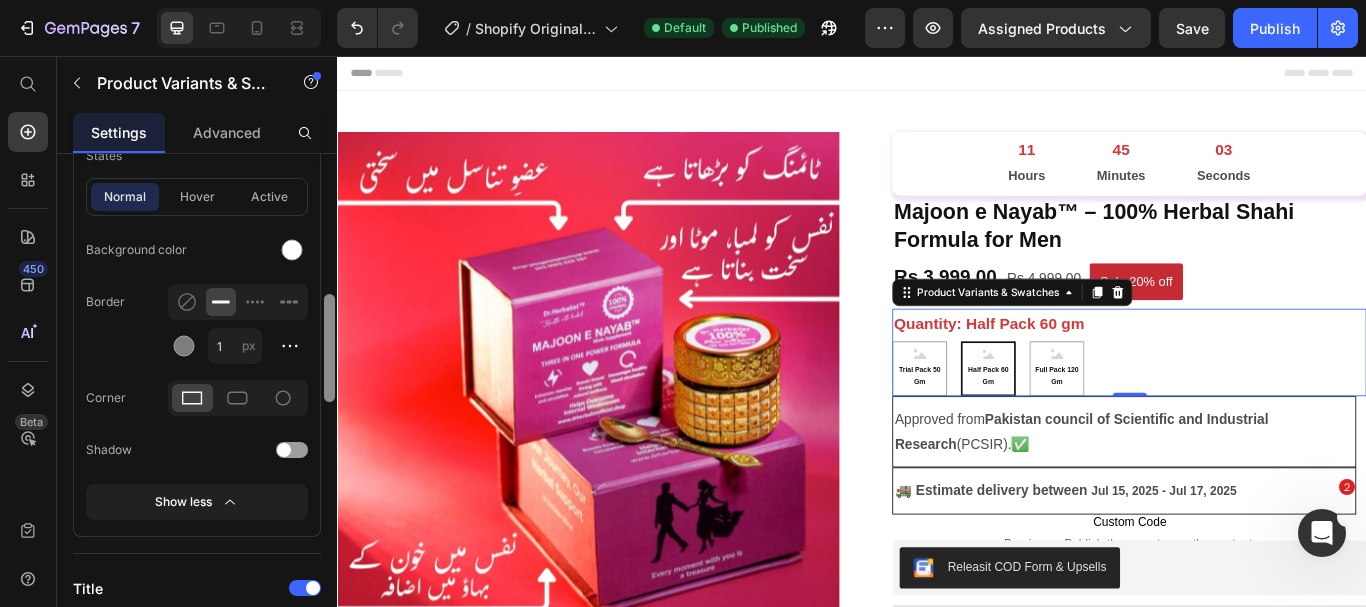 drag, startPoint x: 326, startPoint y: 369, endPoint x: 327, endPoint y: 399, distance: 30.016663 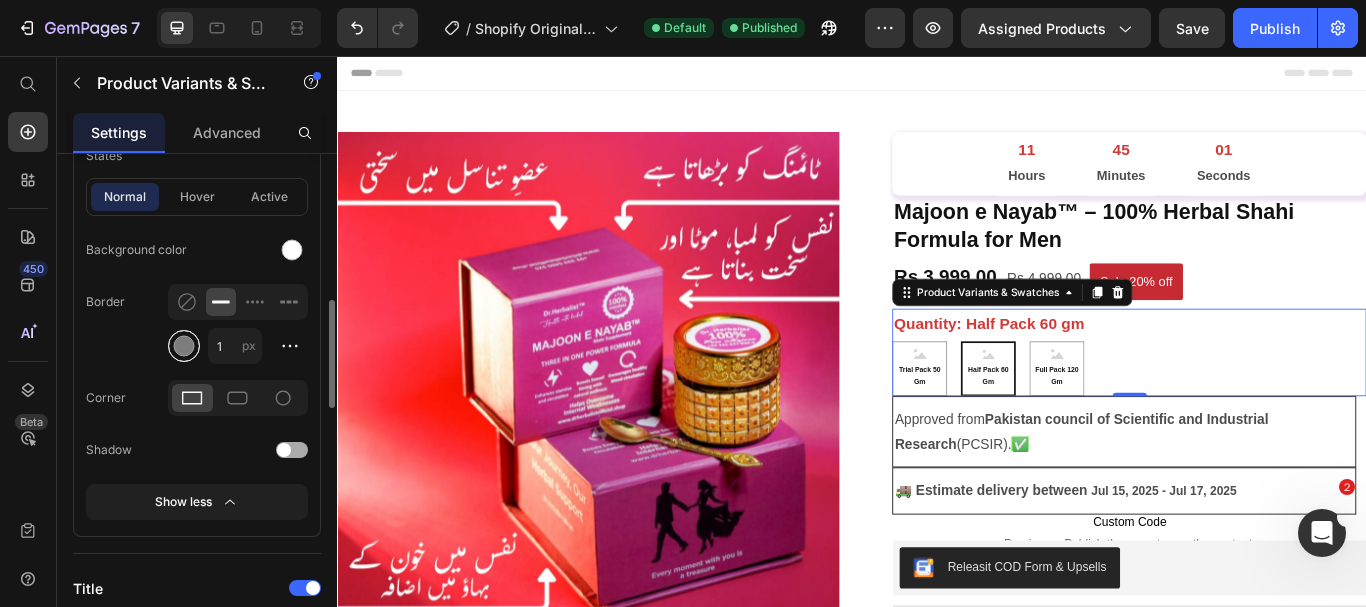 click at bounding box center [184, 346] 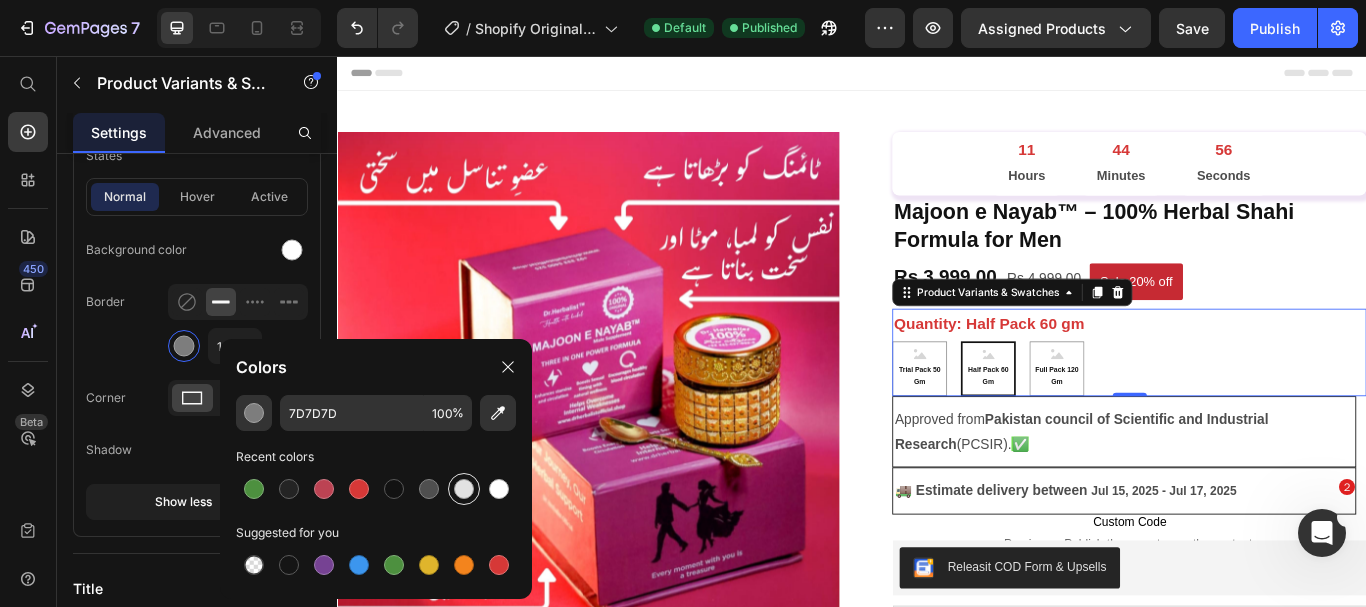 click at bounding box center (464, 489) 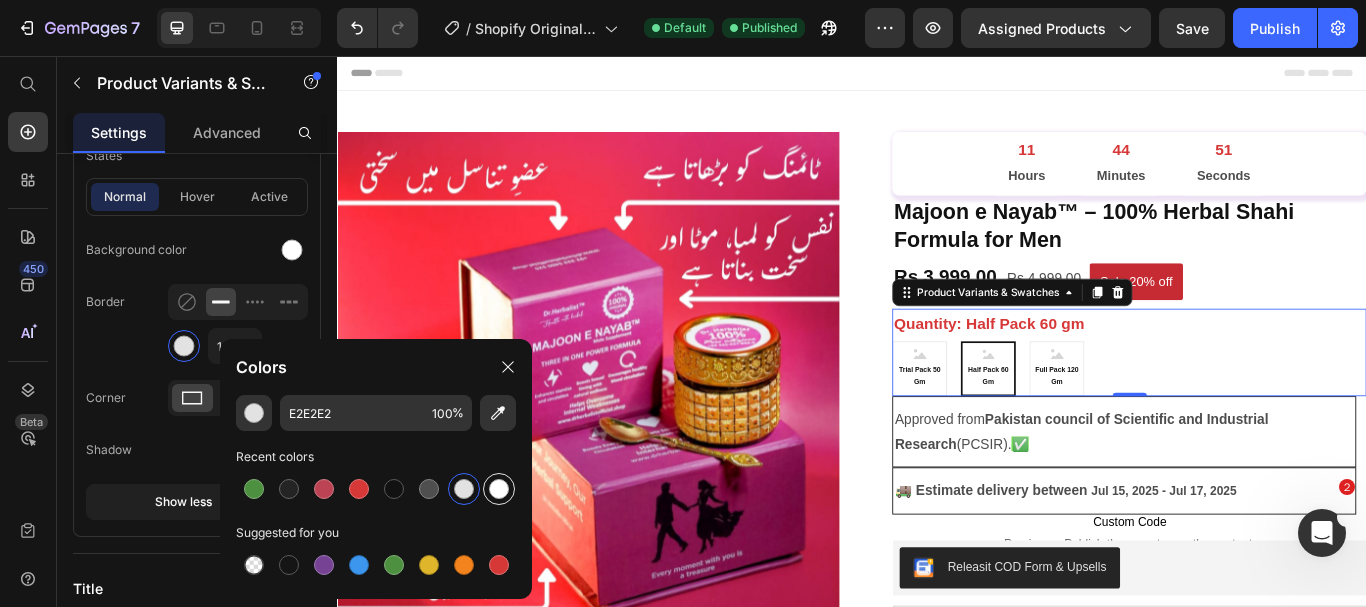 click at bounding box center (499, 489) 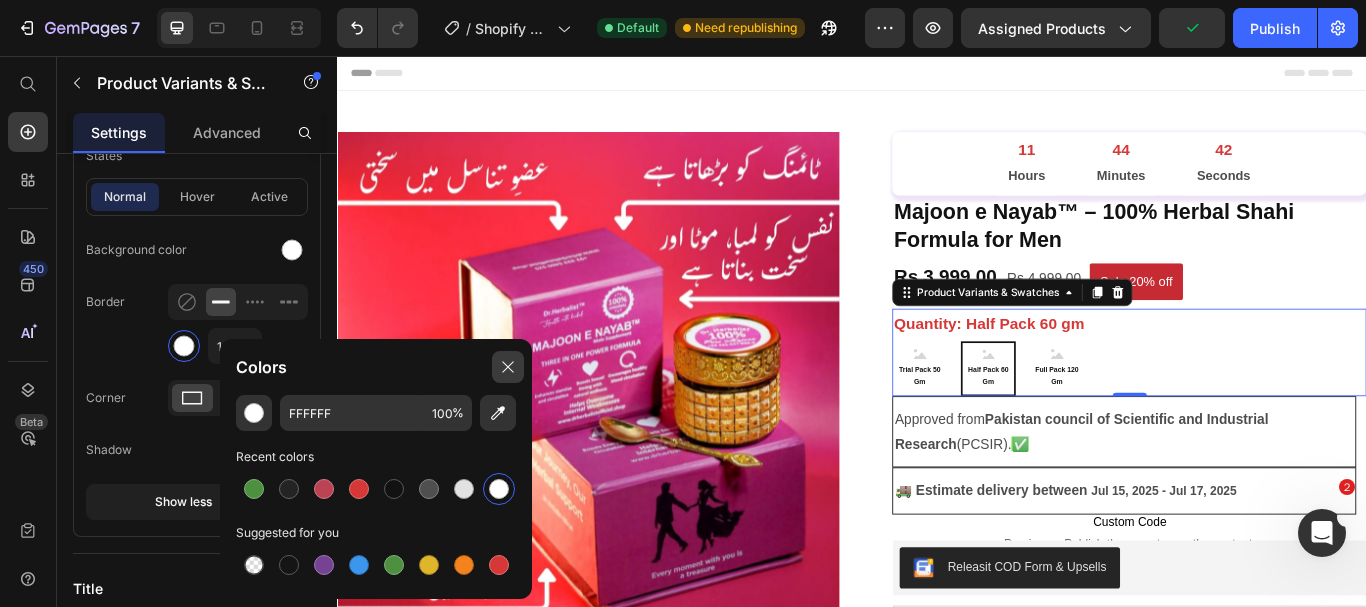 click at bounding box center (508, 367) 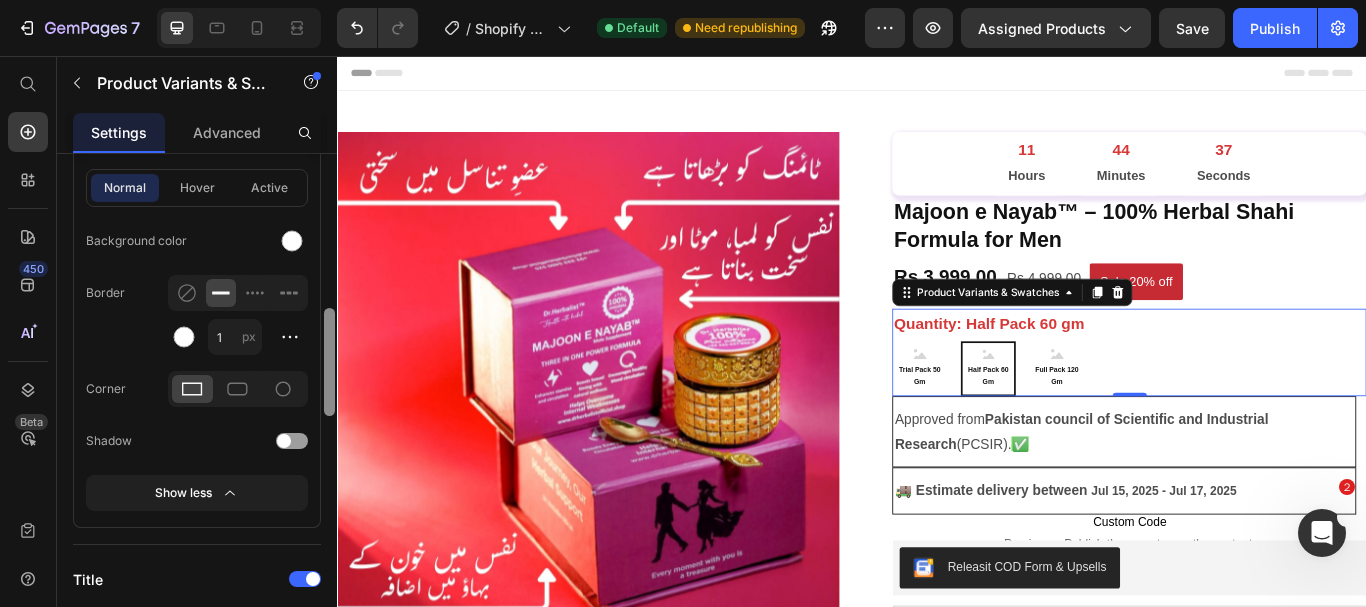 scroll, scrollTop: 700, scrollLeft: 0, axis: vertical 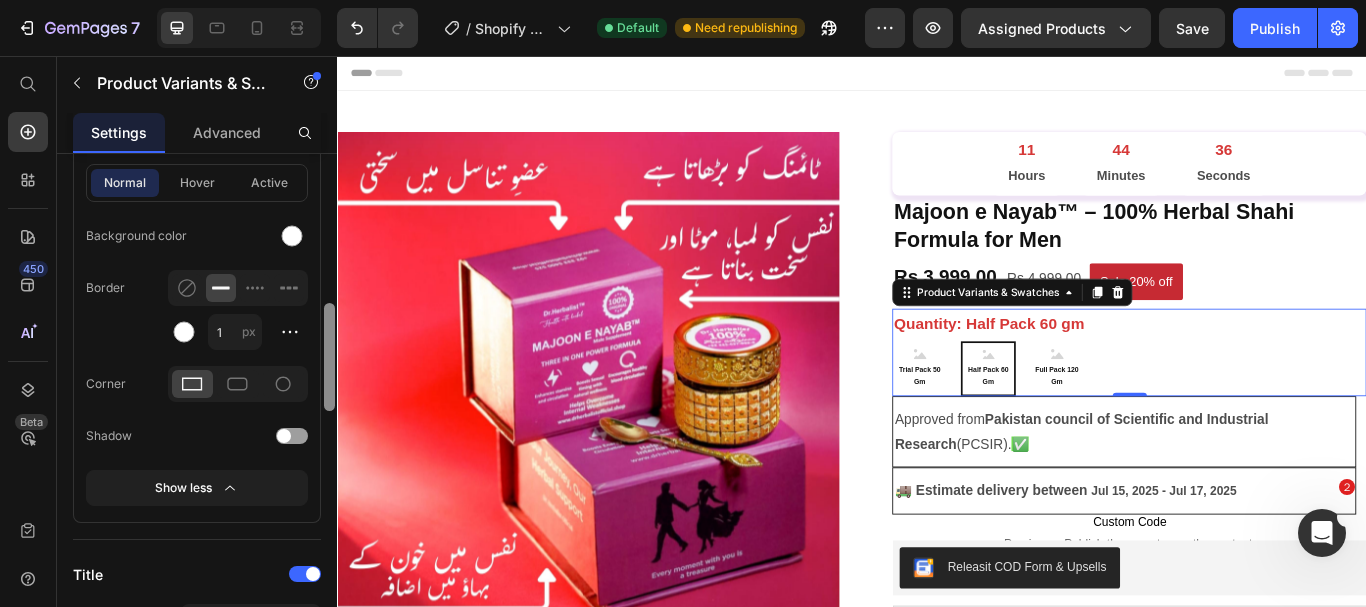 click at bounding box center [329, 357] 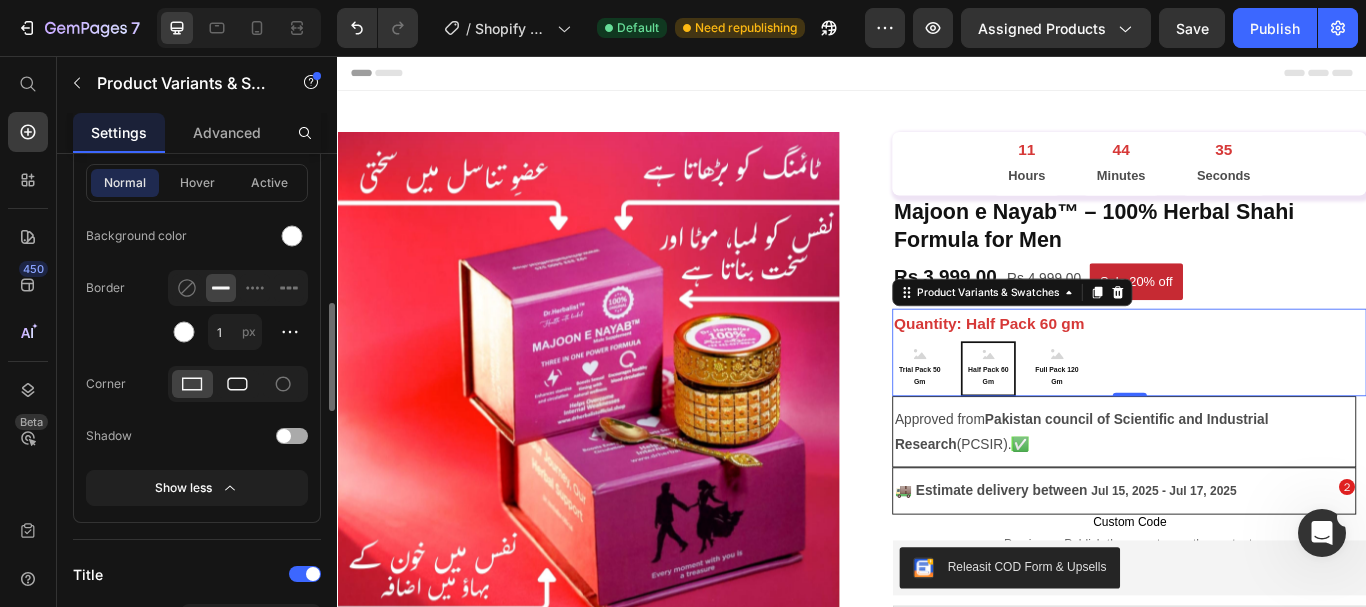 click 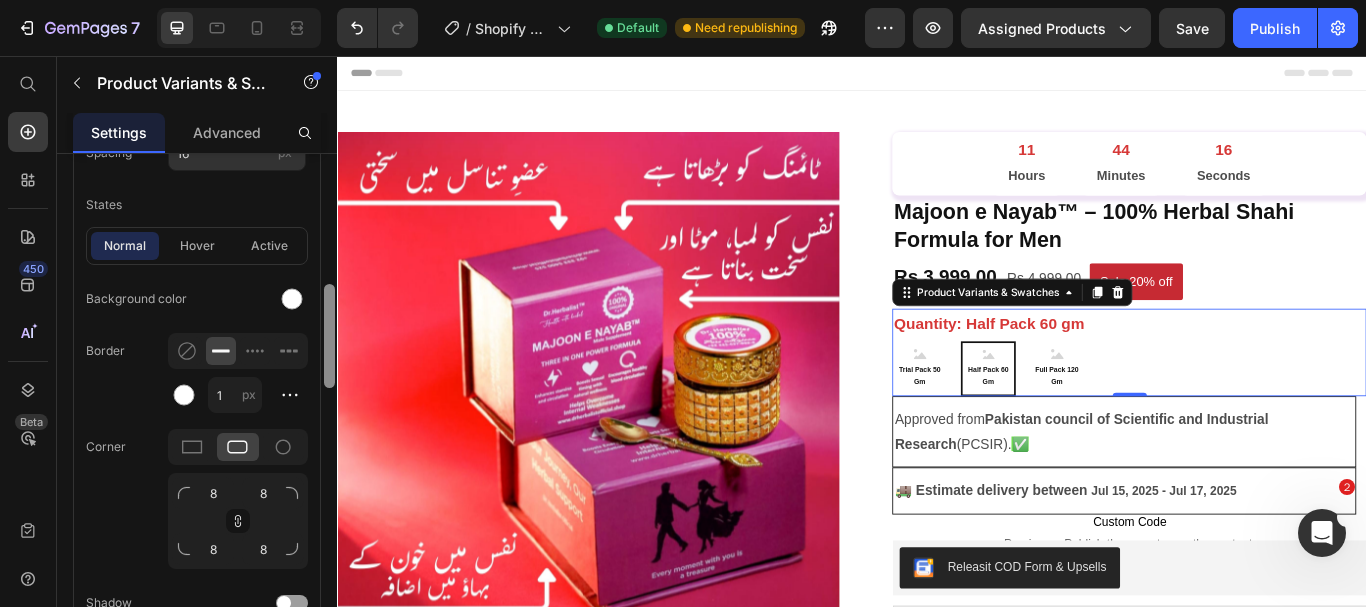 scroll, scrollTop: 641, scrollLeft: 0, axis: vertical 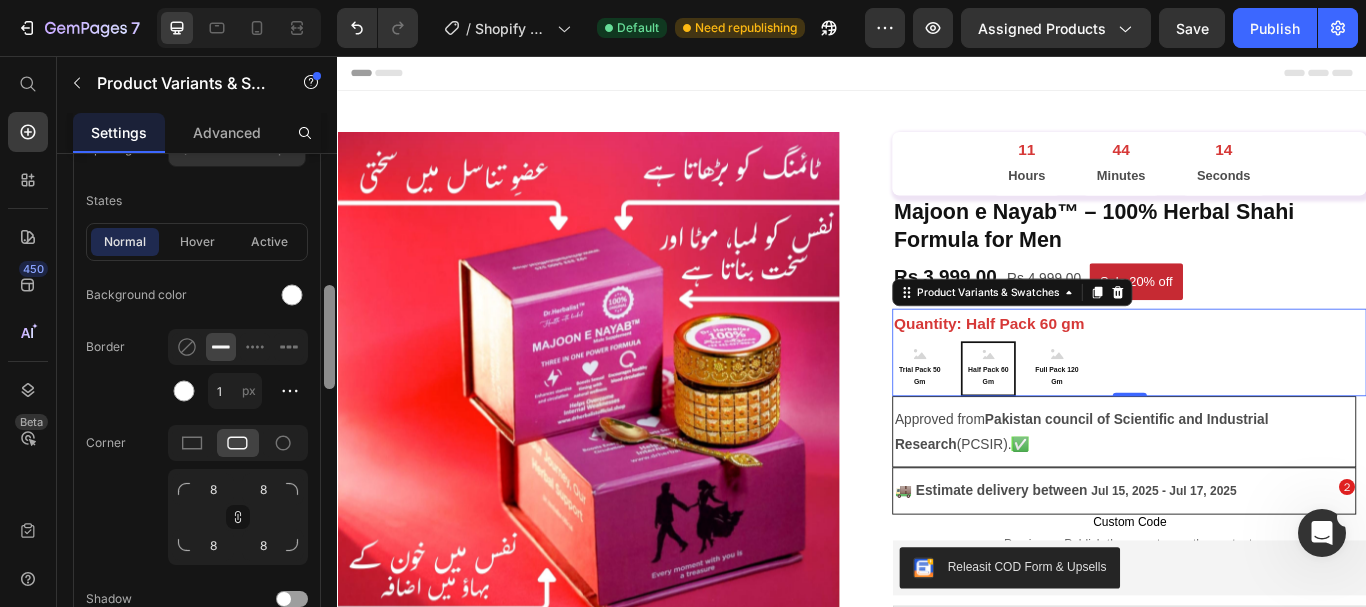 drag, startPoint x: 329, startPoint y: 374, endPoint x: 322, endPoint y: 362, distance: 13.892444 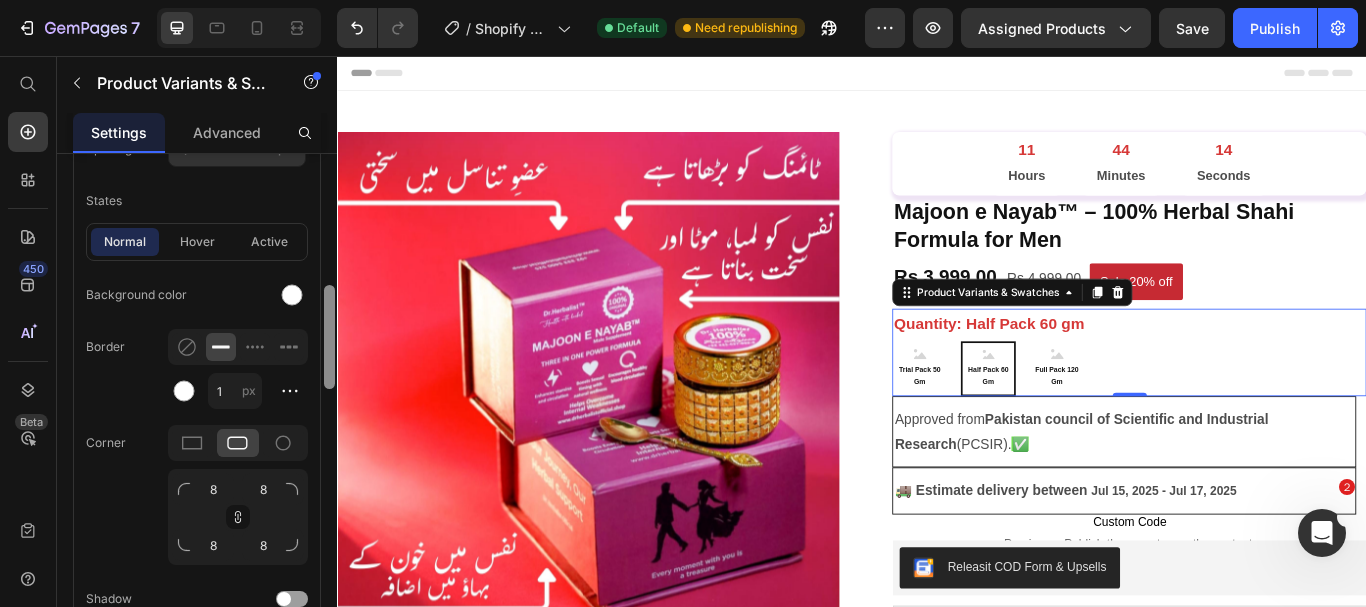 click at bounding box center [329, 409] 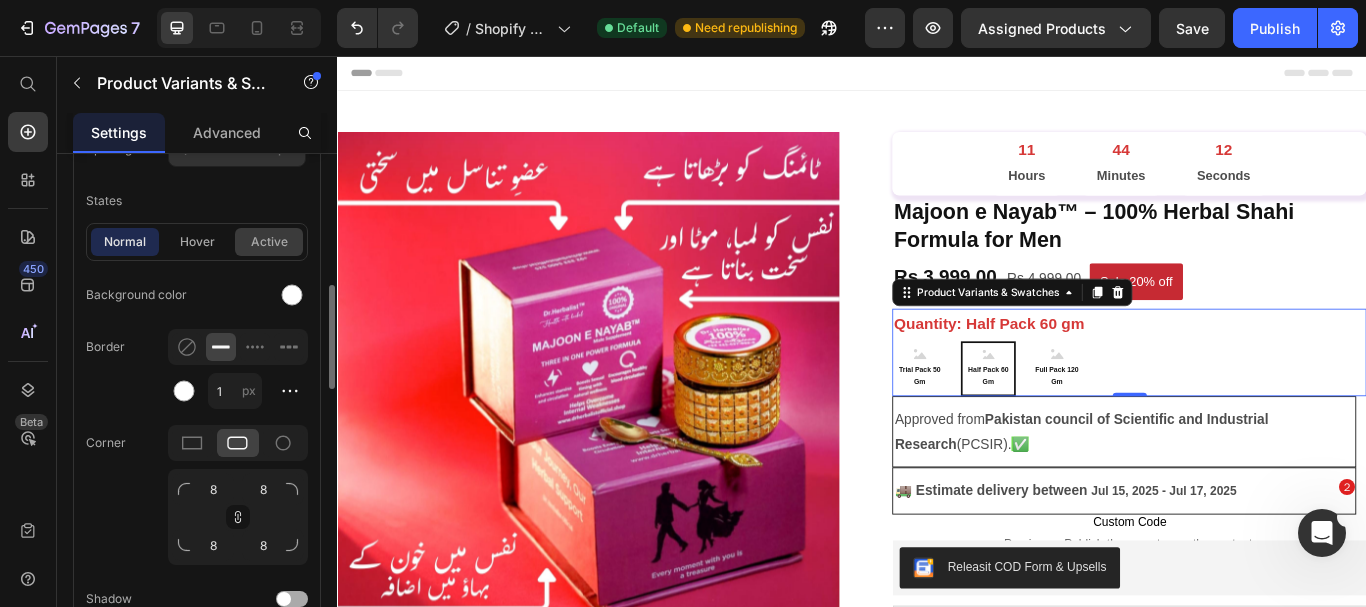 click on "active" at bounding box center [269, 242] 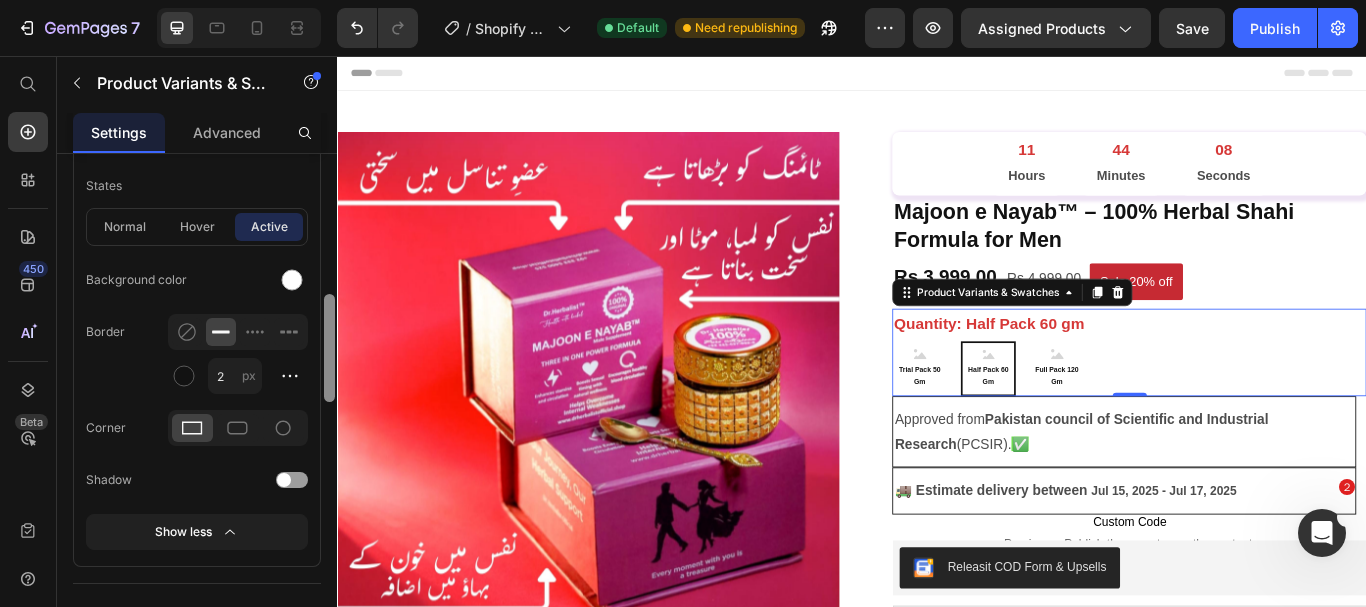 scroll, scrollTop: 661, scrollLeft: 0, axis: vertical 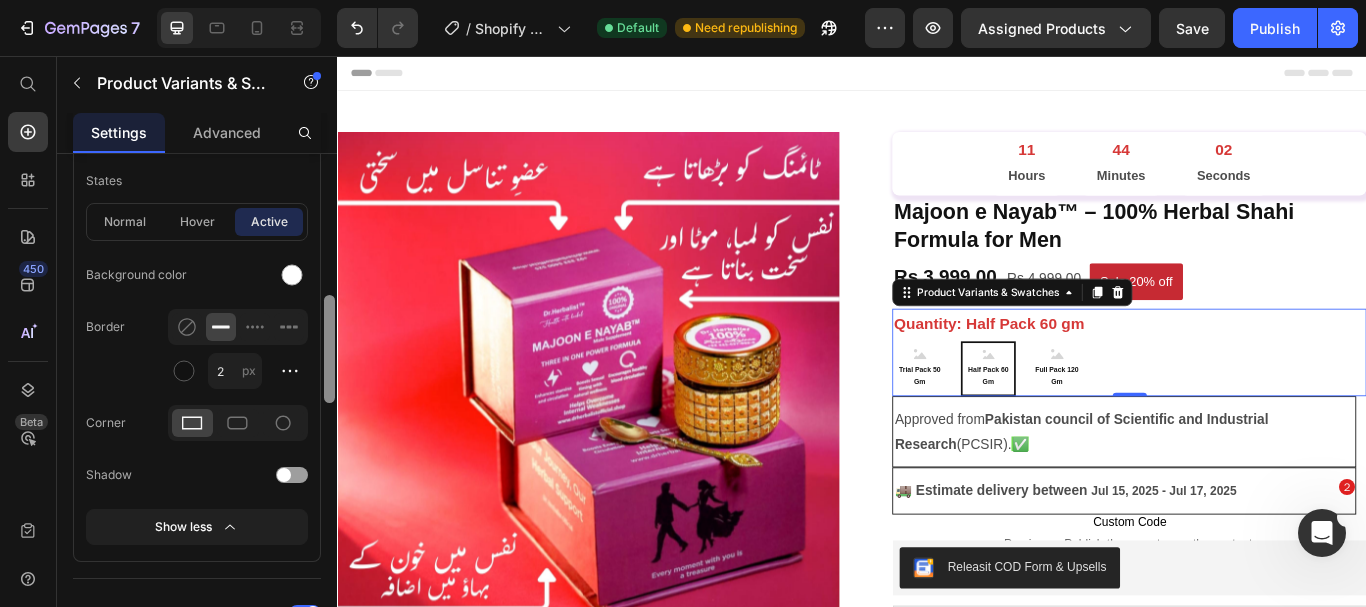 click at bounding box center [329, 349] 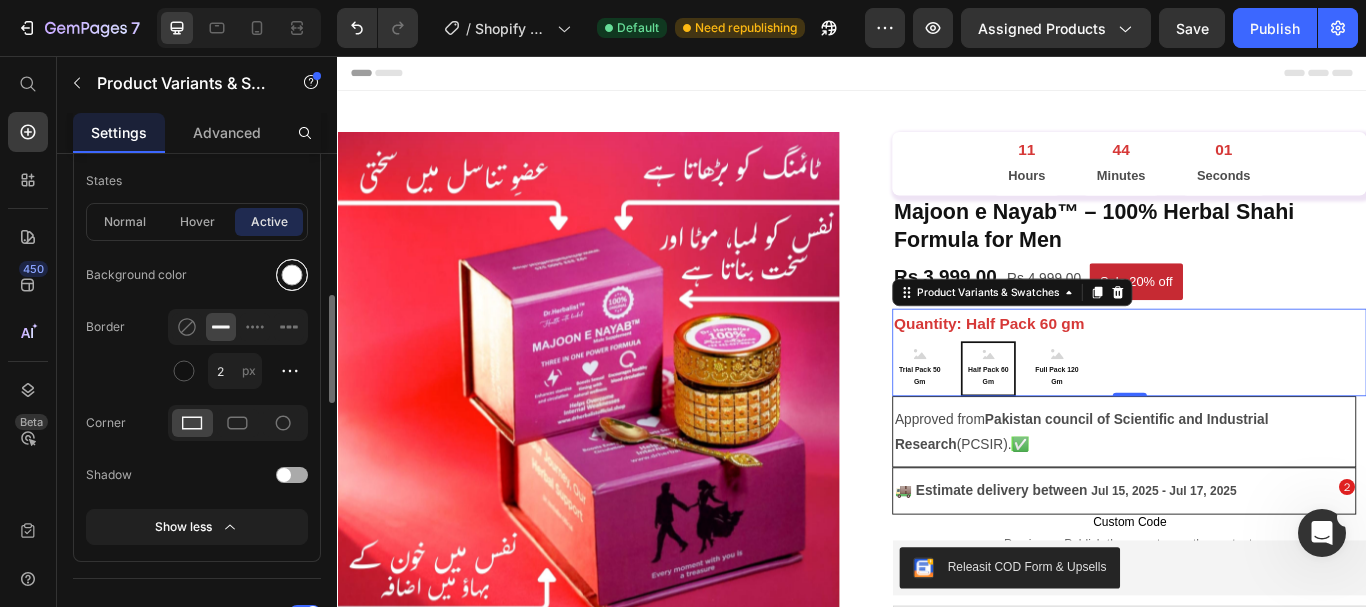 click at bounding box center [292, 275] 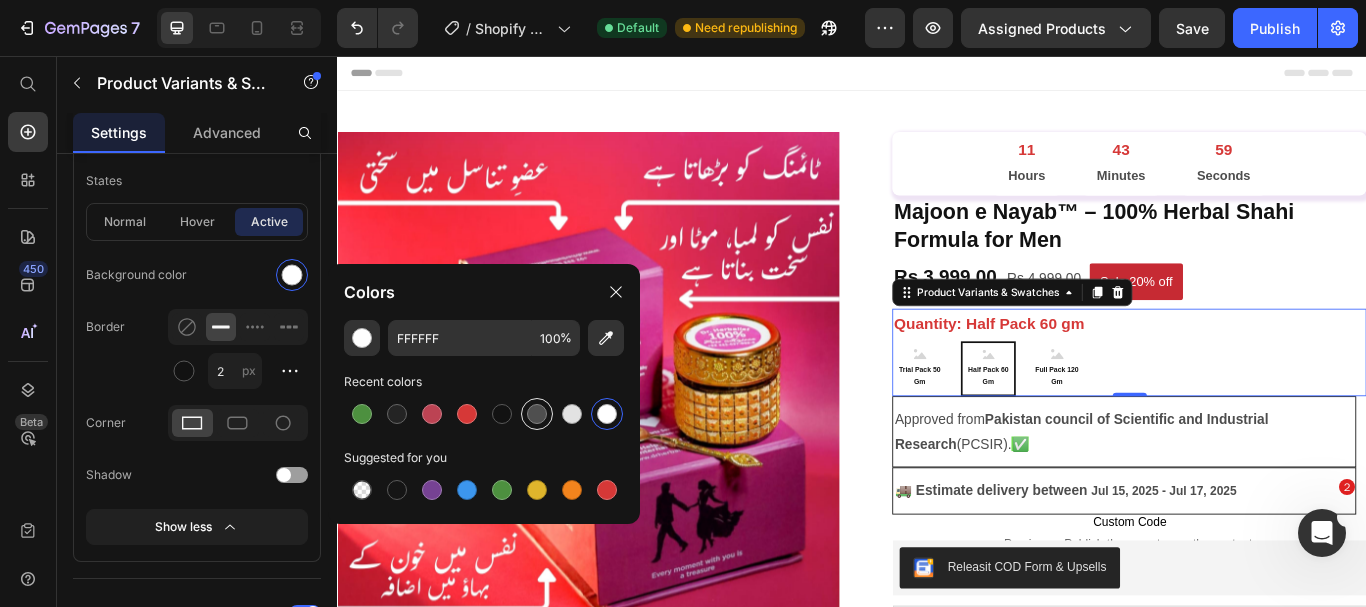 click at bounding box center (537, 414) 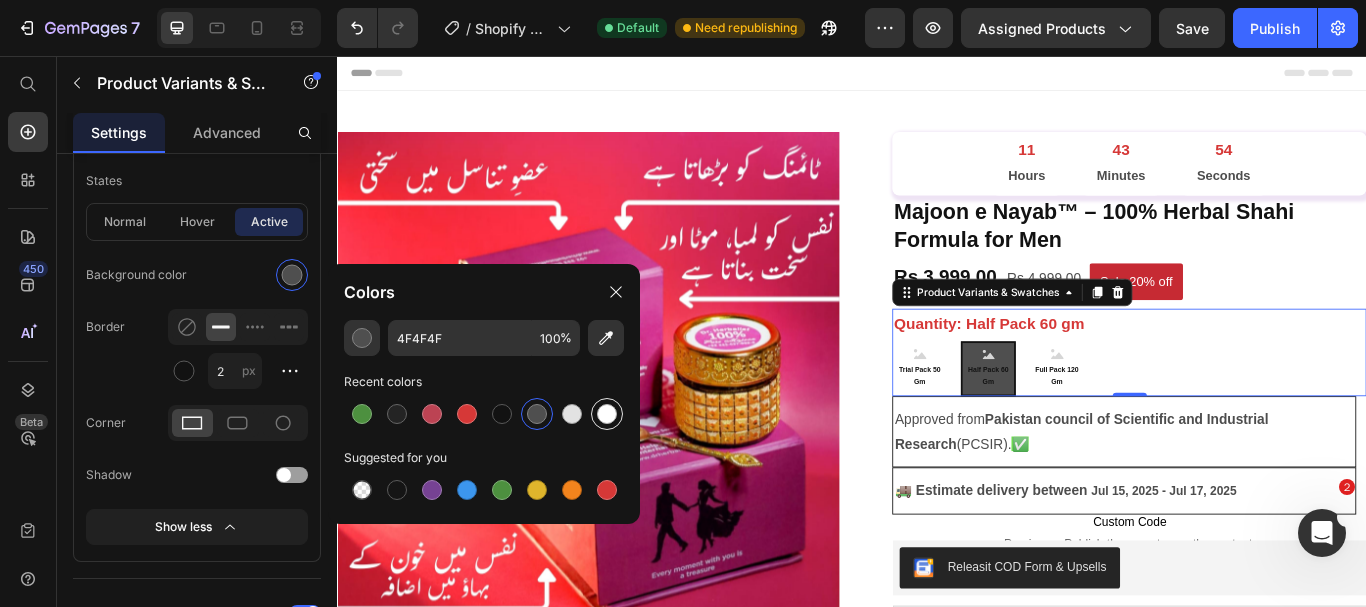 click at bounding box center [607, 414] 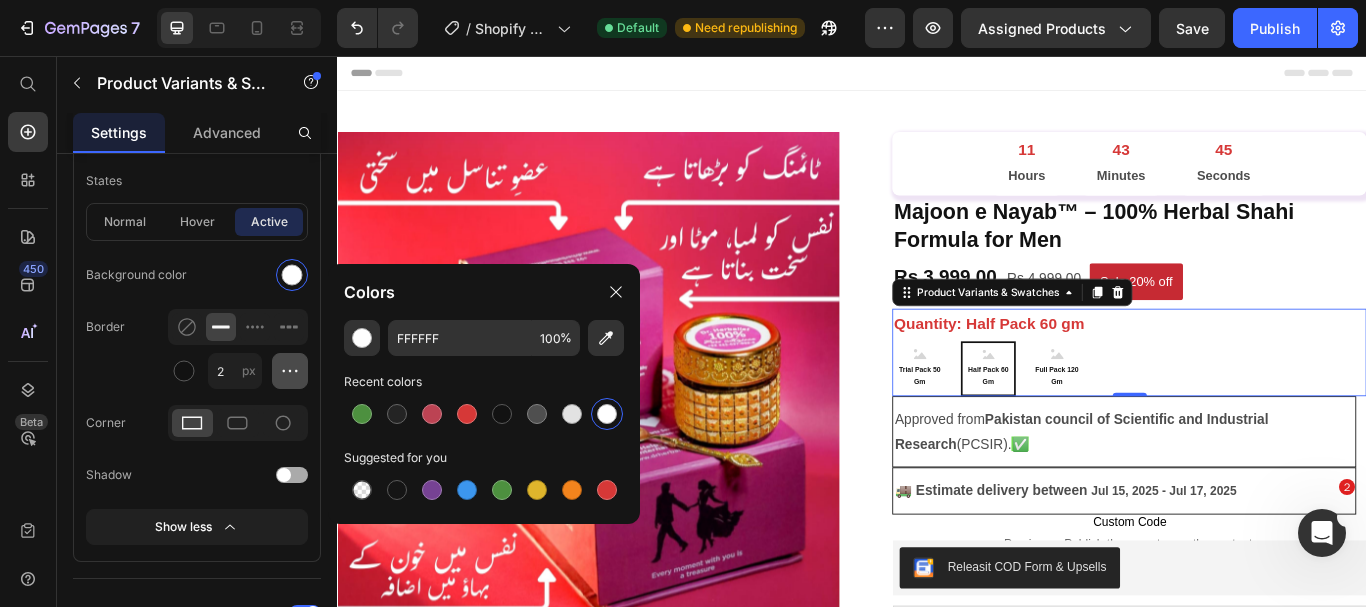 click 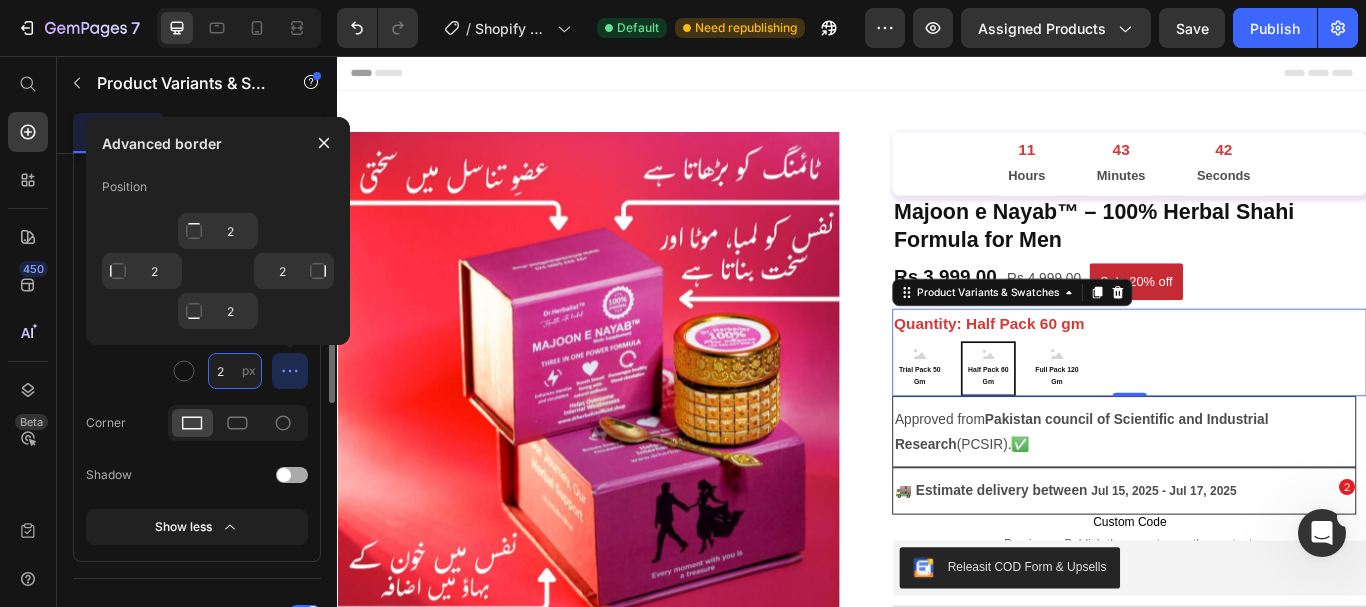 click on "2" at bounding box center [235, 371] 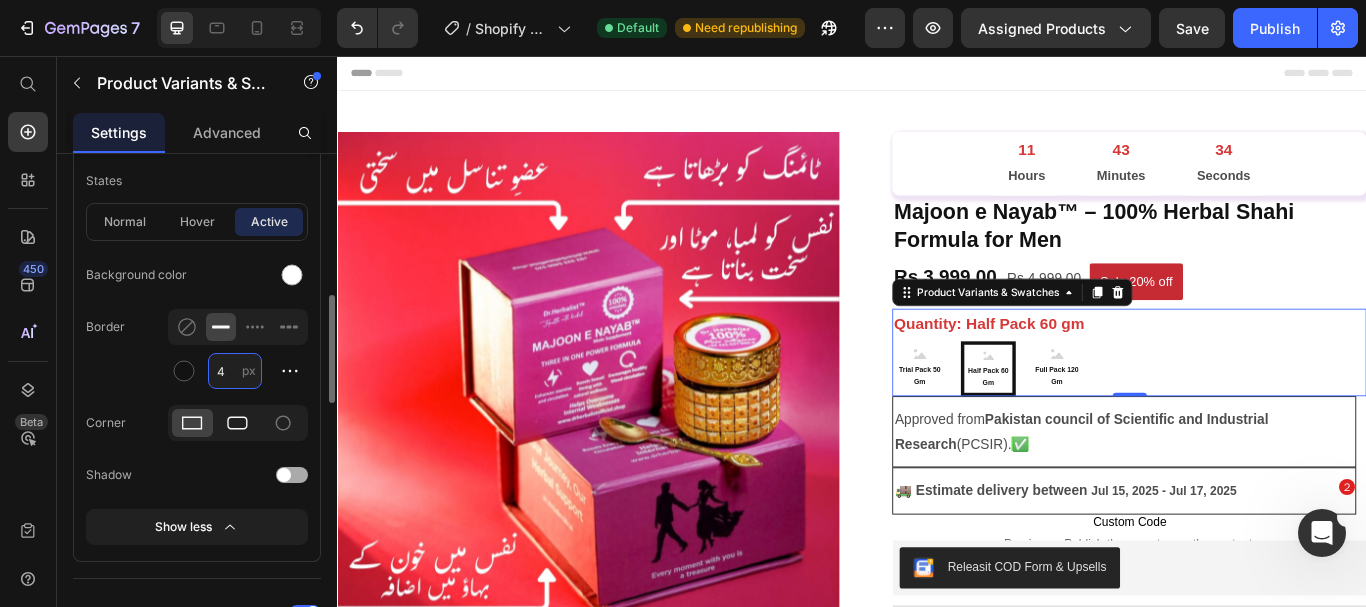 type on "4" 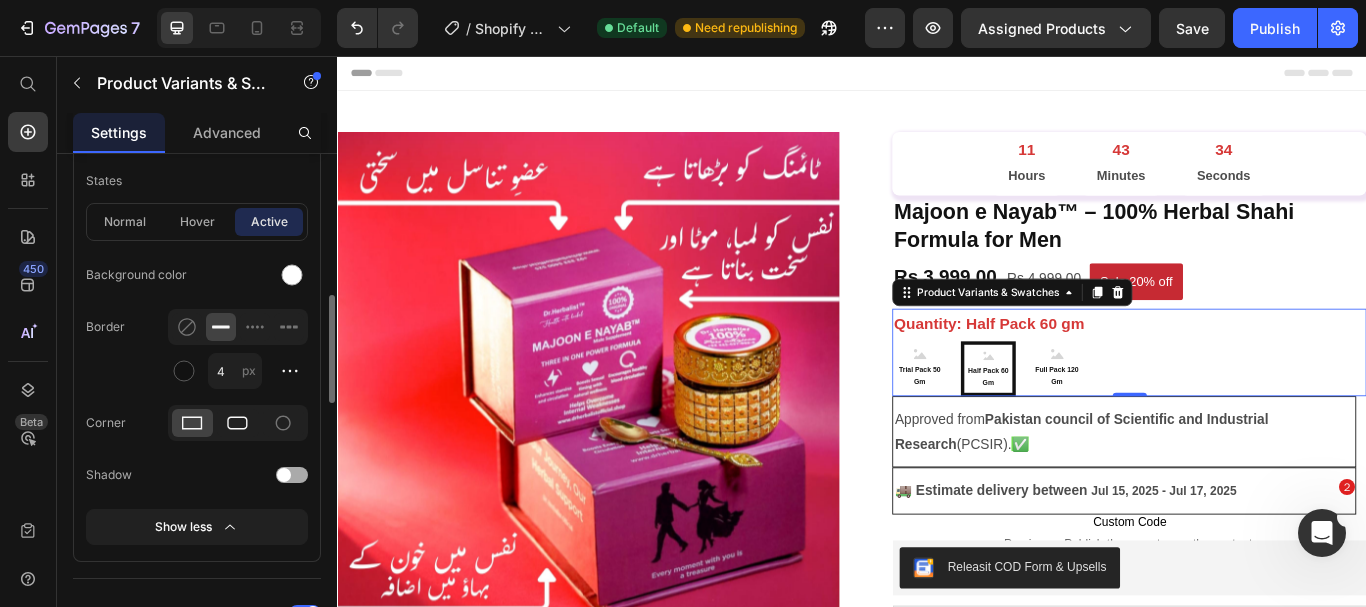 click 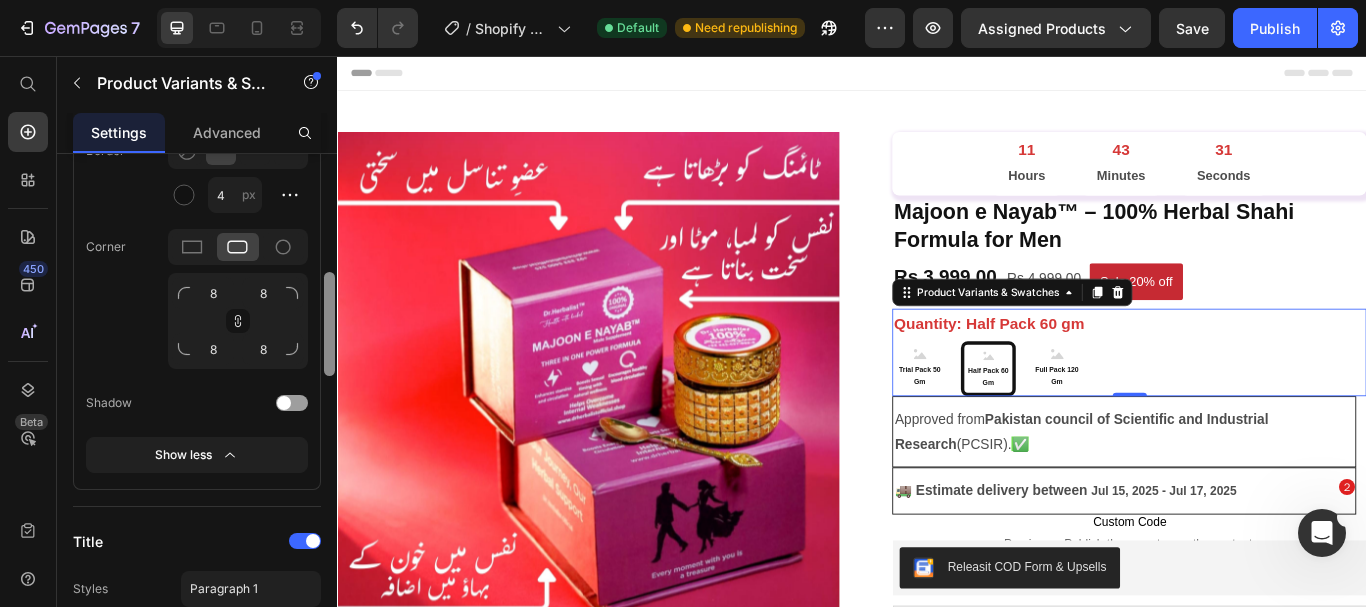 scroll, scrollTop: 881, scrollLeft: 0, axis: vertical 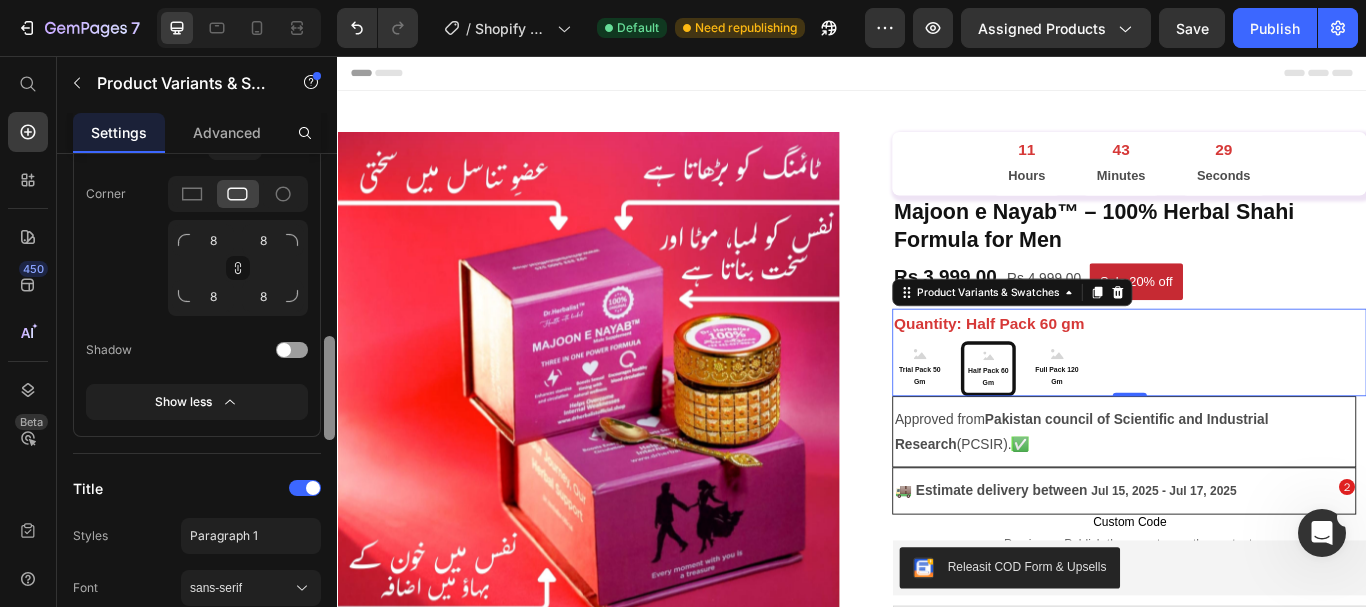drag, startPoint x: 329, startPoint y: 373, endPoint x: 326, endPoint y: 420, distance: 47.095646 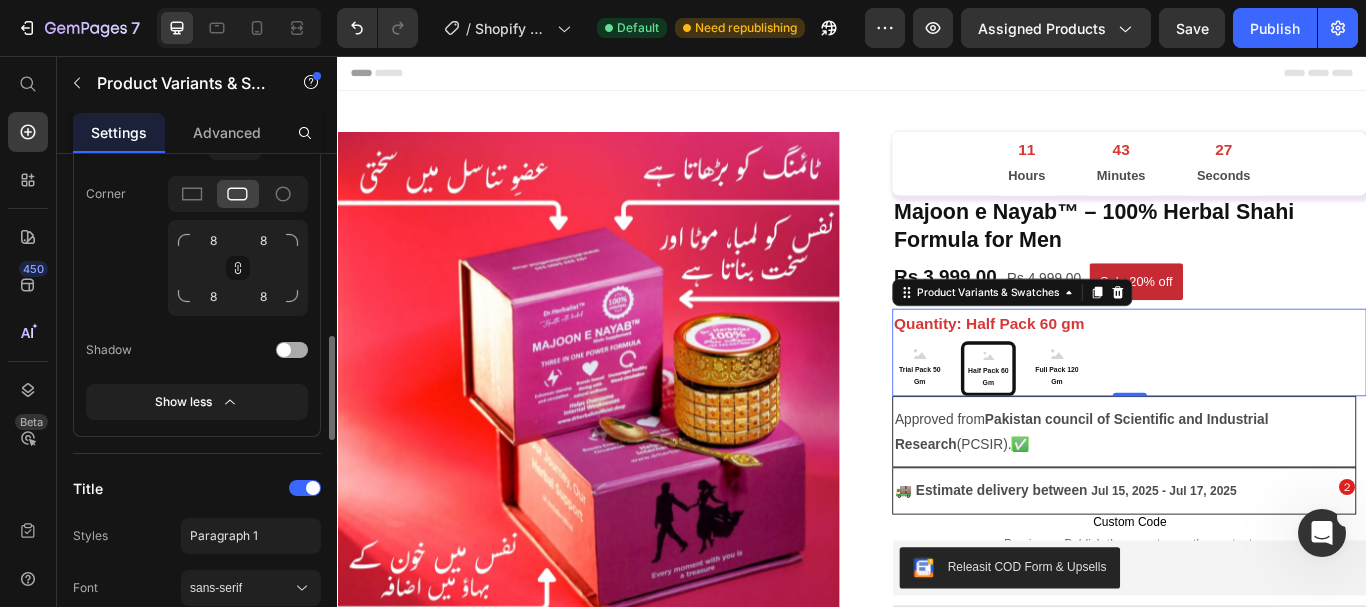 click at bounding box center [292, 350] 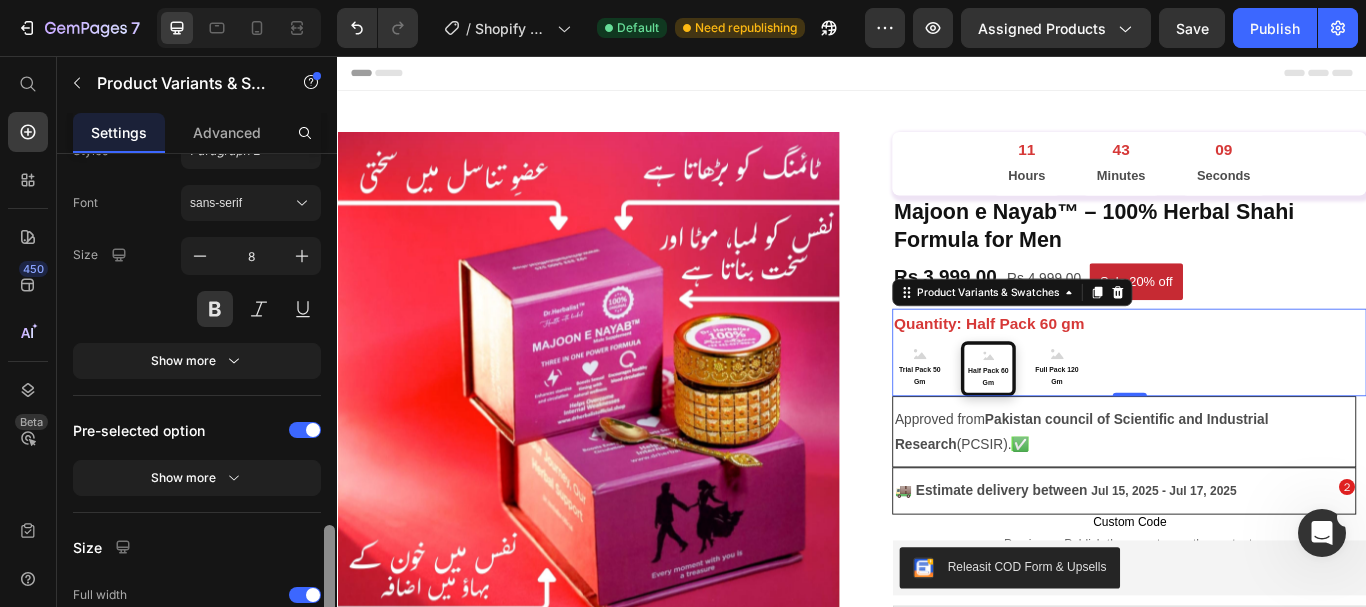scroll, scrollTop: 1953, scrollLeft: 0, axis: vertical 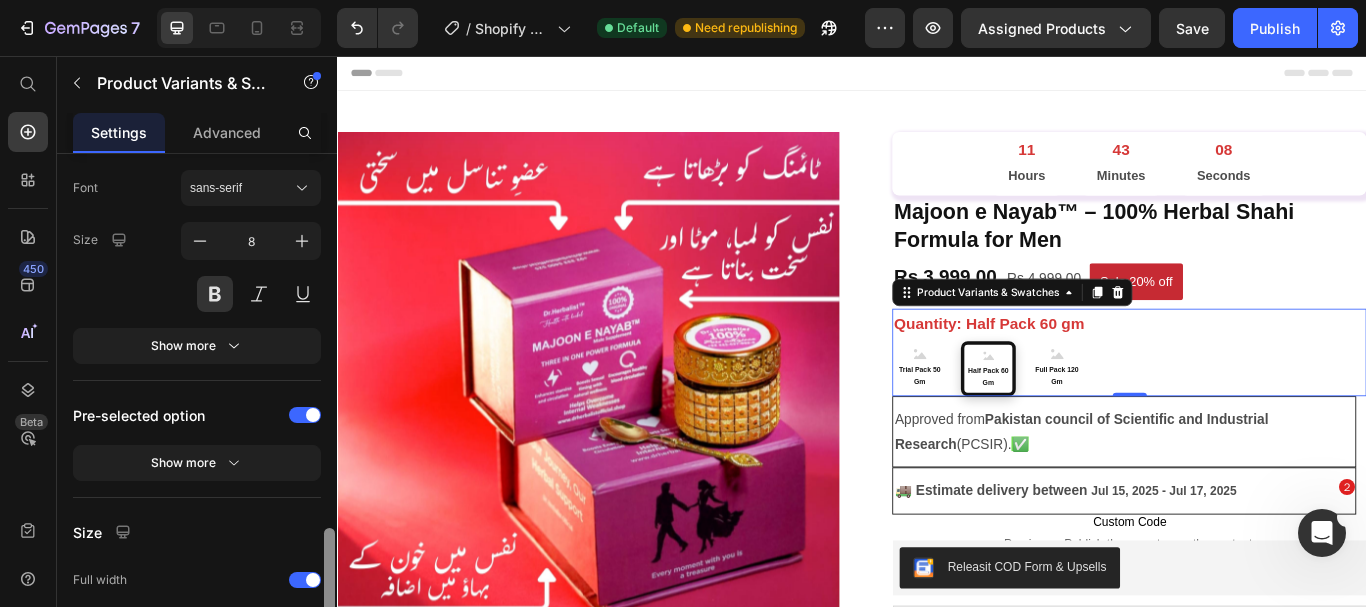 drag, startPoint x: 333, startPoint y: 347, endPoint x: 321, endPoint y: 551, distance: 204.35263 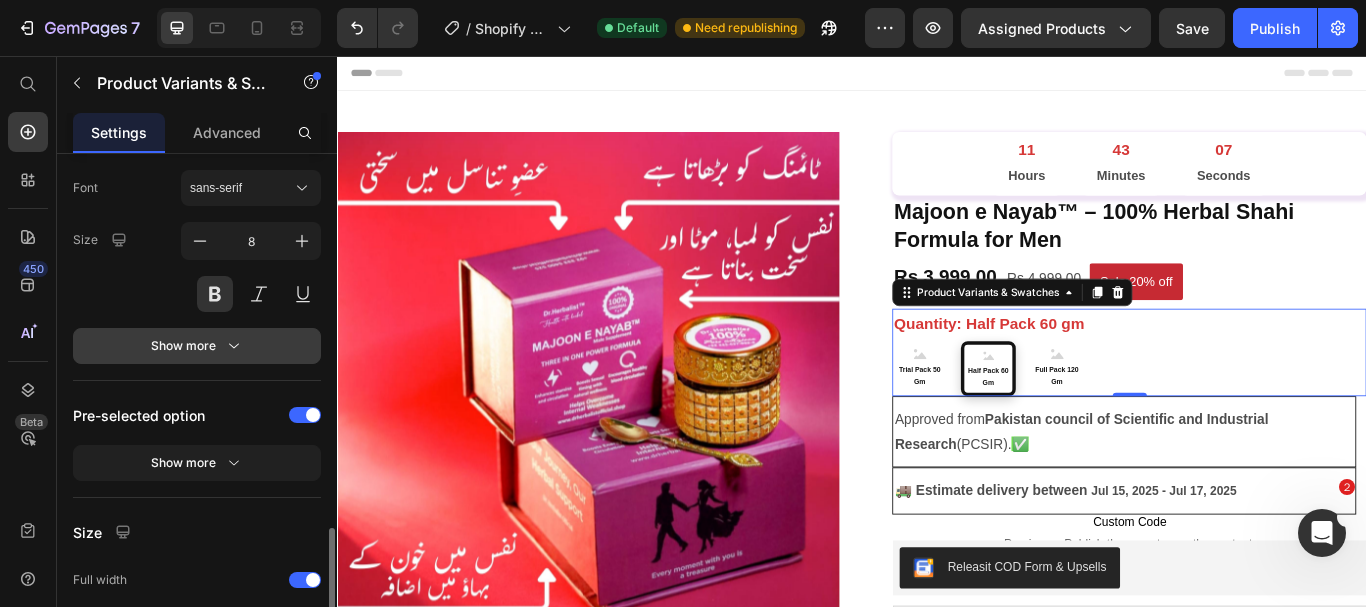 click 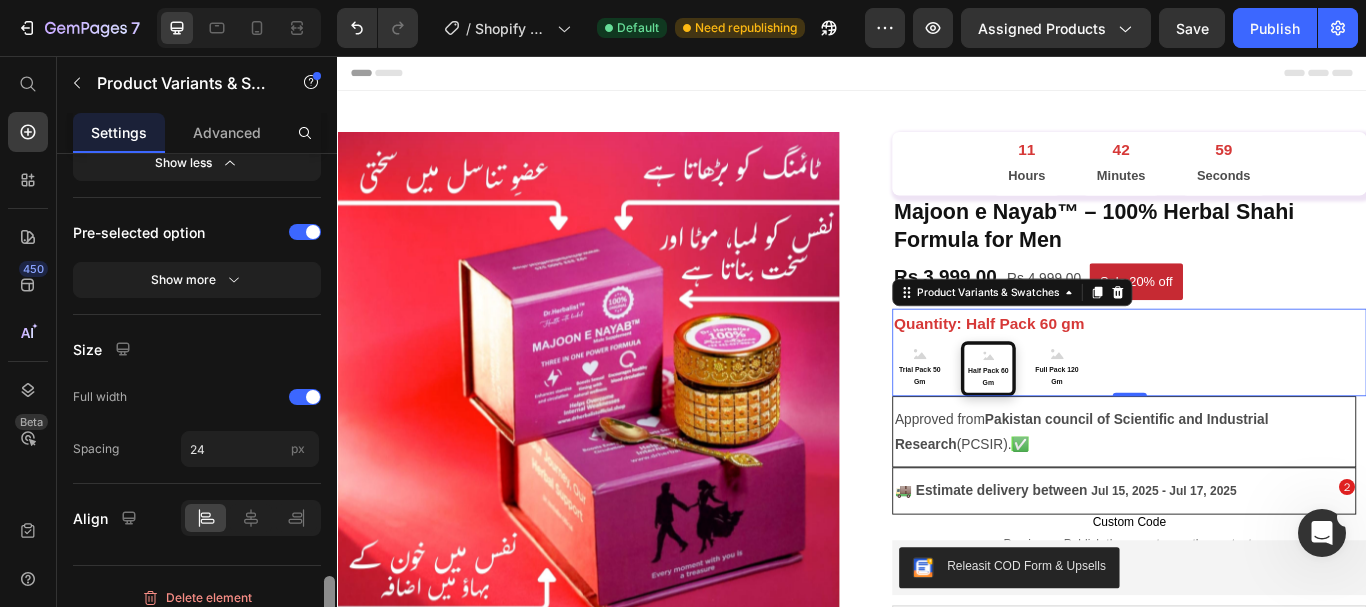 scroll, scrollTop: 2361, scrollLeft: 0, axis: vertical 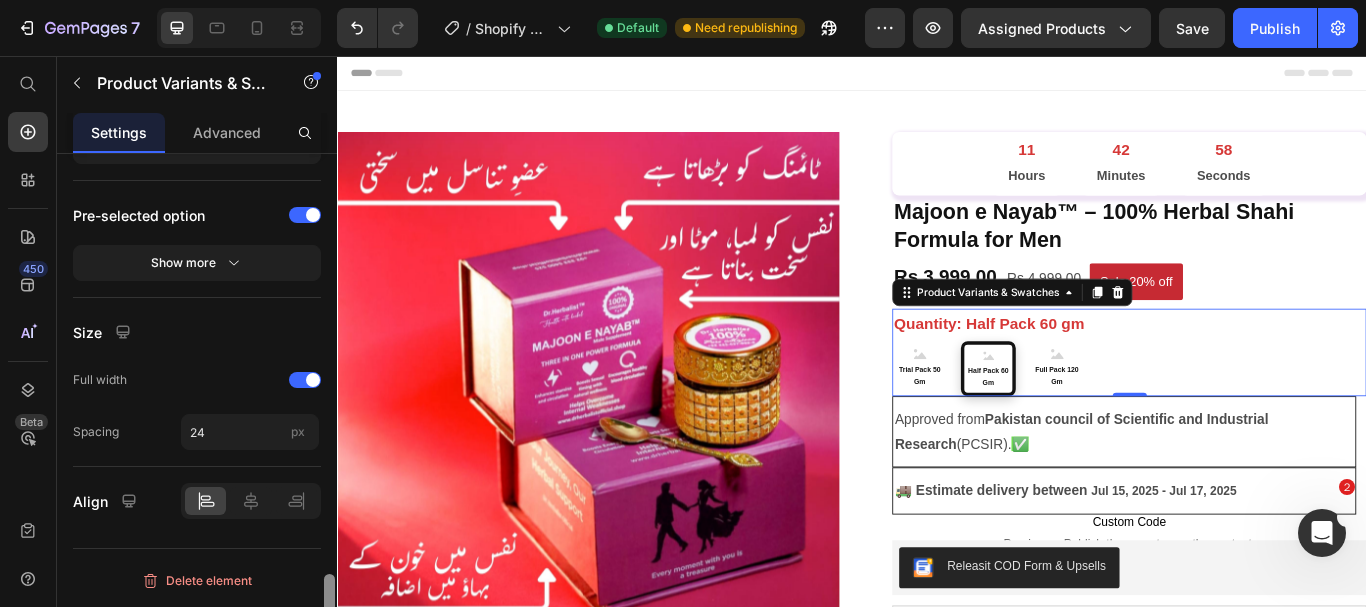 drag, startPoint x: 326, startPoint y: 540, endPoint x: 331, endPoint y: 639, distance: 99.12618 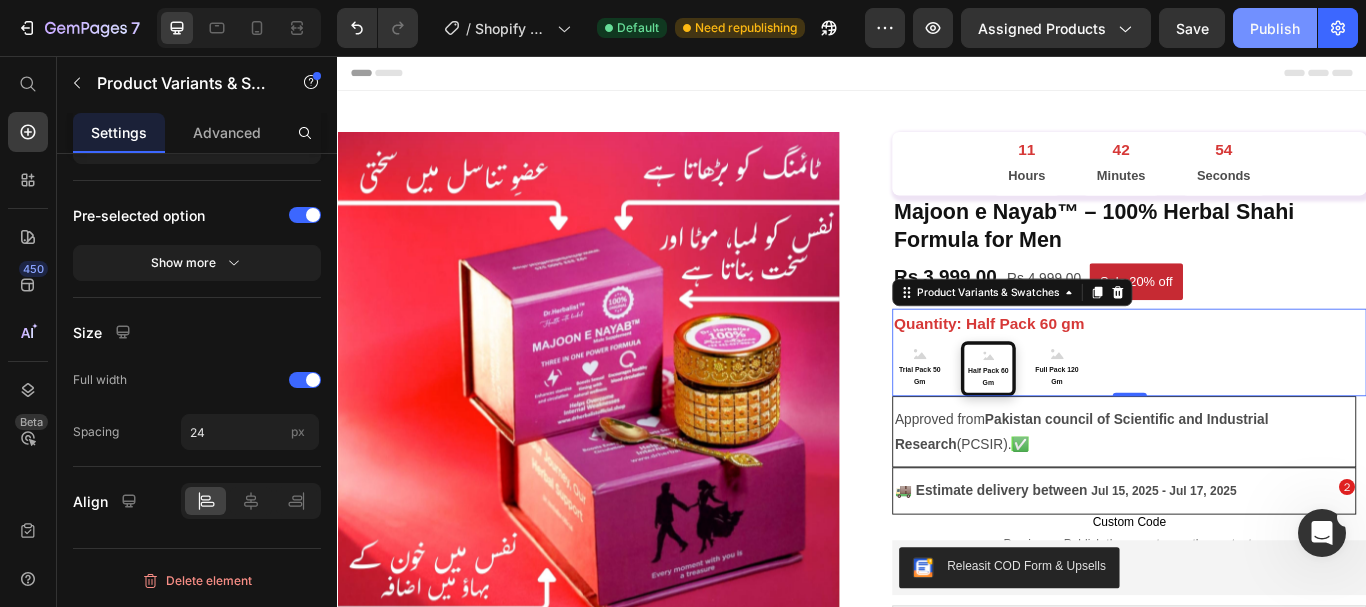 click on "Publish" at bounding box center (1275, 28) 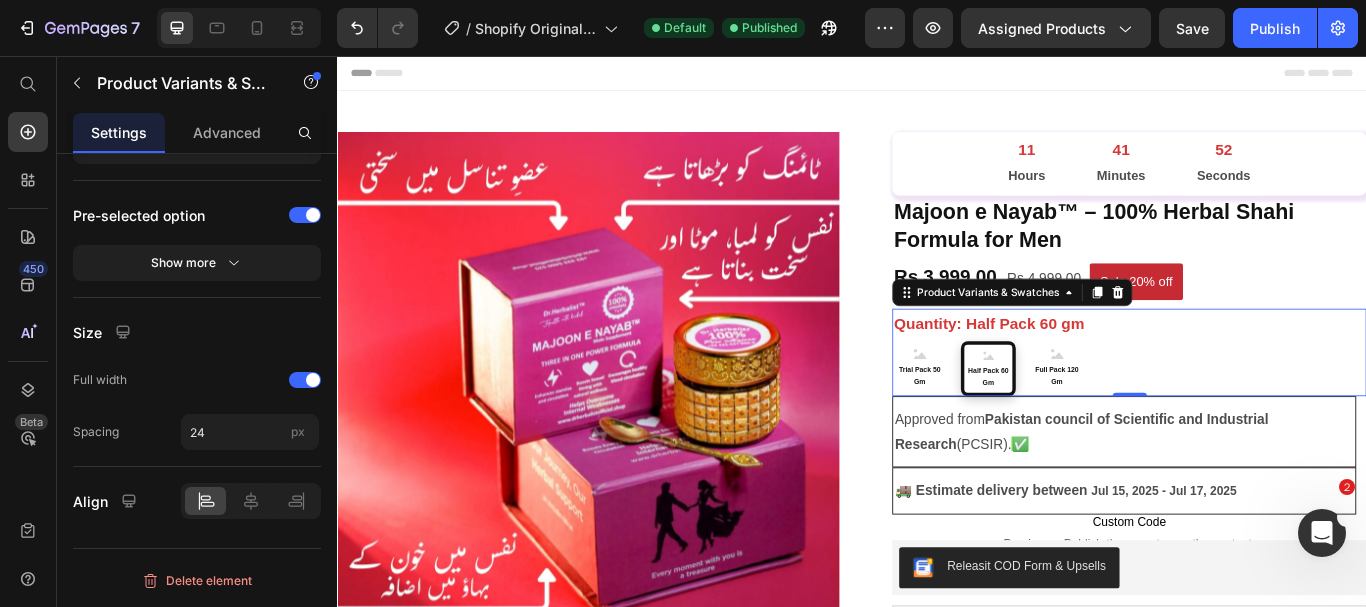 click on "Trial pack 50 gm Trial pack 50 gm Trial pack 50 gm Half Pack 60 gm Half Pack 60 gm Half Pack 60 gm Full Pack 120 gm Full Pack 120 gm Full Pack 120 gm" at bounding box center (1260, 421) 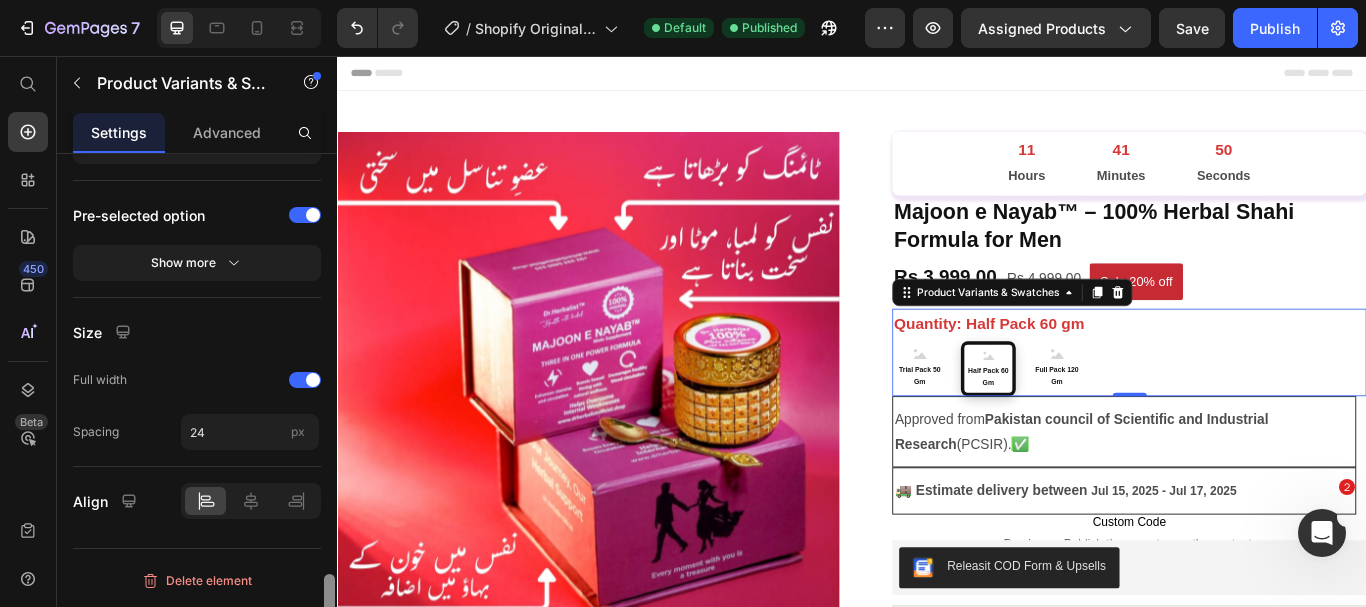 scroll, scrollTop: 1851, scrollLeft: 0, axis: vertical 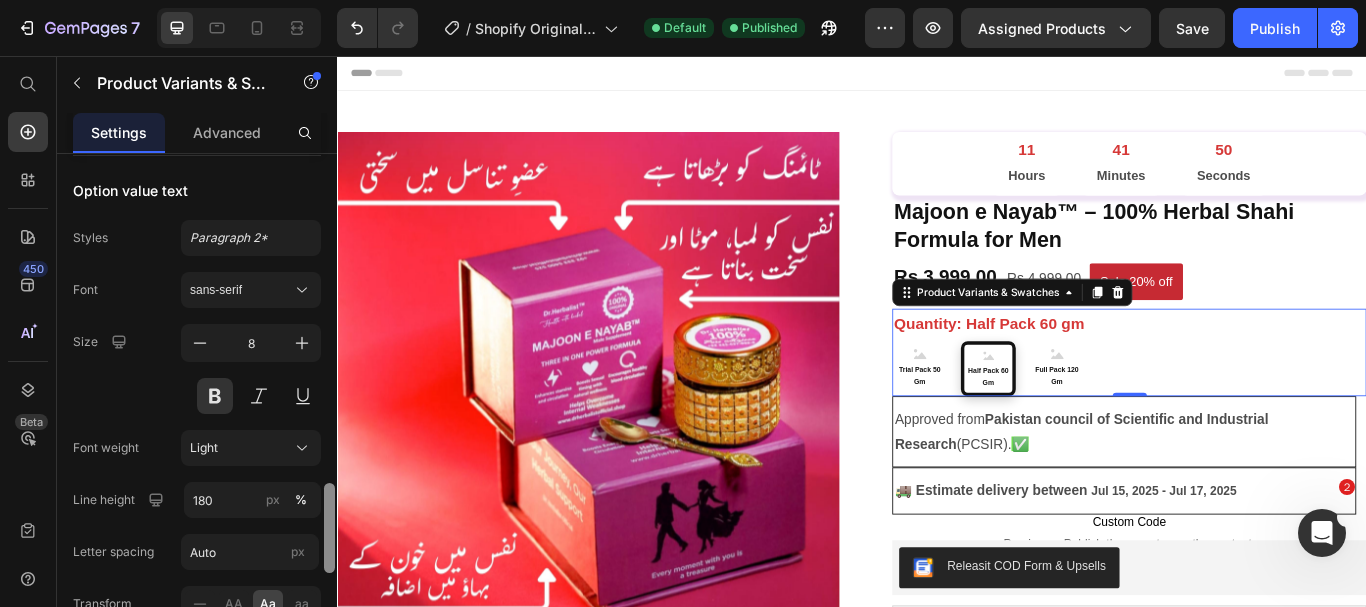 click at bounding box center (329, 409) 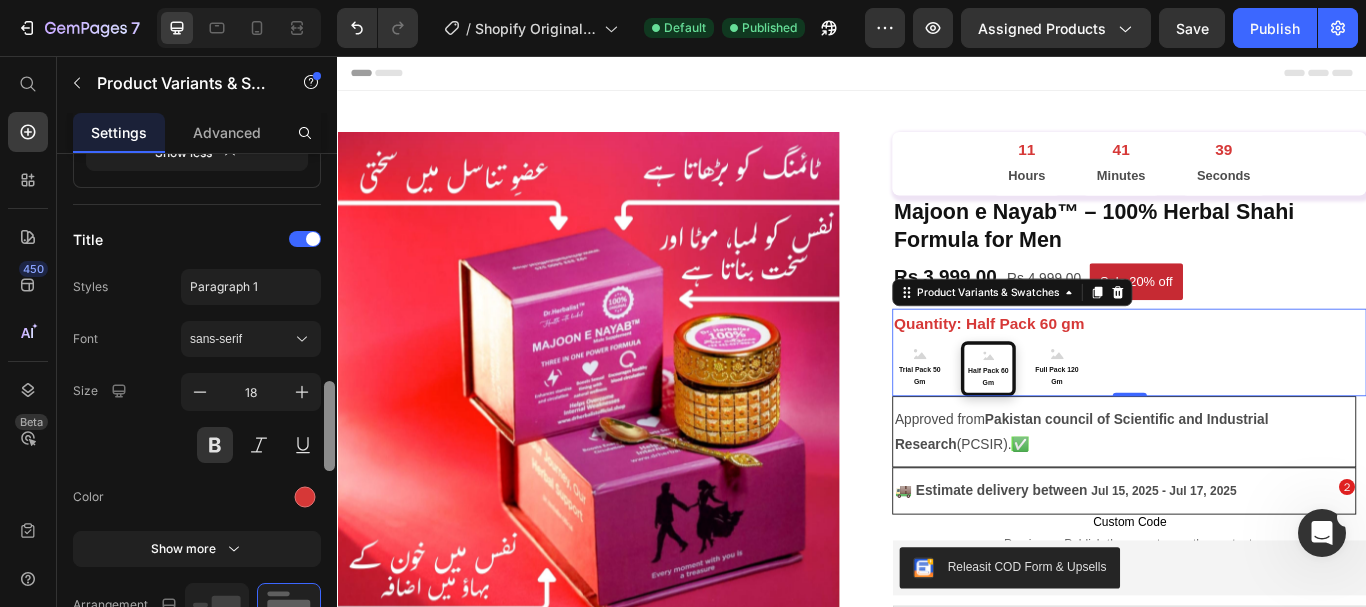 scroll, scrollTop: 1306, scrollLeft: 0, axis: vertical 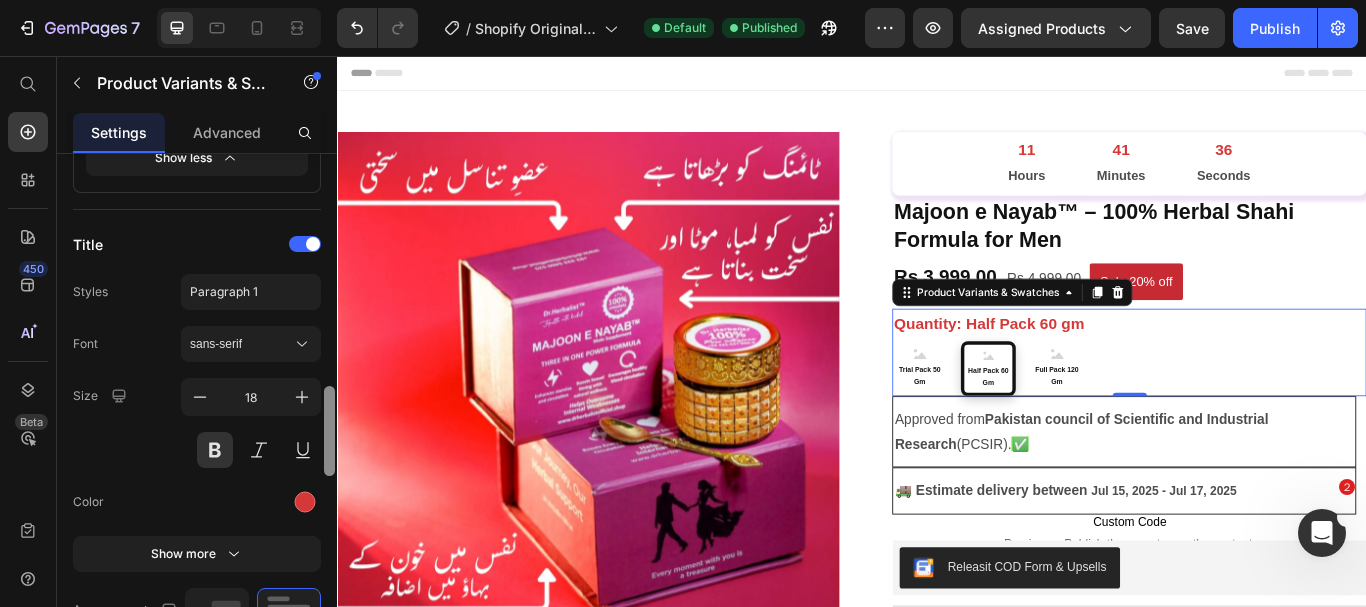 drag, startPoint x: 329, startPoint y: 555, endPoint x: 331, endPoint y: 458, distance: 97.020615 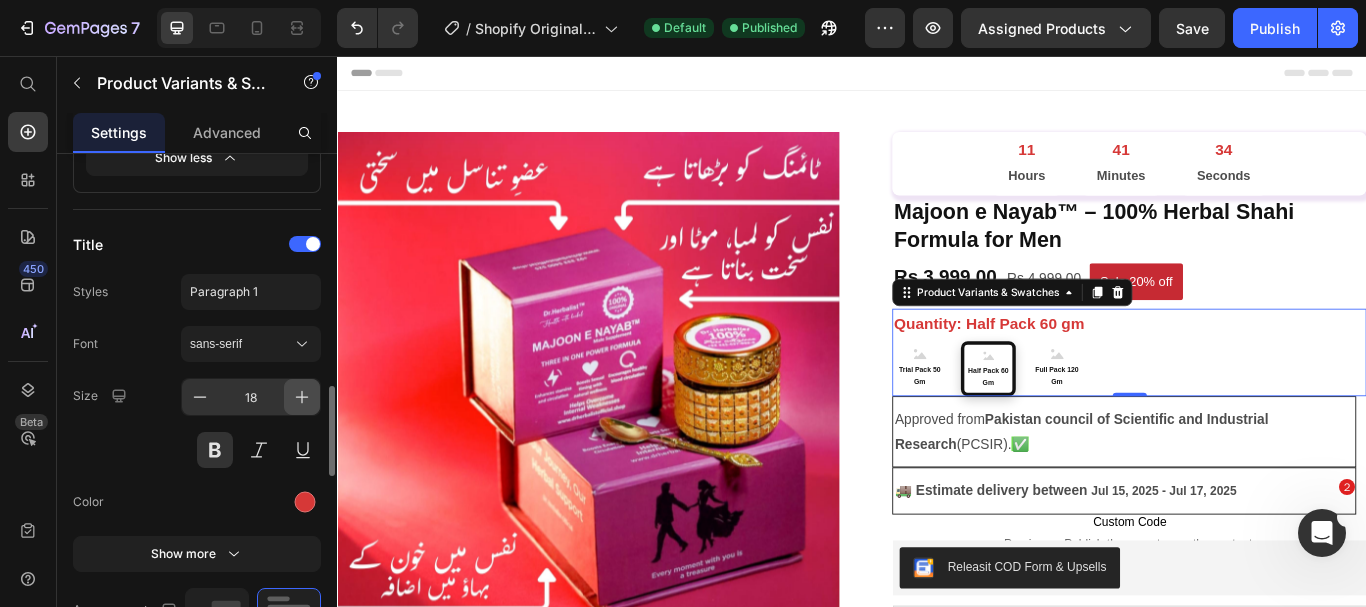 click 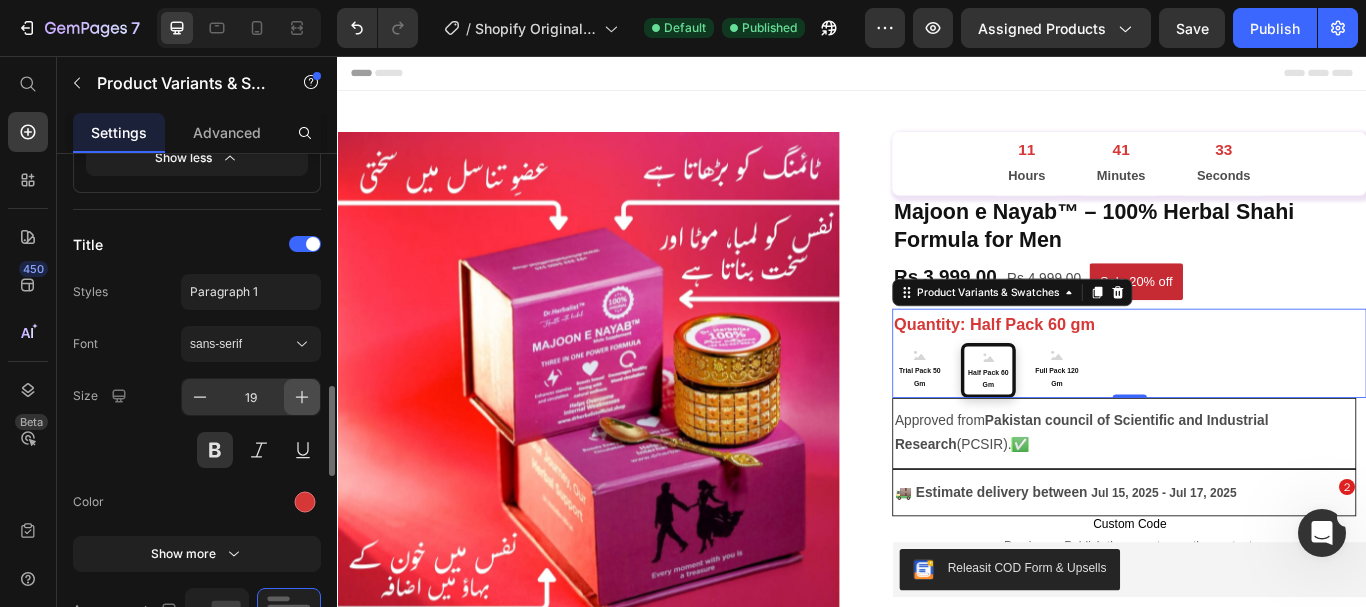 click 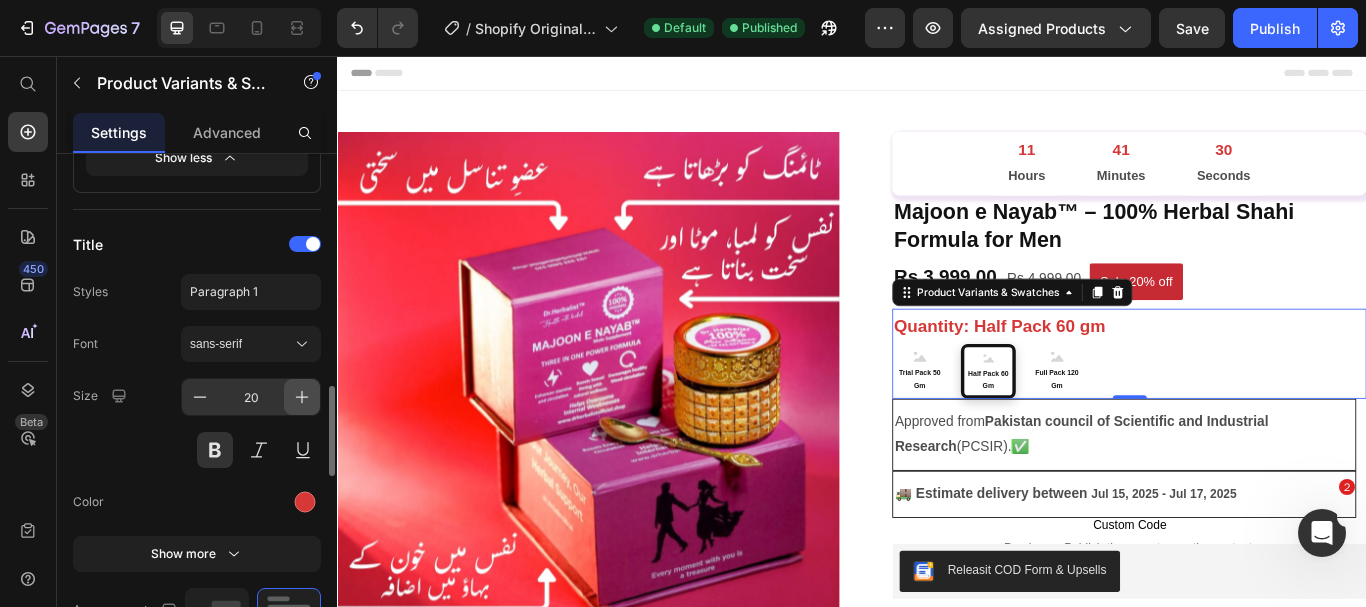 click 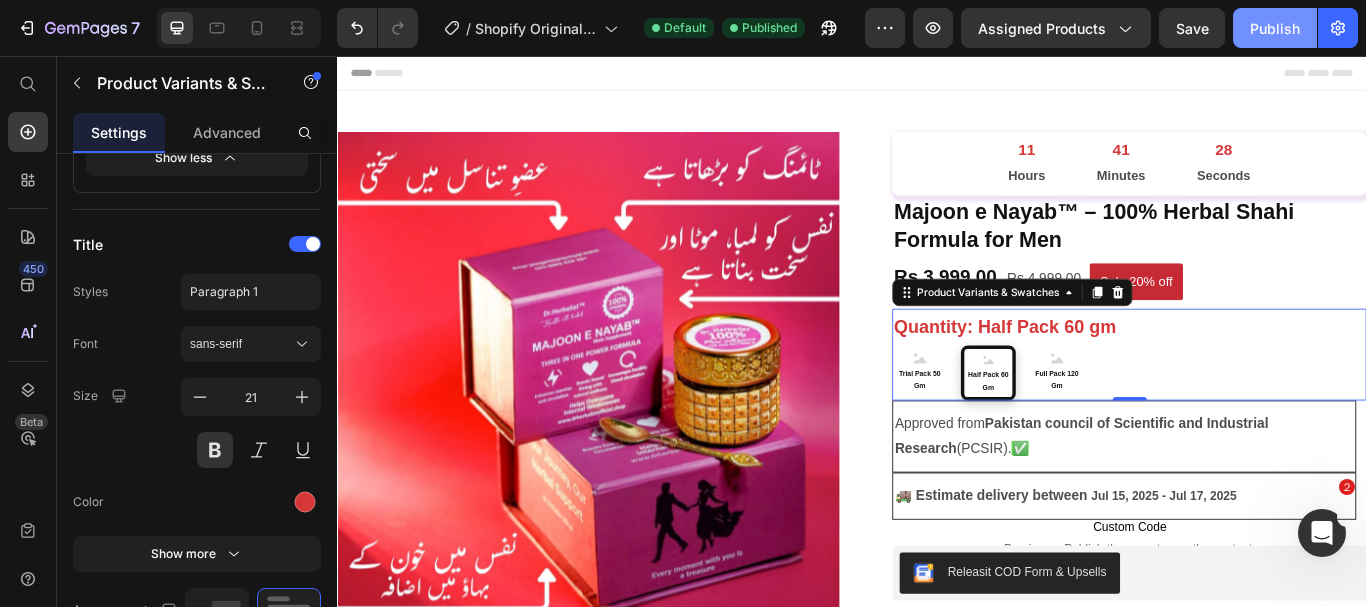 click on "Publish" at bounding box center (1275, 28) 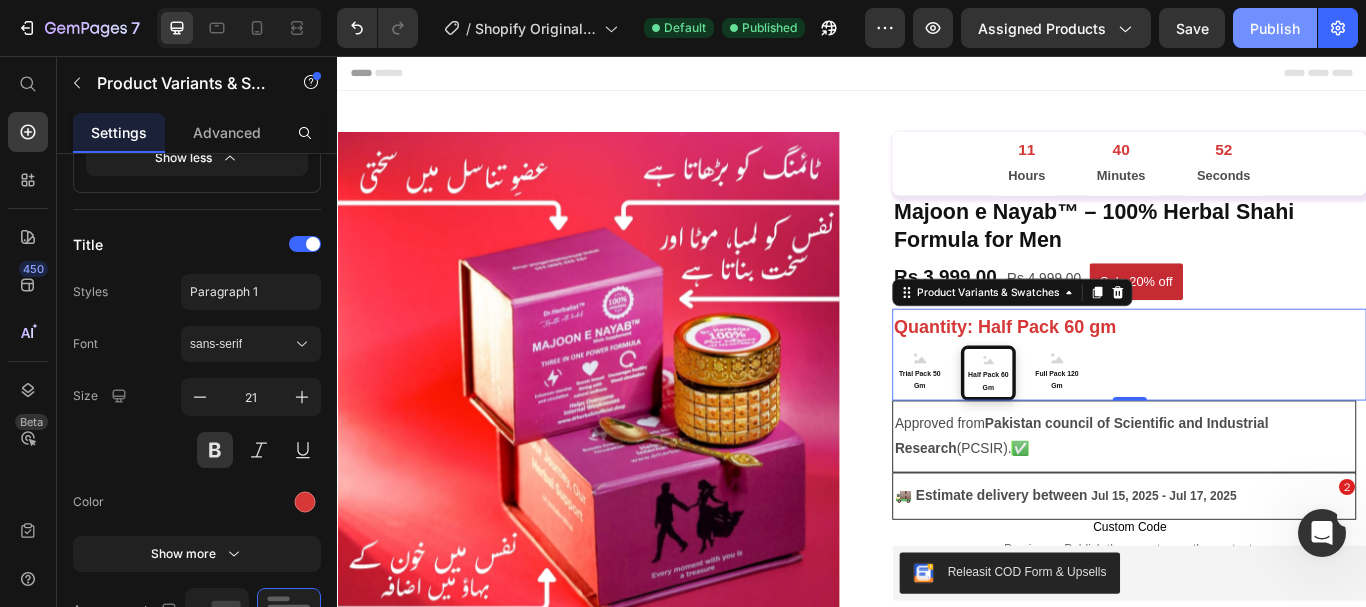 click on "Publish" at bounding box center (1275, 28) 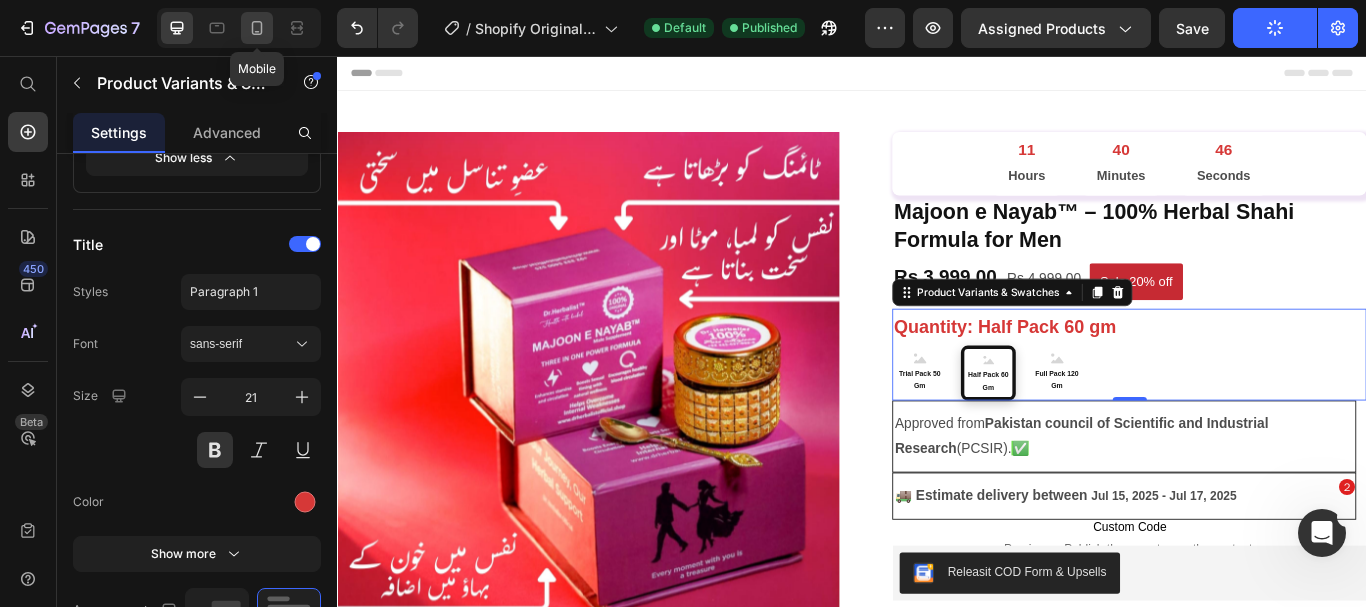 click 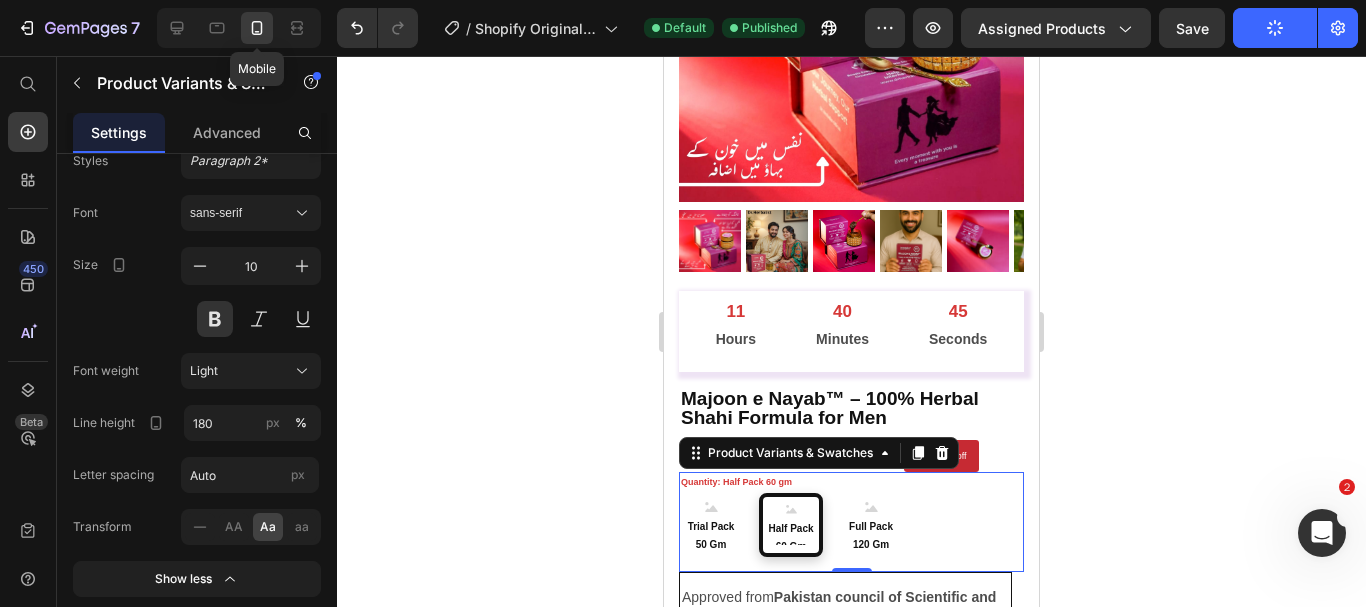 scroll, scrollTop: 578, scrollLeft: 0, axis: vertical 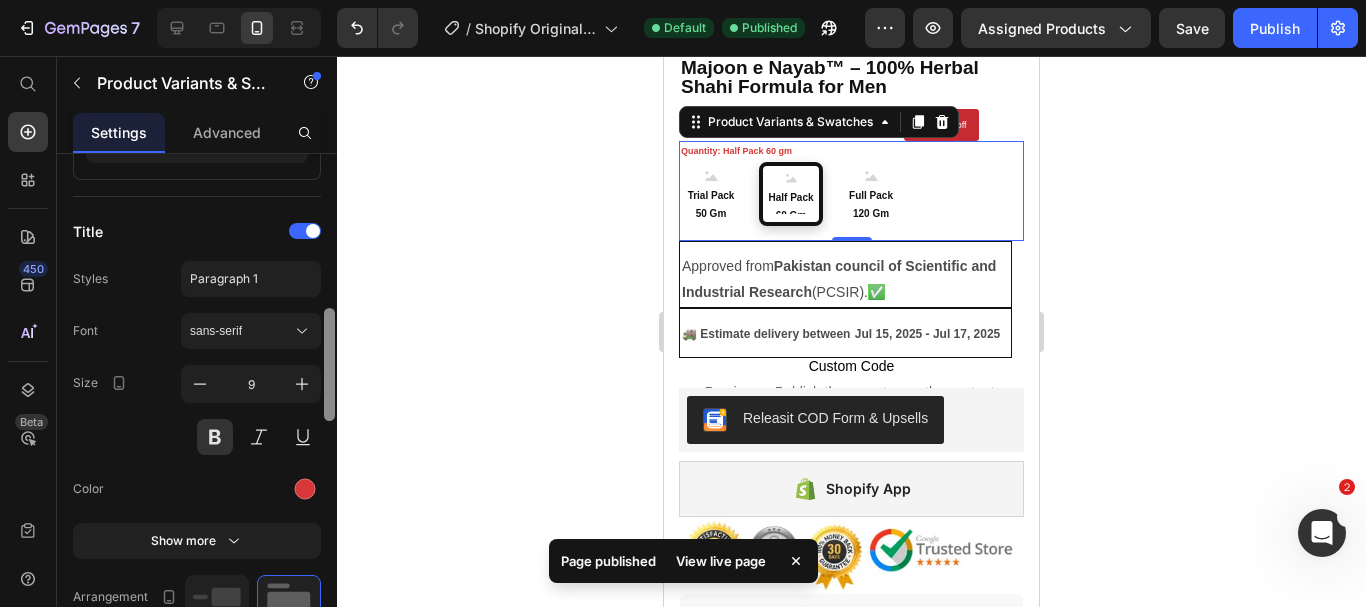 drag, startPoint x: 334, startPoint y: 456, endPoint x: 344, endPoint y: 321, distance: 135.36986 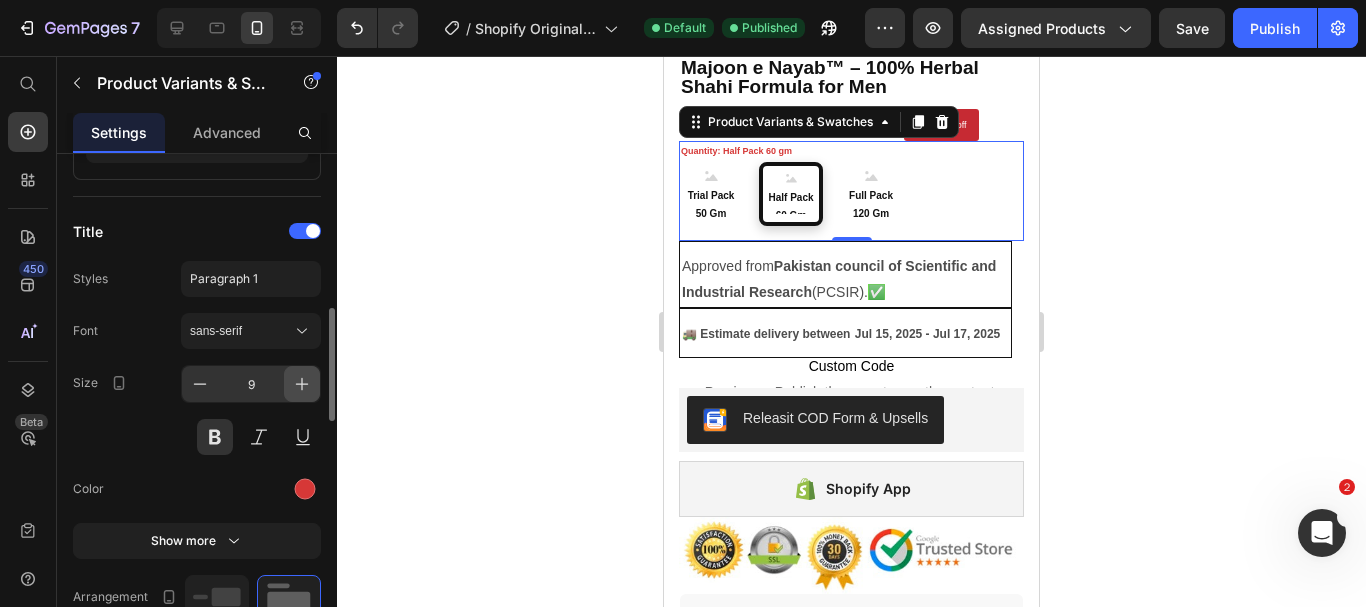 click 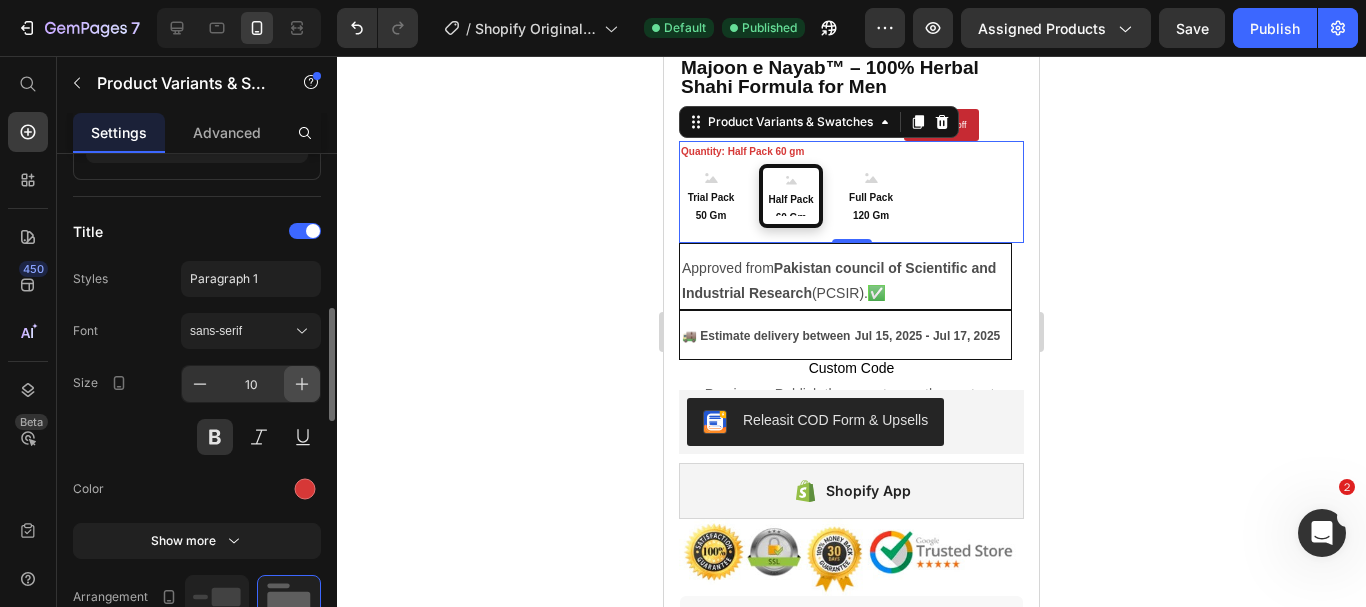 click 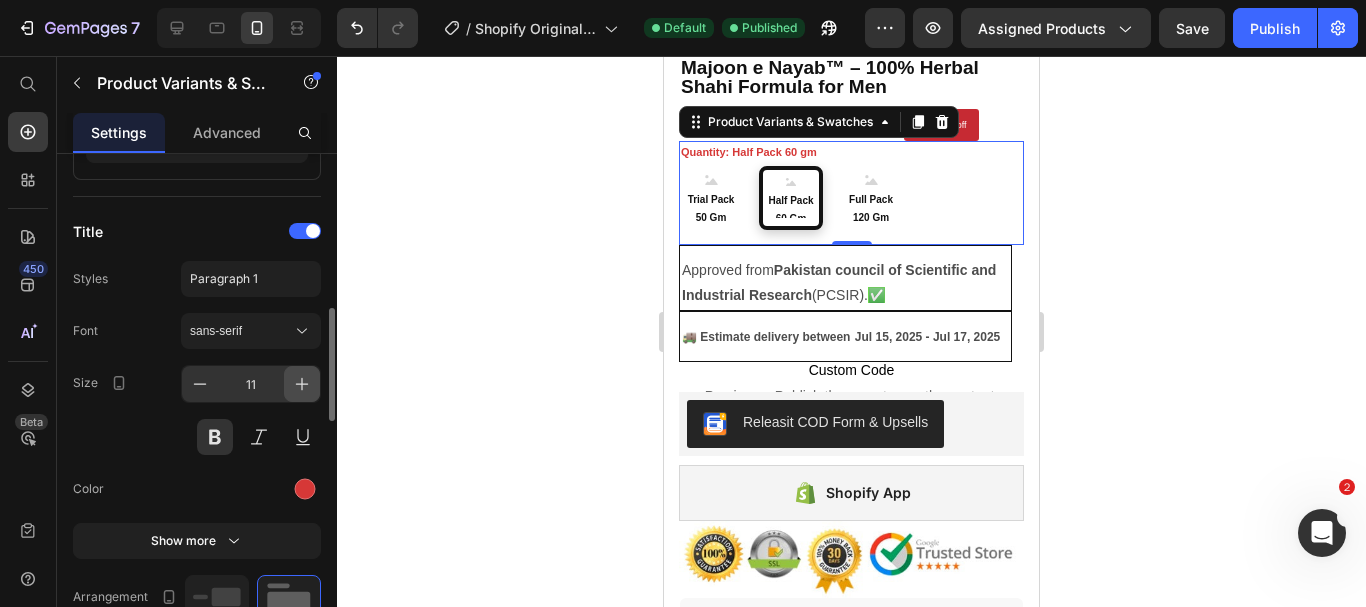 click 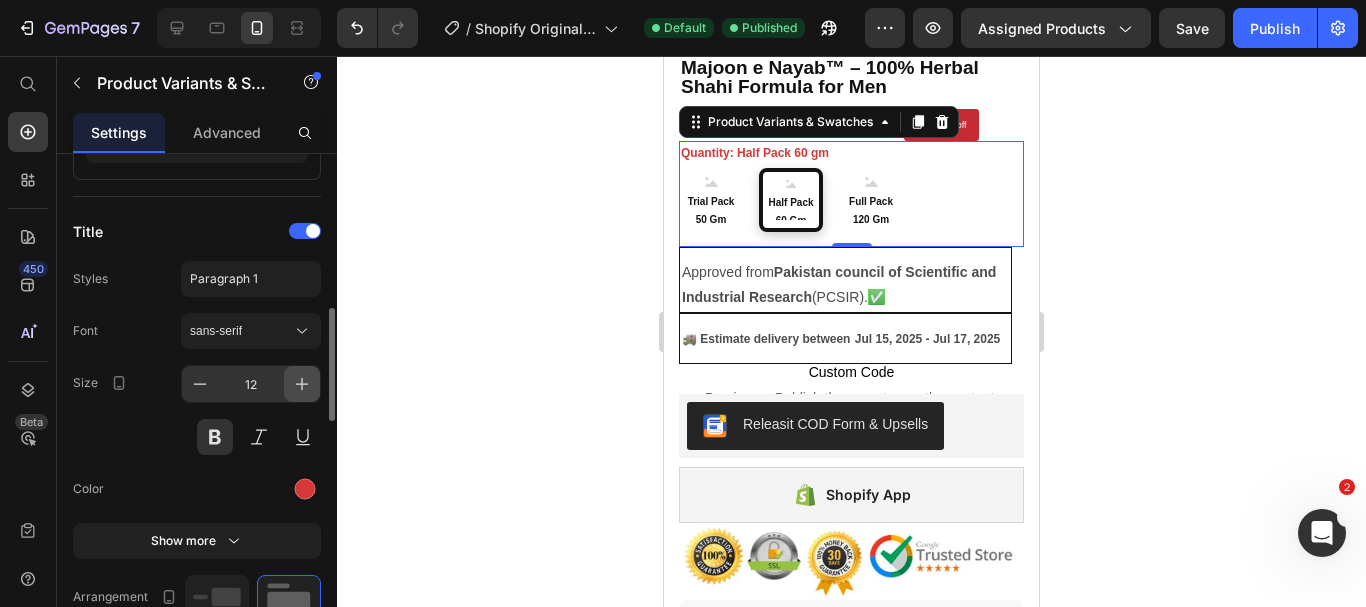 click 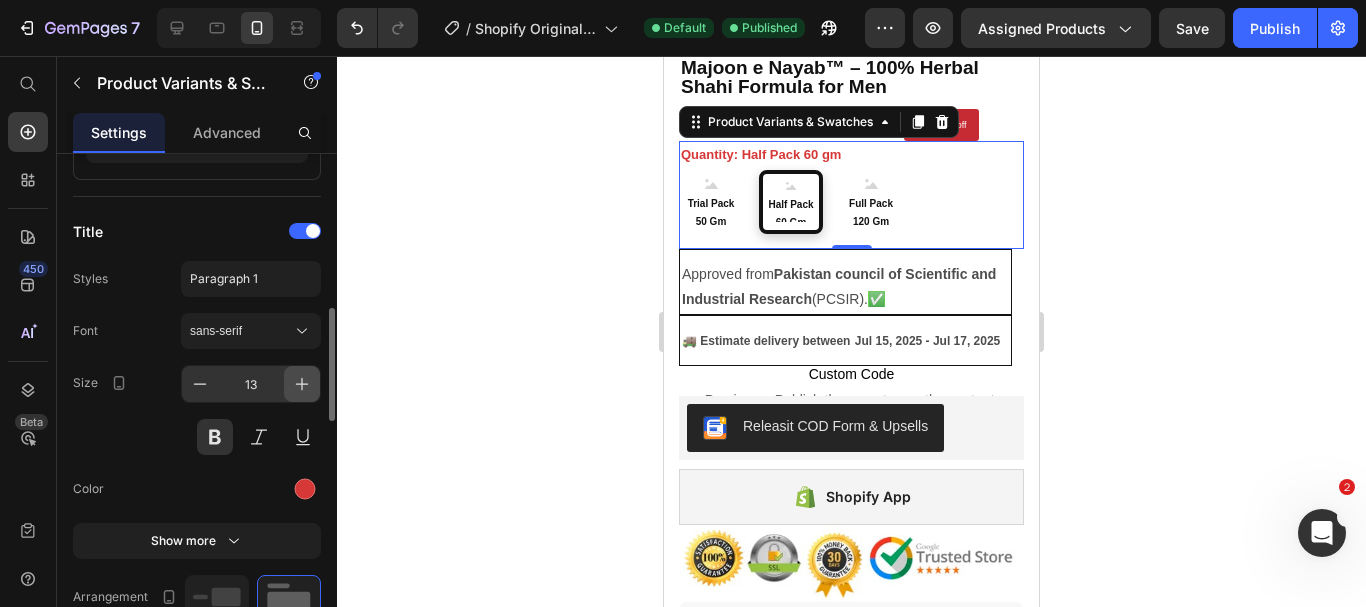 click 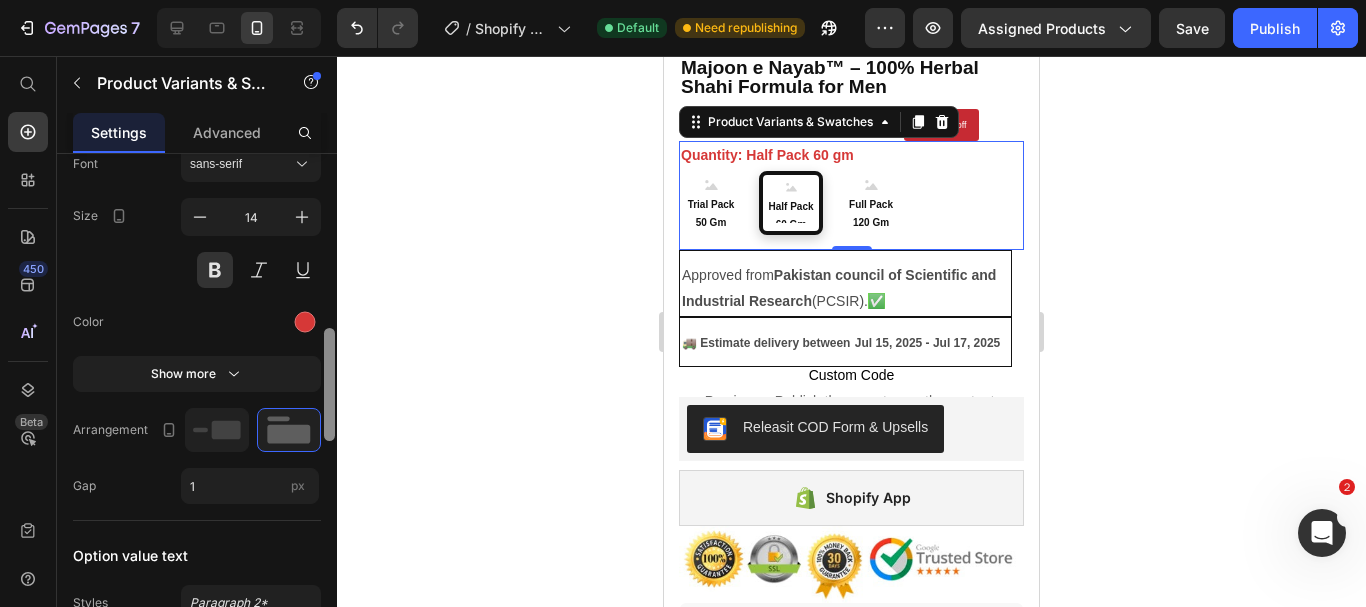 scroll, scrollTop: 882, scrollLeft: 0, axis: vertical 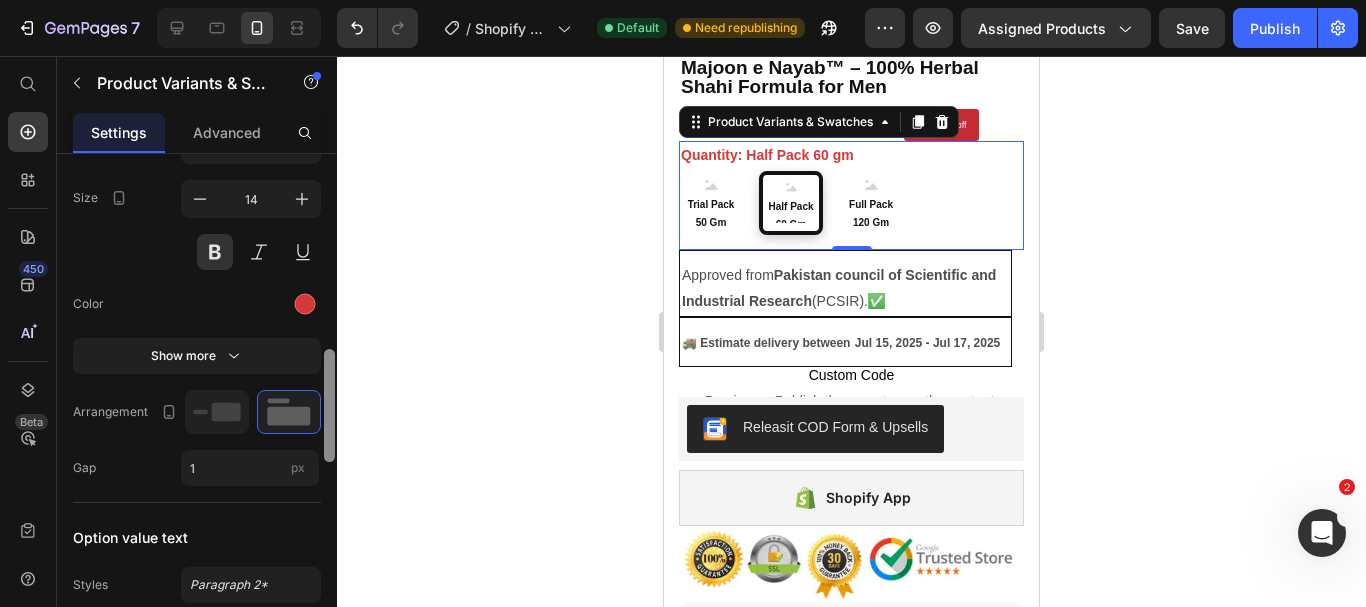 drag, startPoint x: 328, startPoint y: 374, endPoint x: 326, endPoint y: 415, distance: 41.04875 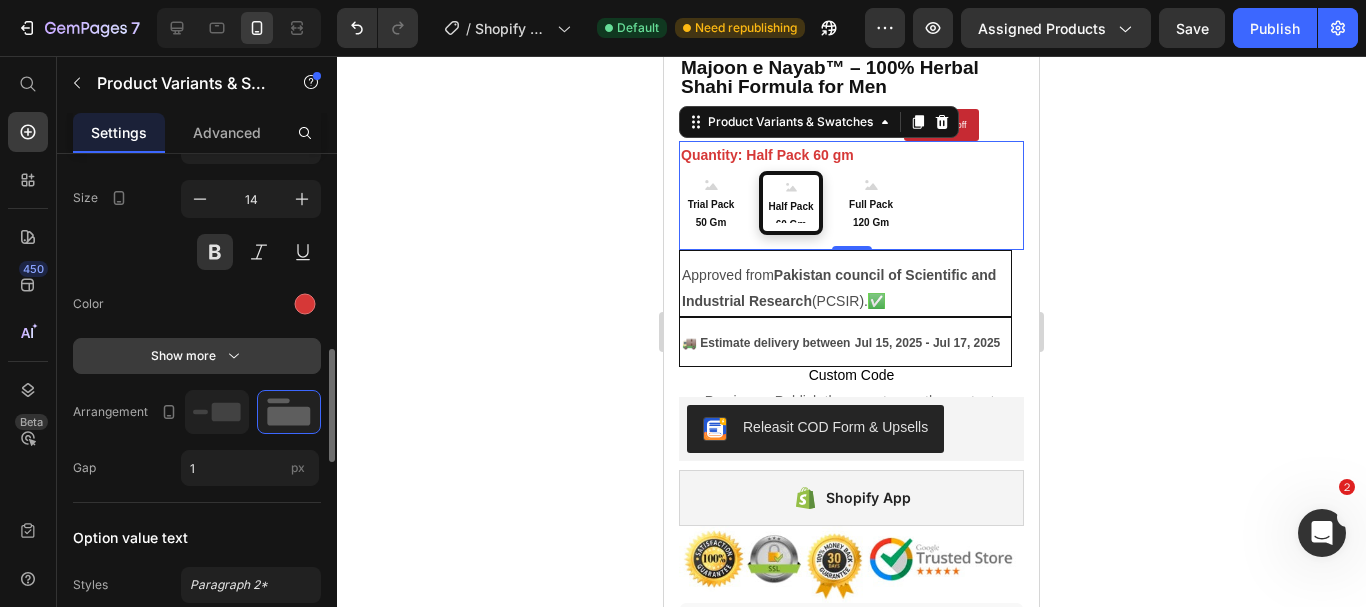 click 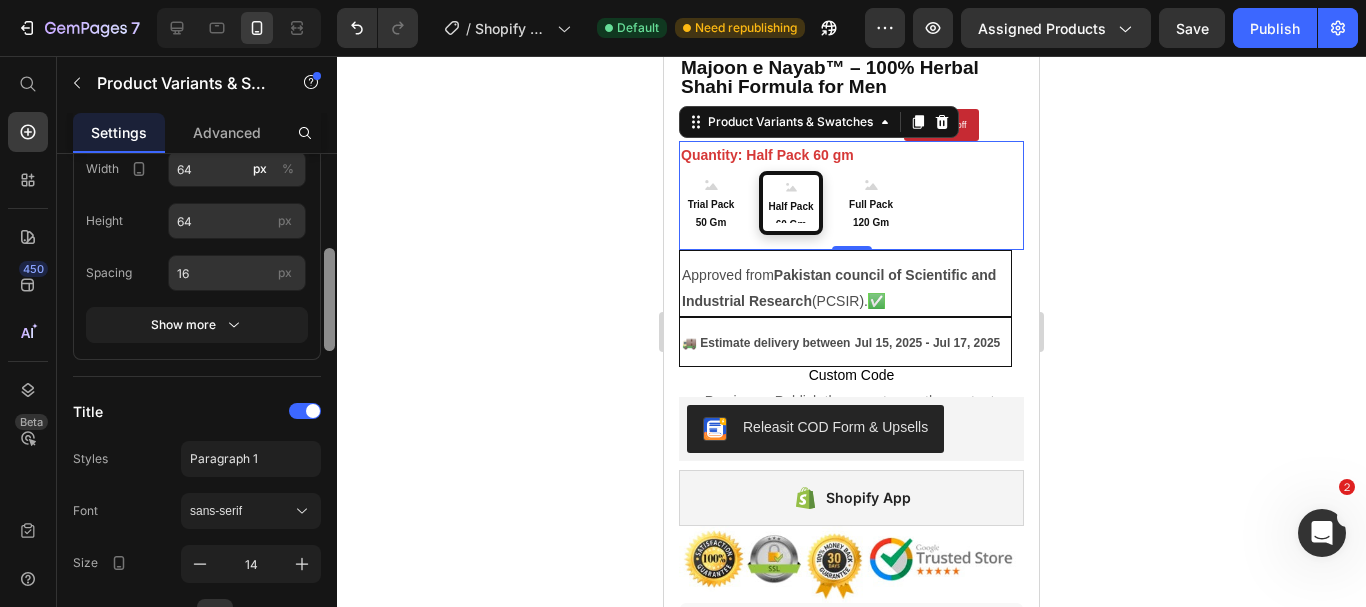 scroll, scrollTop: 526, scrollLeft: 0, axis: vertical 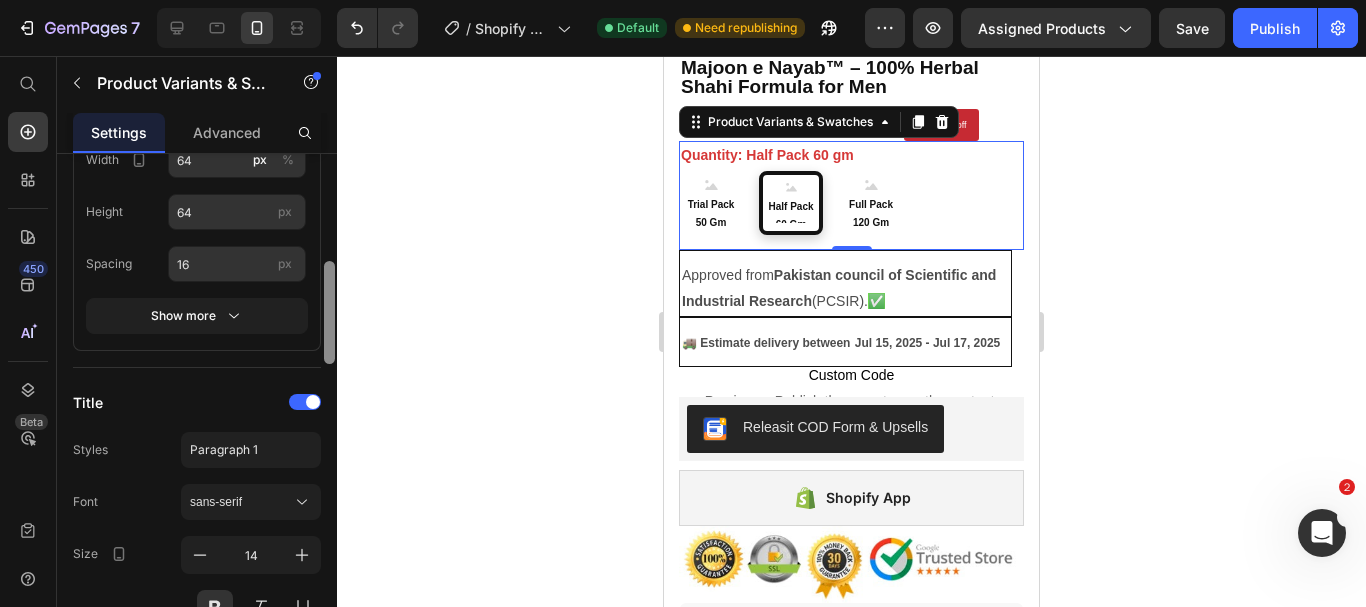 drag, startPoint x: 330, startPoint y: 374, endPoint x: 337, endPoint y: 295, distance: 79.30952 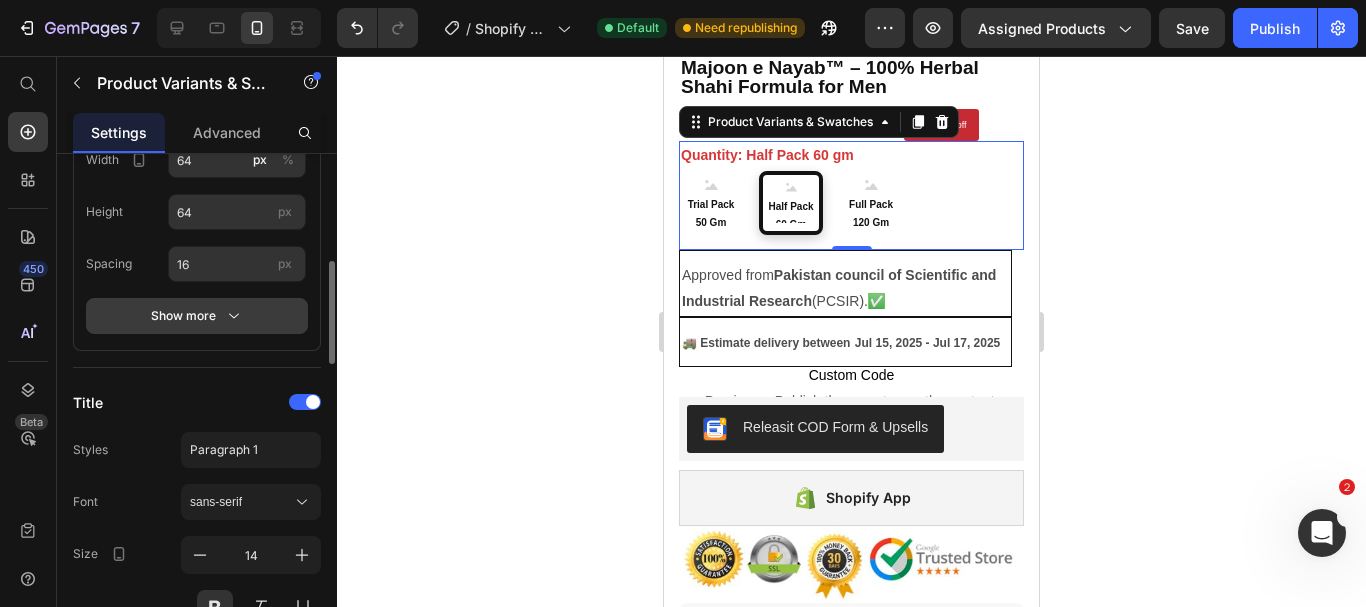 click 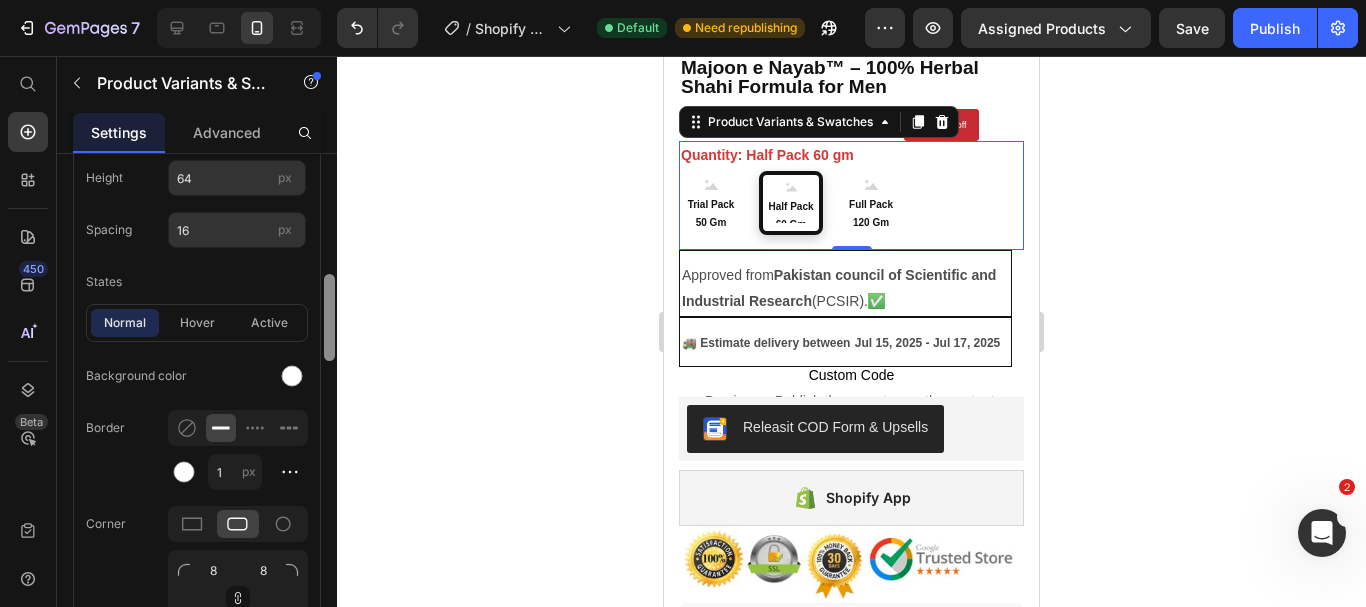 scroll, scrollTop: 580, scrollLeft: 0, axis: vertical 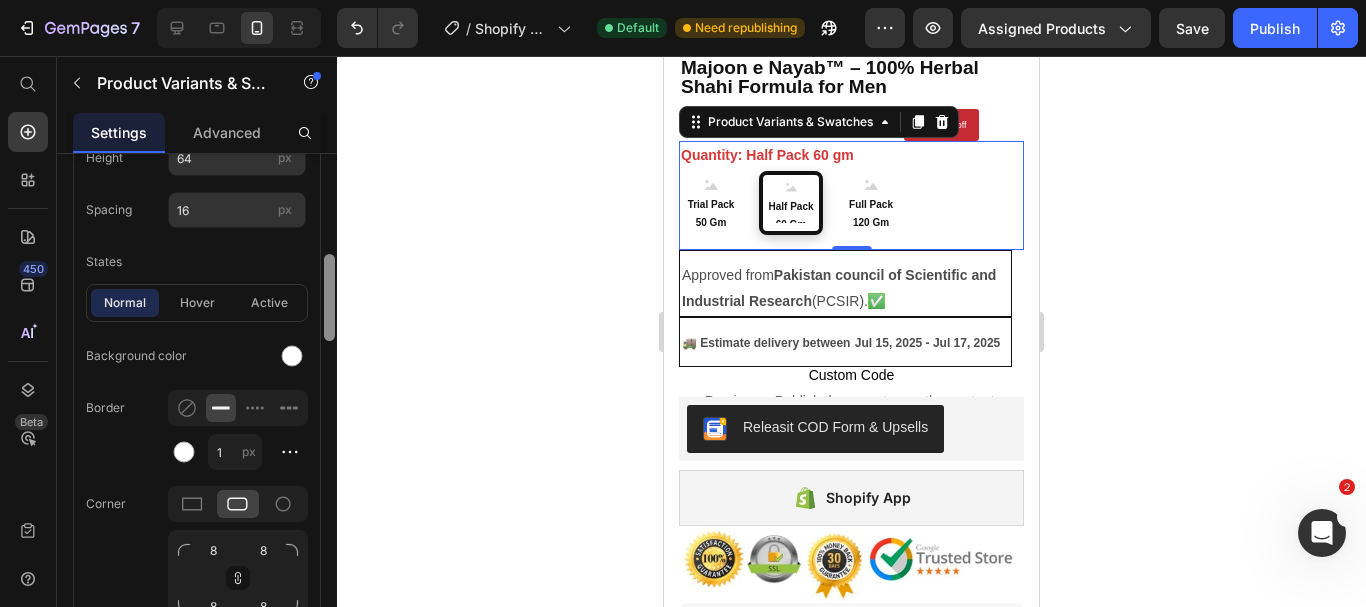 drag, startPoint x: 330, startPoint y: 336, endPoint x: 330, endPoint y: 347, distance: 11 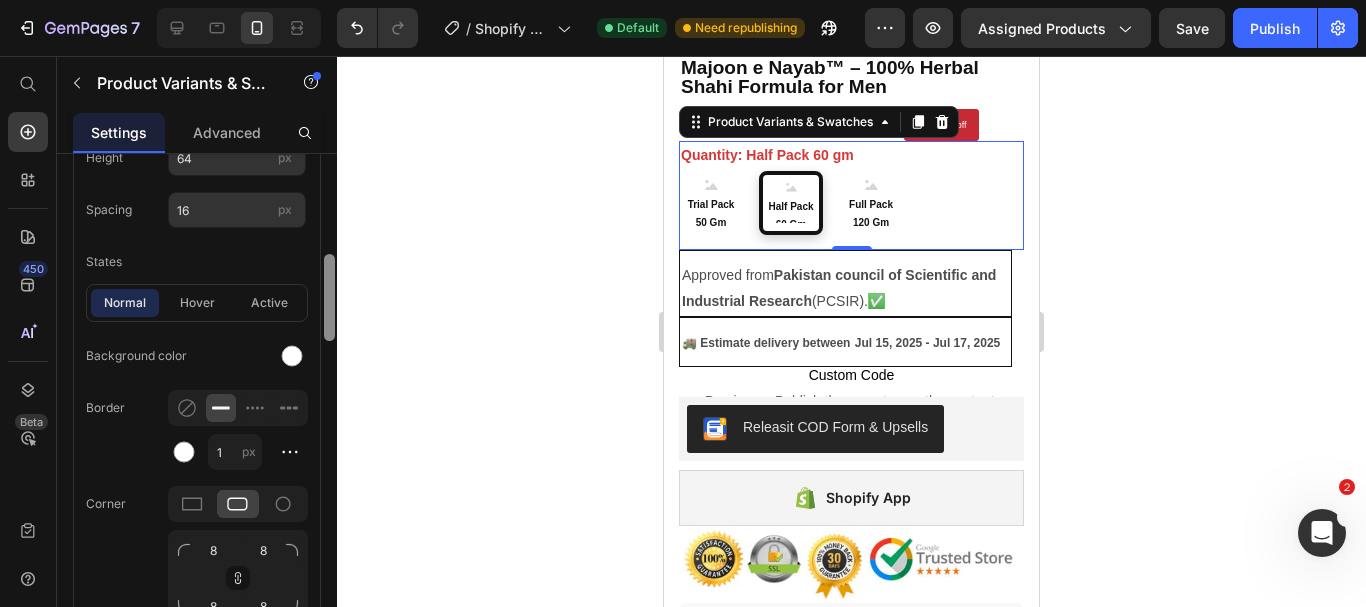 click at bounding box center (329, 409) 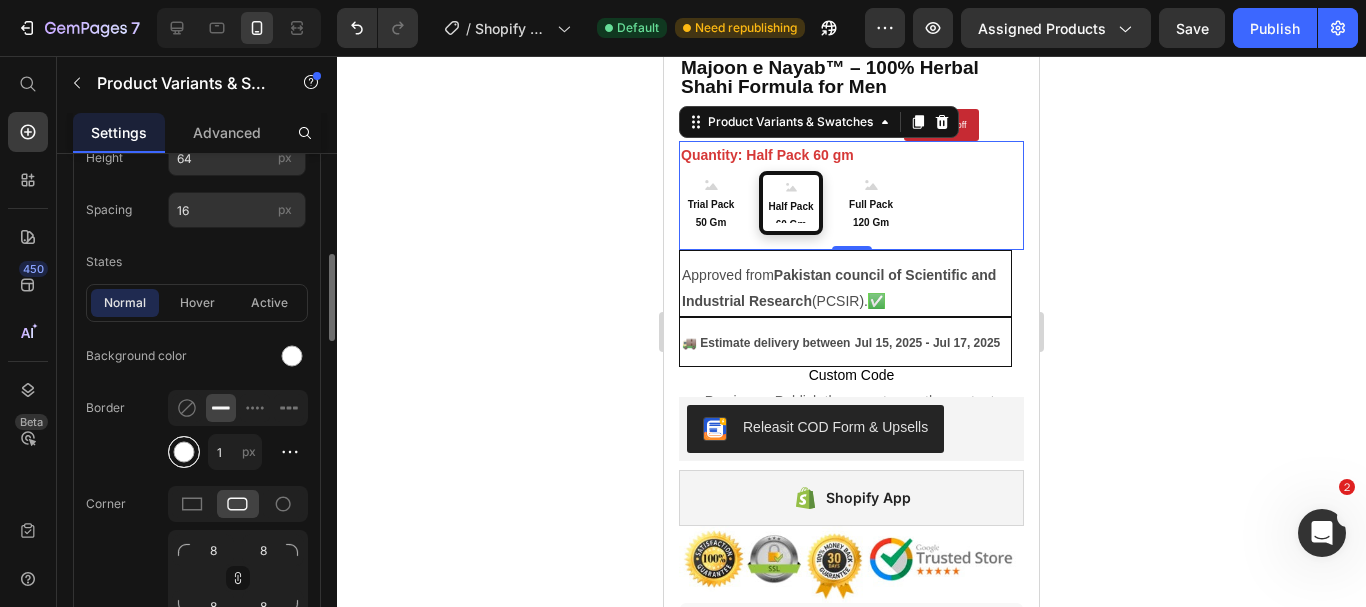 click at bounding box center [184, 452] 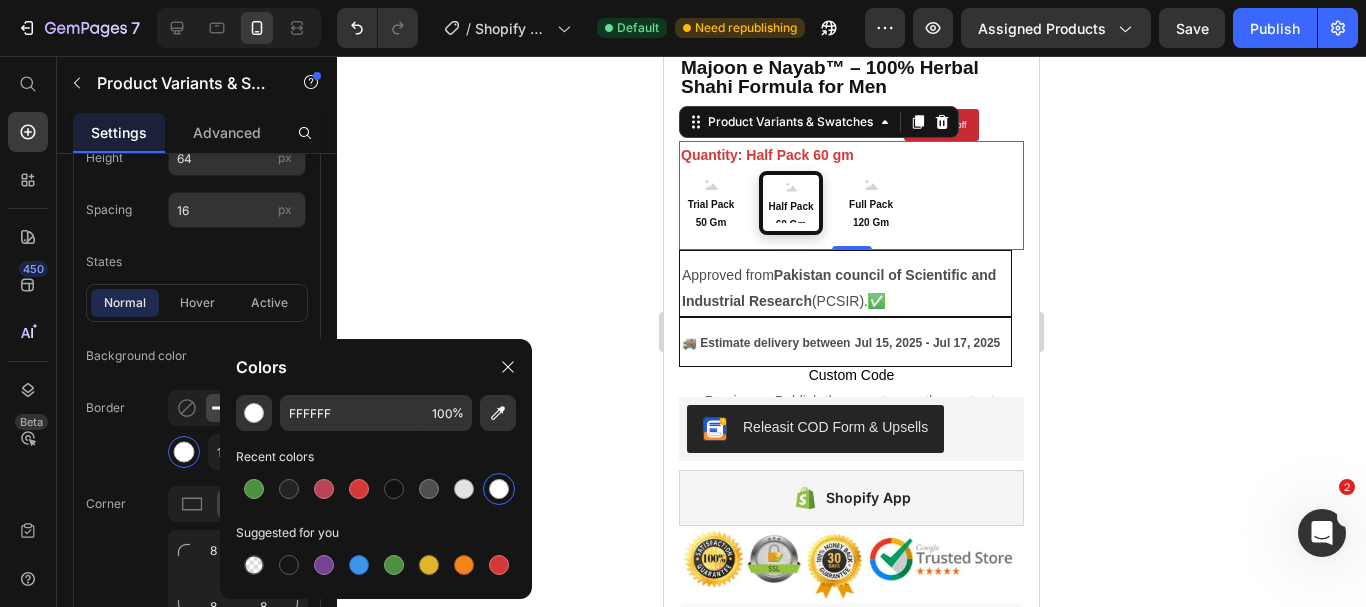 click on "Colors" 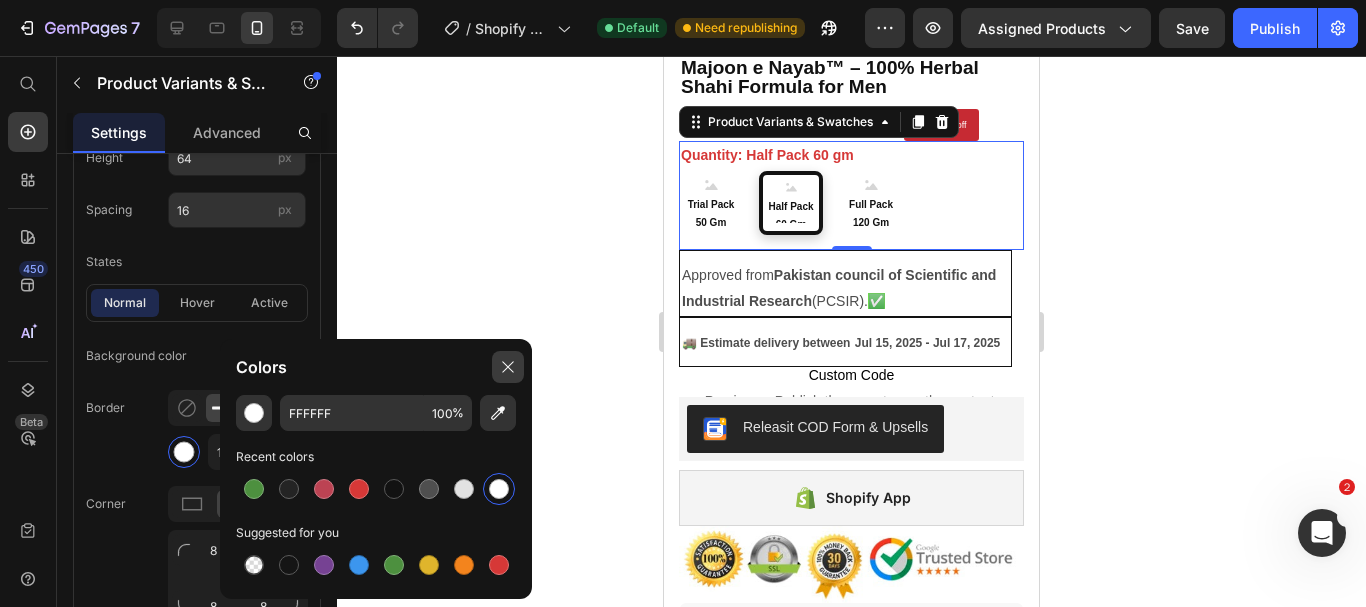 click at bounding box center [508, 367] 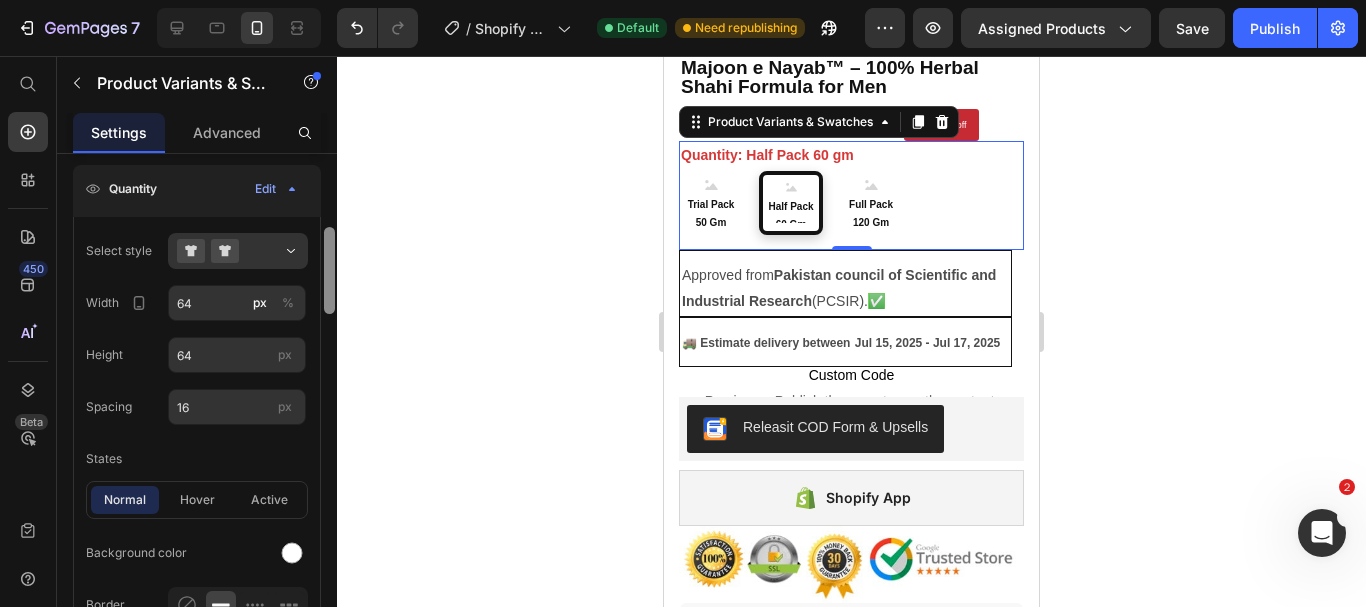 scroll, scrollTop: 395, scrollLeft: 0, axis: vertical 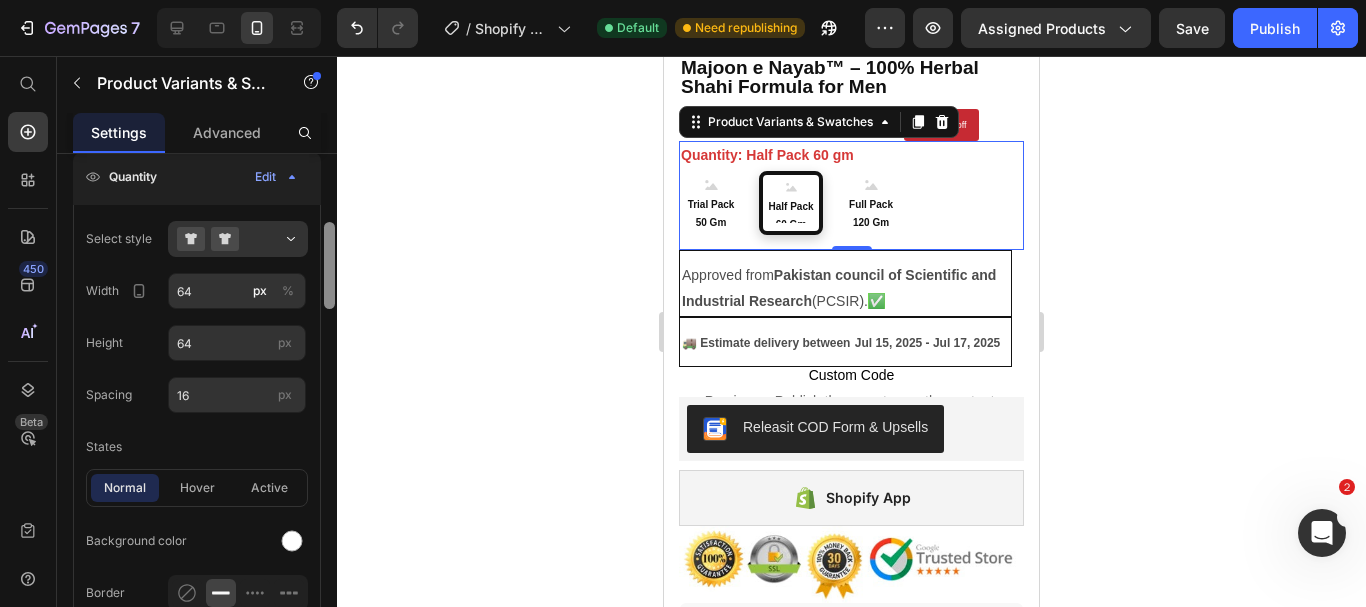 drag, startPoint x: 331, startPoint y: 330, endPoint x: 334, endPoint y: 298, distance: 32.140316 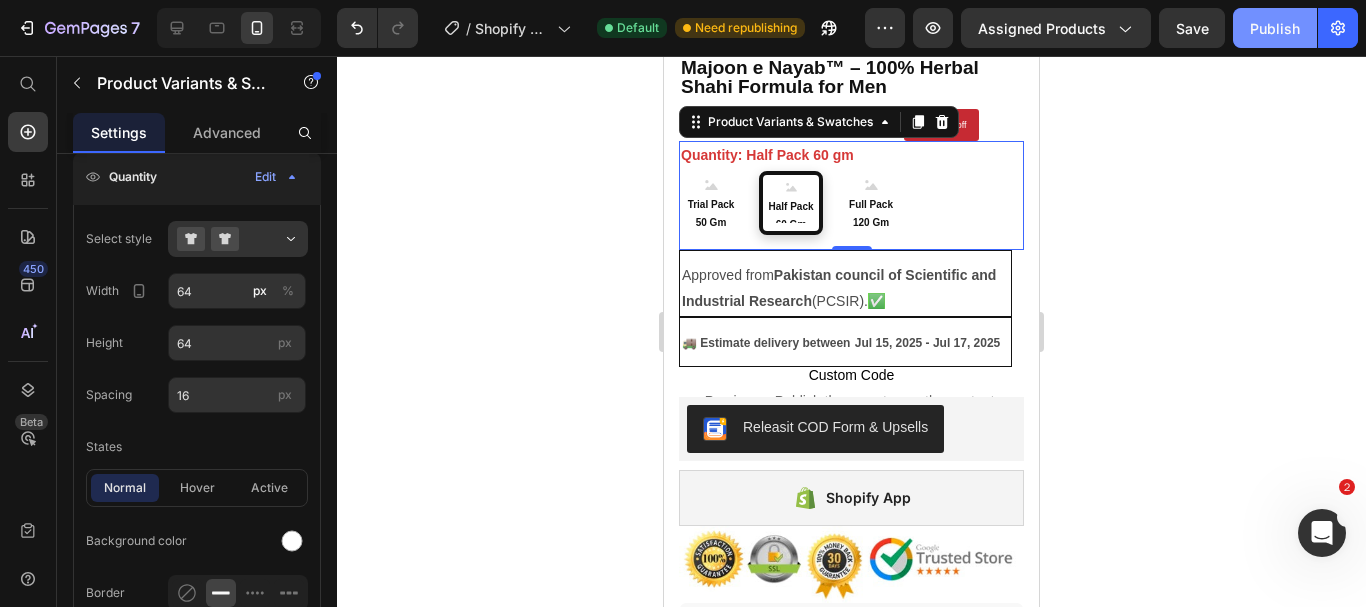 click on "Publish" at bounding box center [1275, 28] 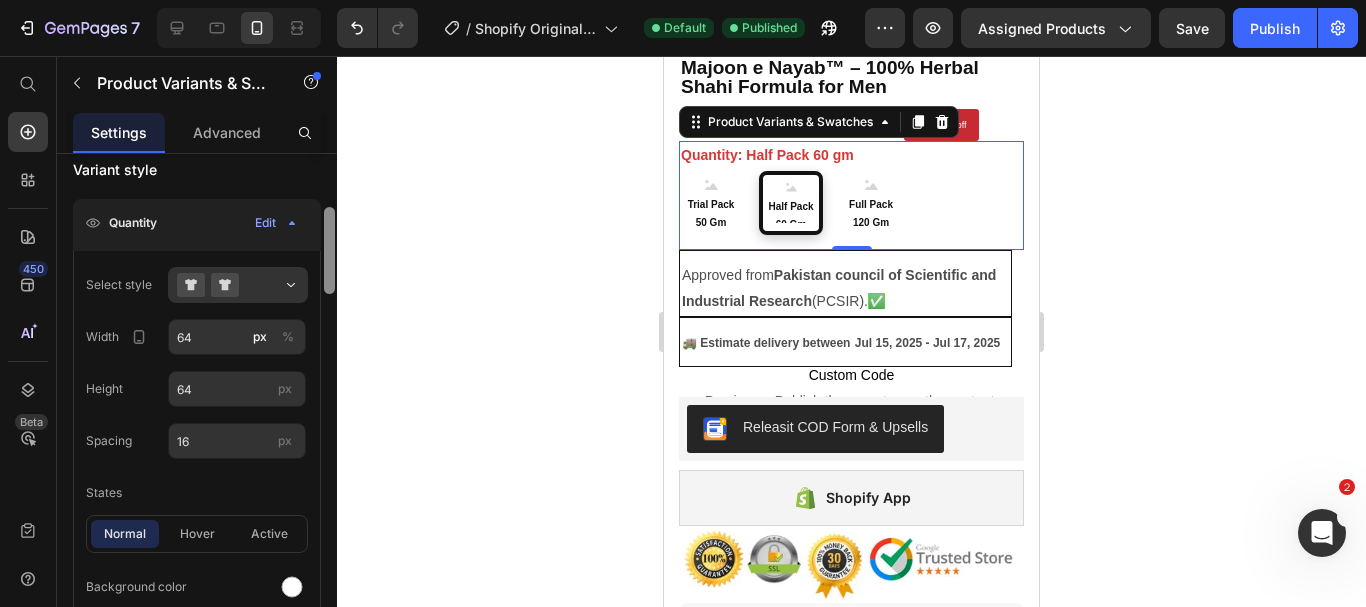 scroll, scrollTop: 354, scrollLeft: 0, axis: vertical 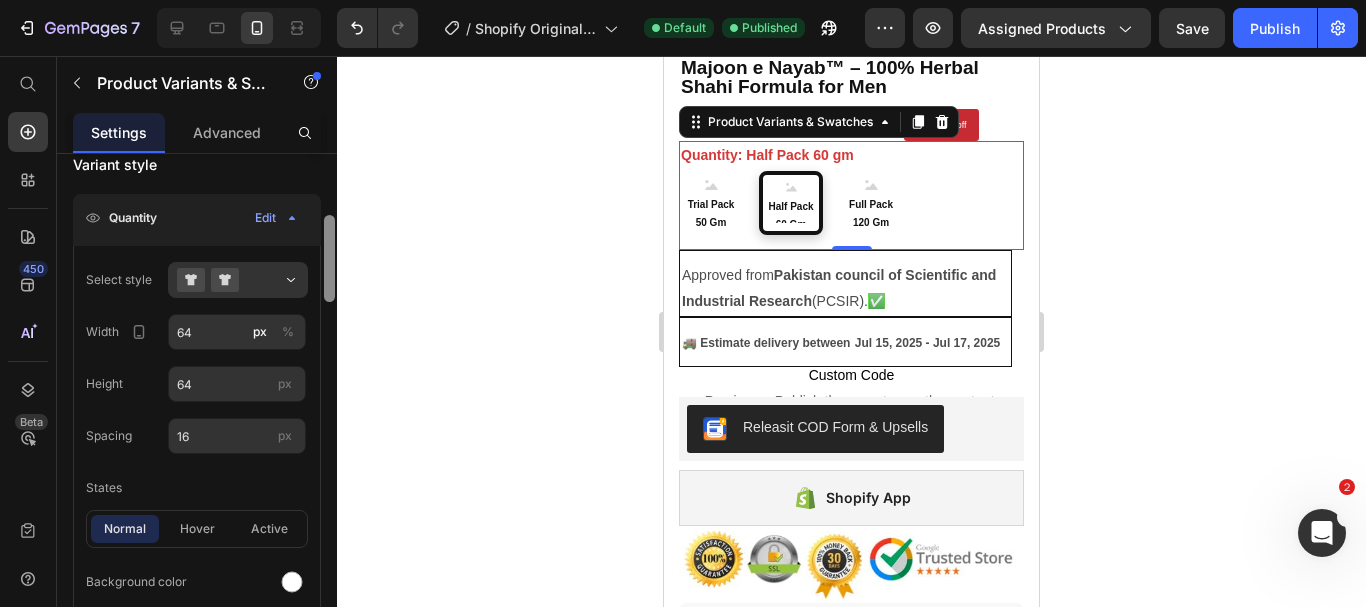 drag, startPoint x: 328, startPoint y: 229, endPoint x: 340, endPoint y: 222, distance: 13.892444 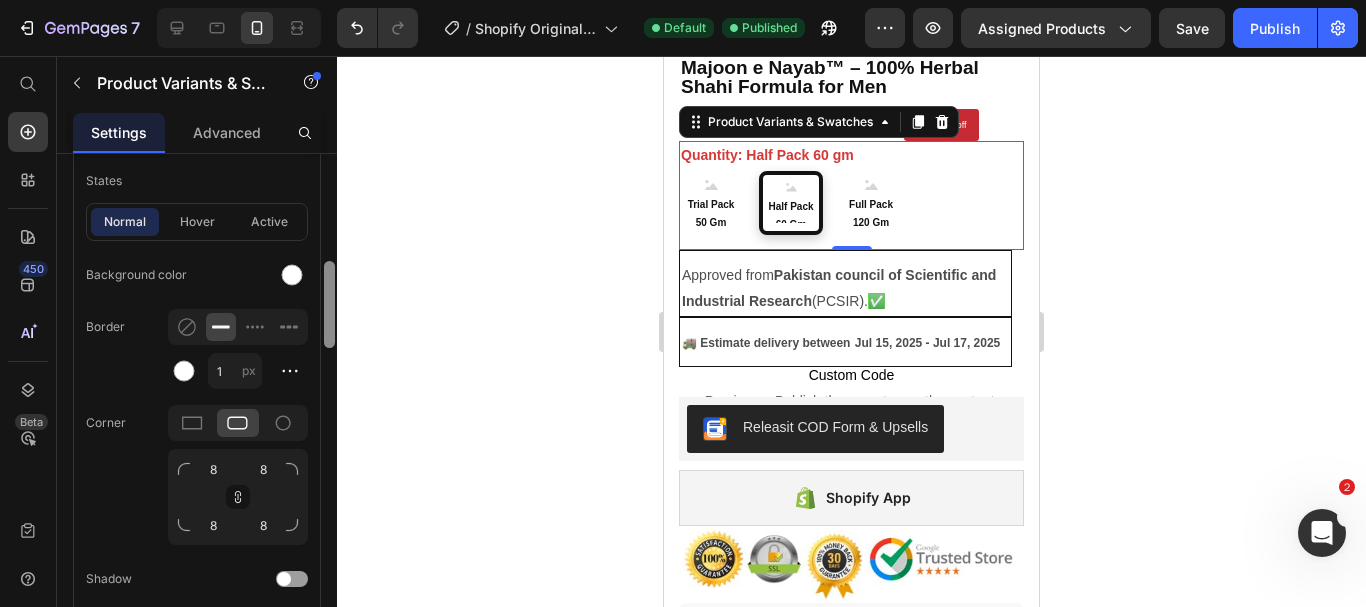 scroll, scrollTop: 684, scrollLeft: 0, axis: vertical 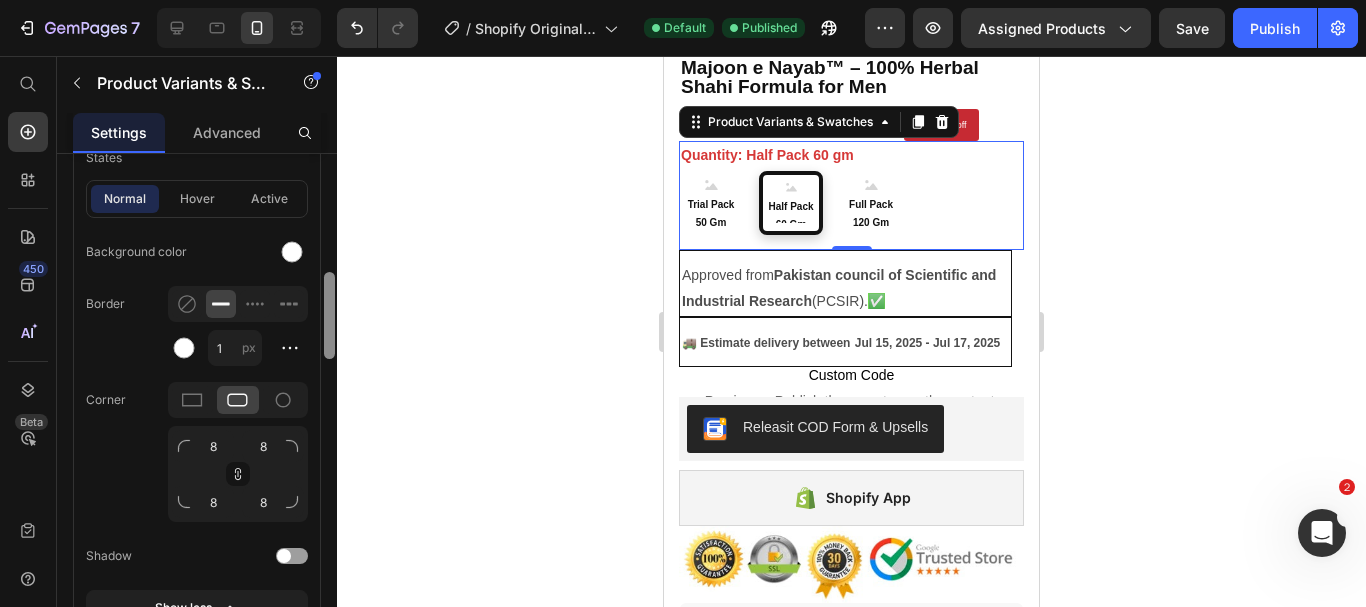 drag, startPoint x: 331, startPoint y: 237, endPoint x: 332, endPoint y: 294, distance: 57.00877 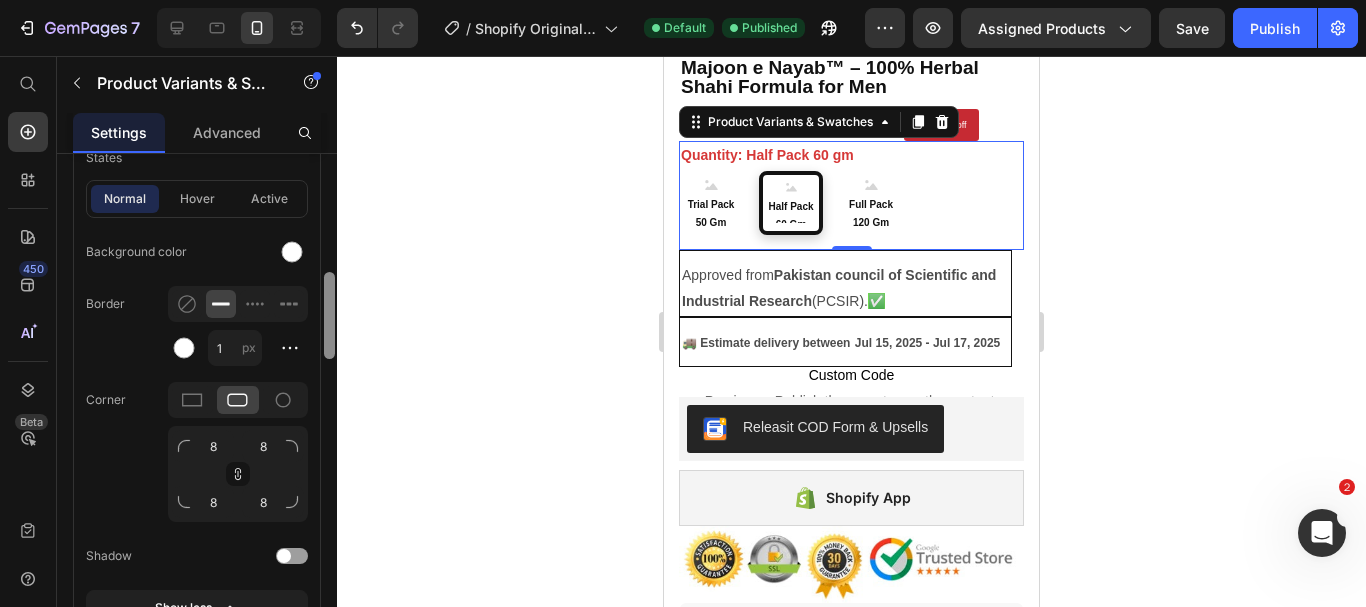 click at bounding box center (329, 315) 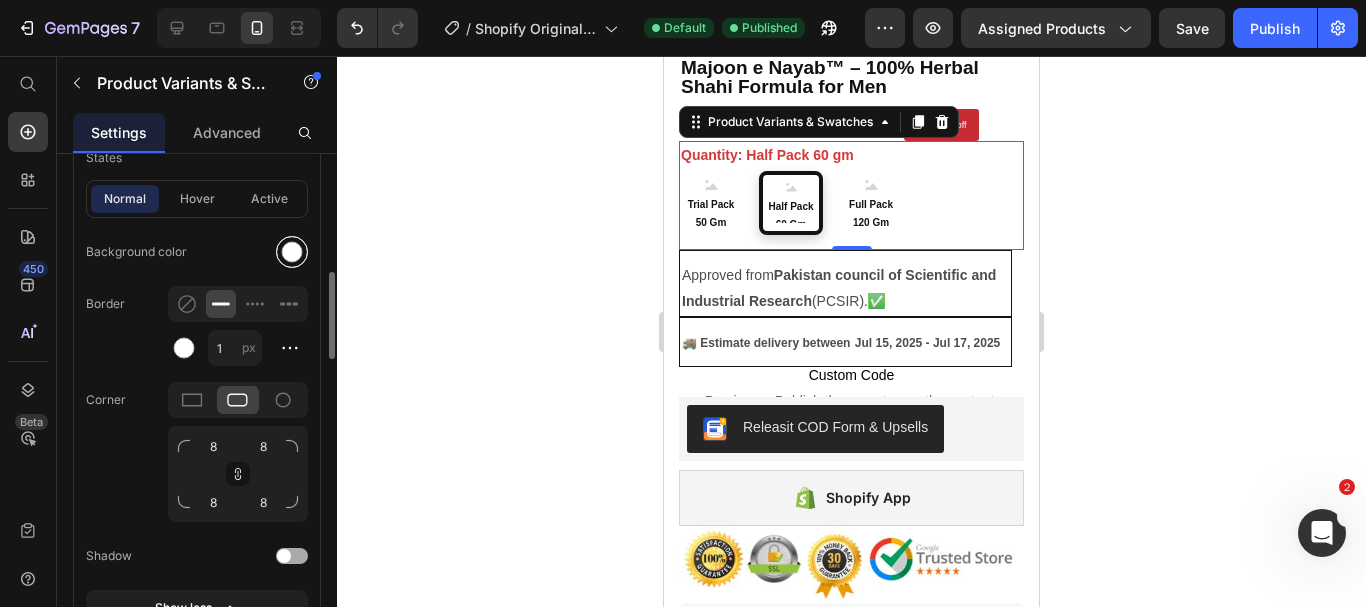 click at bounding box center [292, 252] 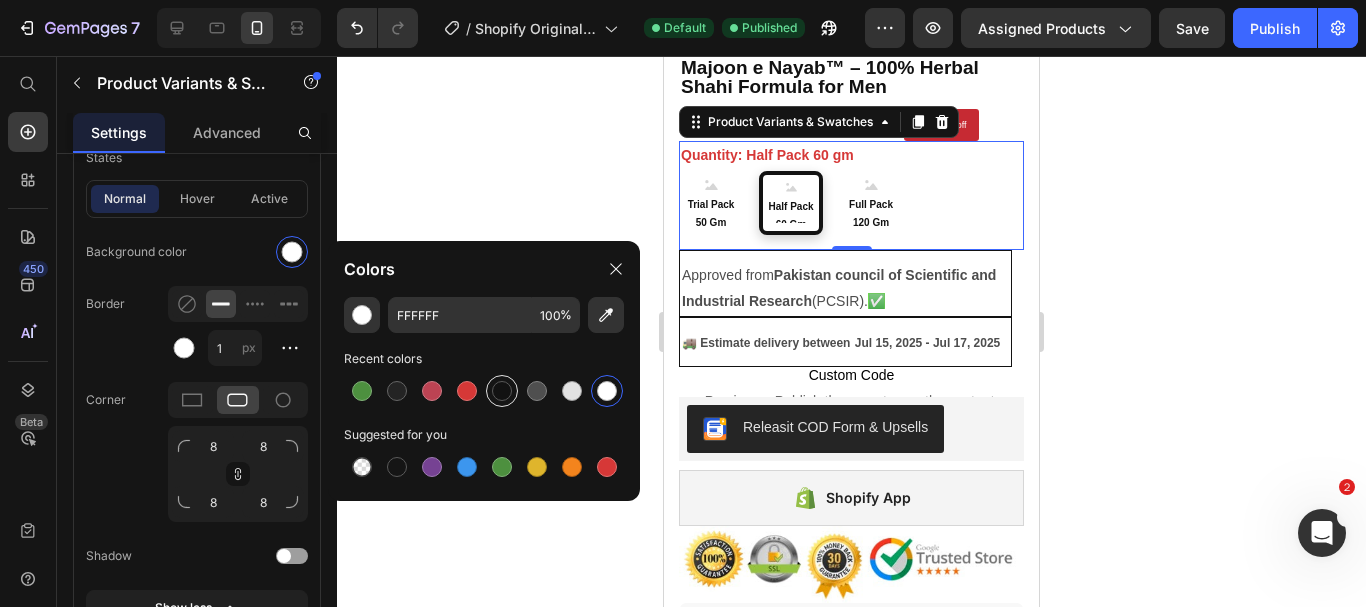 click at bounding box center [502, 391] 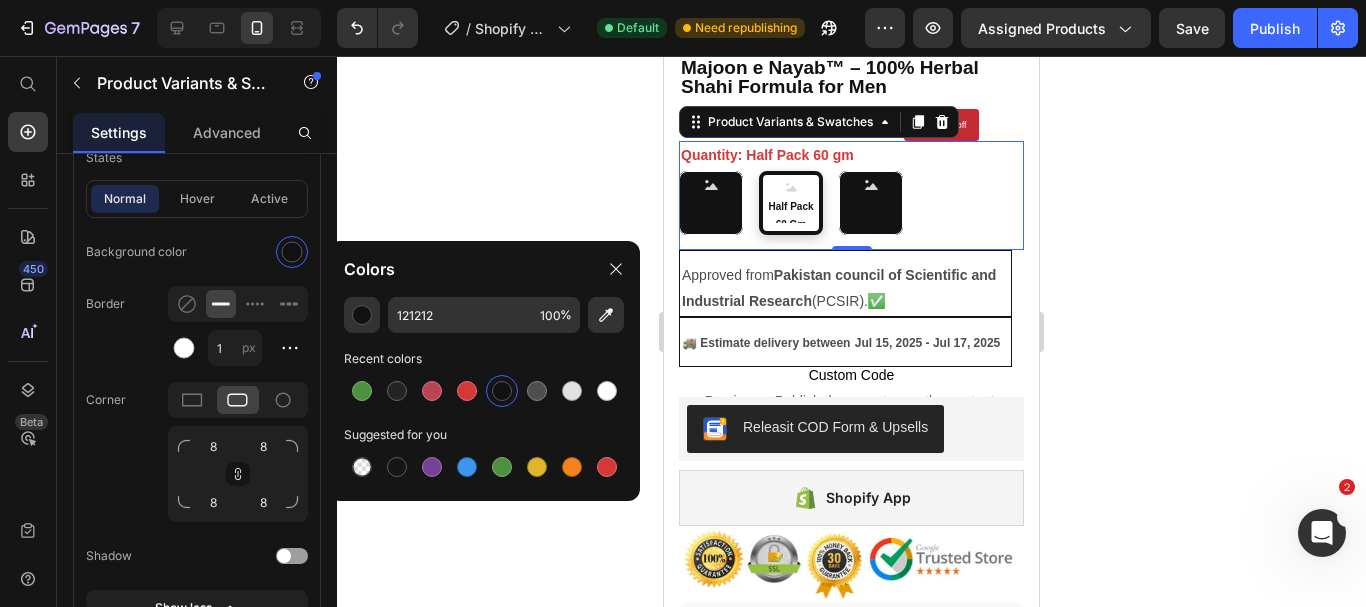 click 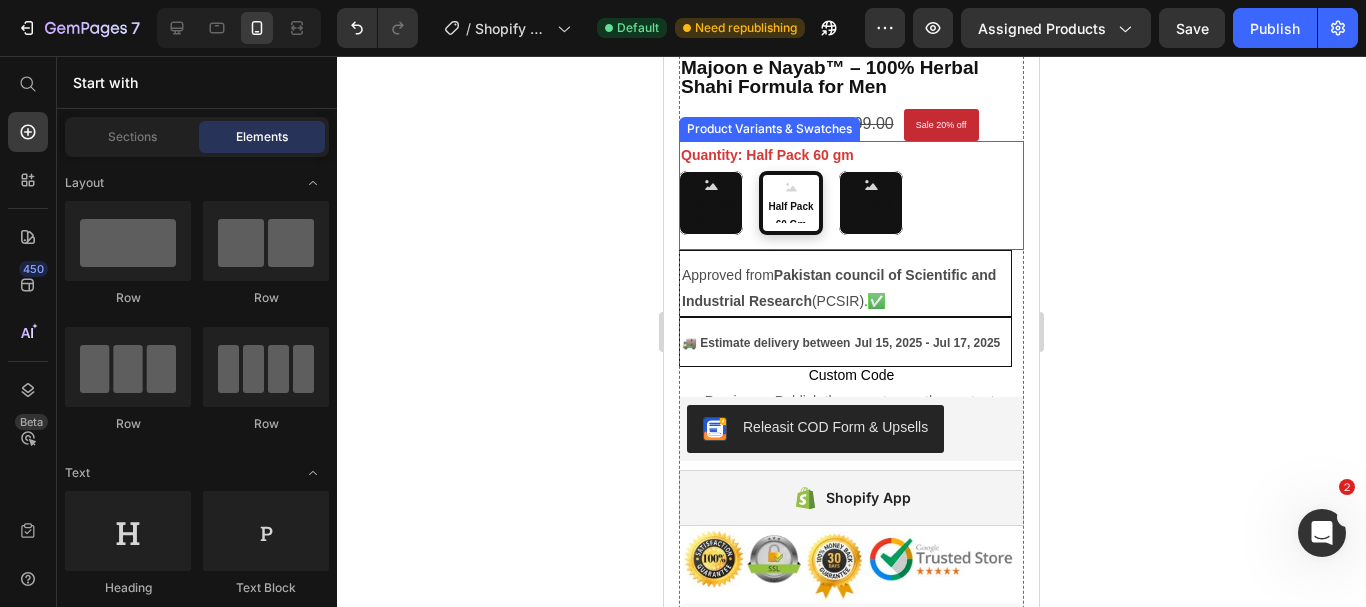 click on "Trial pack 50 gm Trial pack 50 gm Trial pack 50 gm Half Pack 60 gm Half Pack 60 gm Half Pack 60 gm Full Pack 120 gm Full Pack 120 gm Full Pack 120 gm" at bounding box center [851, 203] 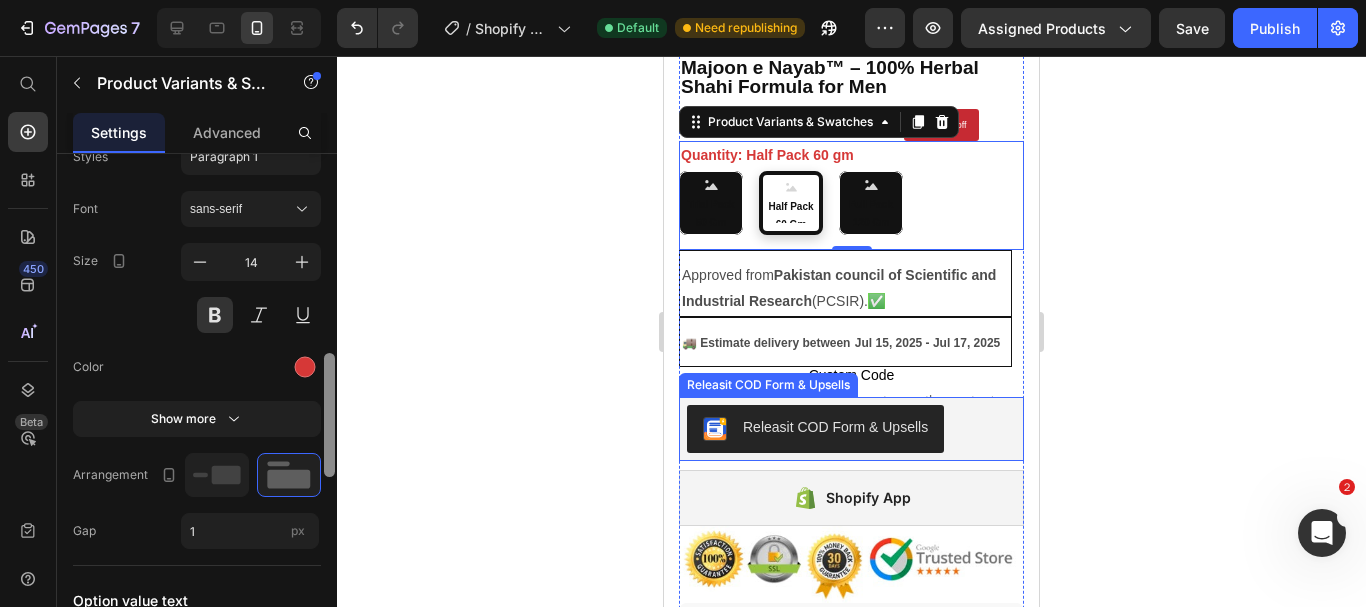 scroll, scrollTop: 828, scrollLeft: 0, axis: vertical 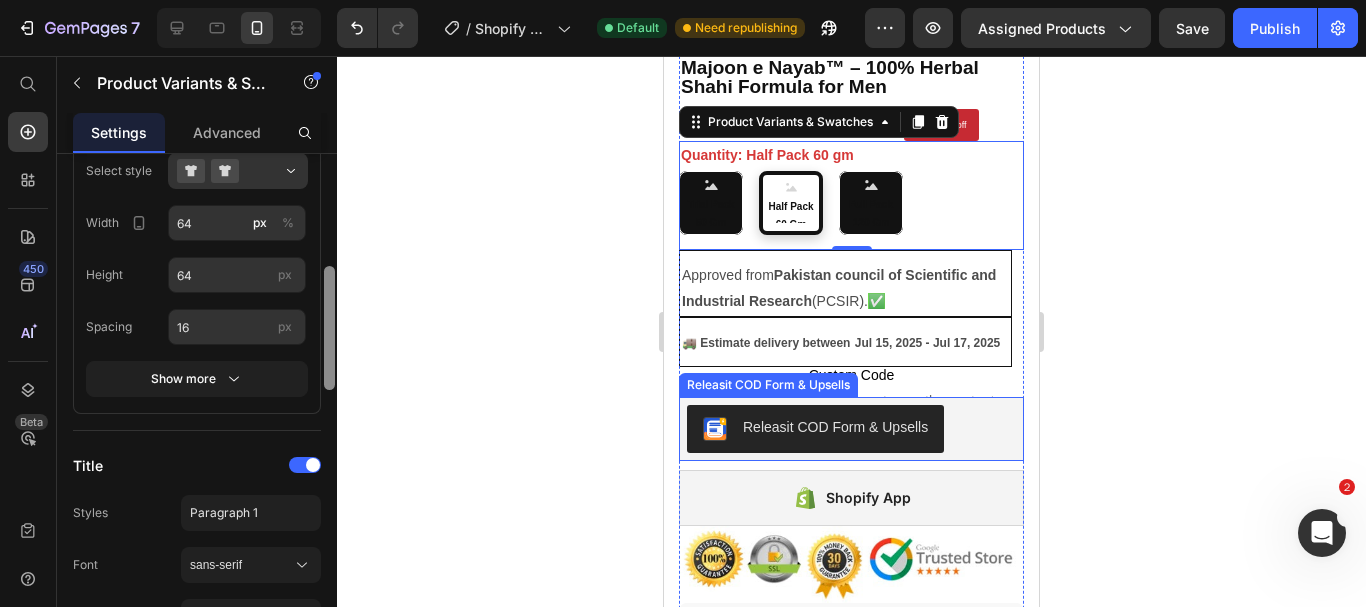 drag, startPoint x: 331, startPoint y: 339, endPoint x: 331, endPoint y: 287, distance: 52 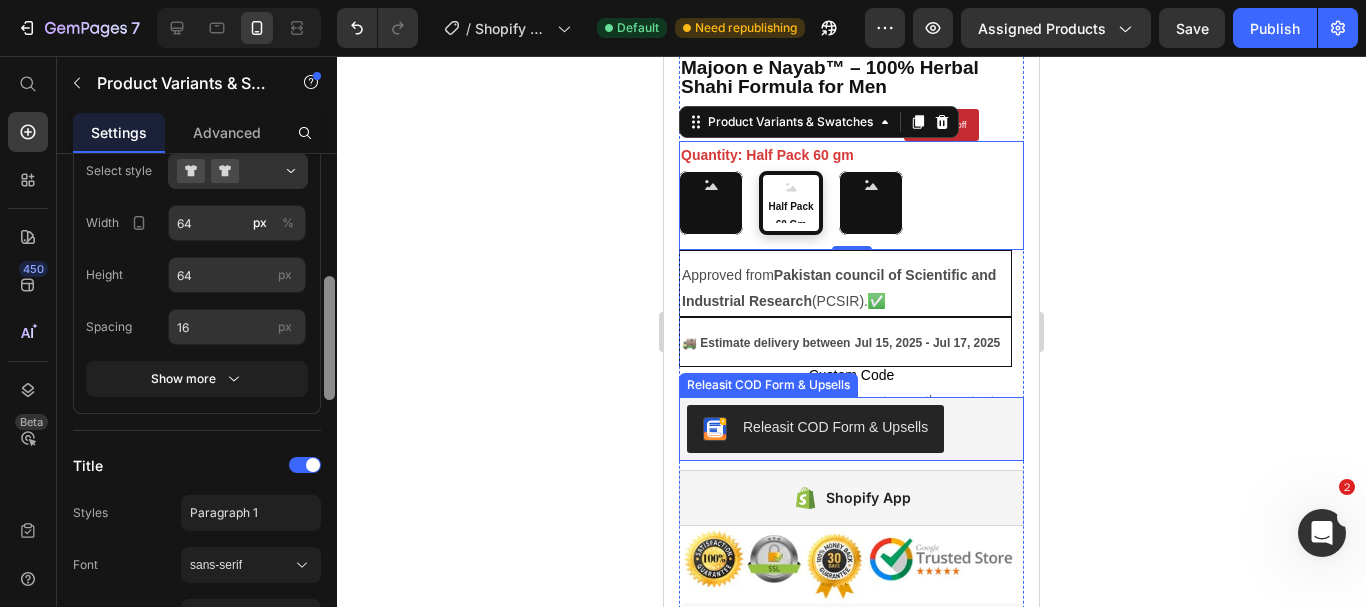 scroll, scrollTop: 471, scrollLeft: 0, axis: vertical 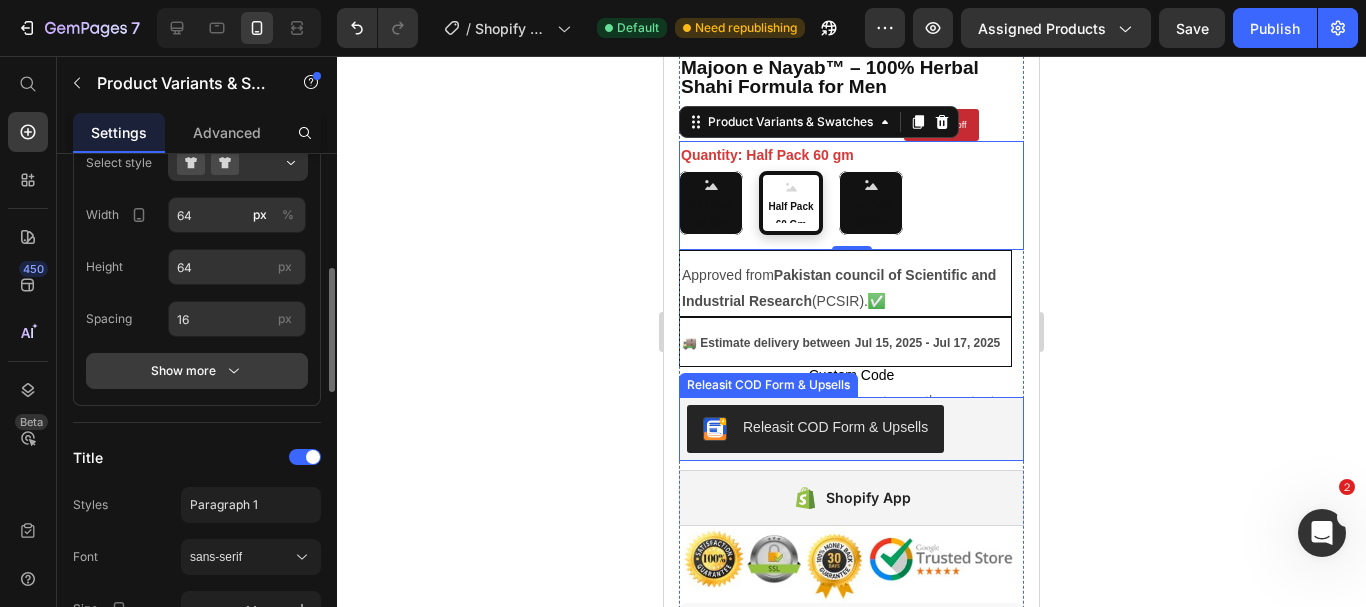 click on "Show more" at bounding box center [197, 371] 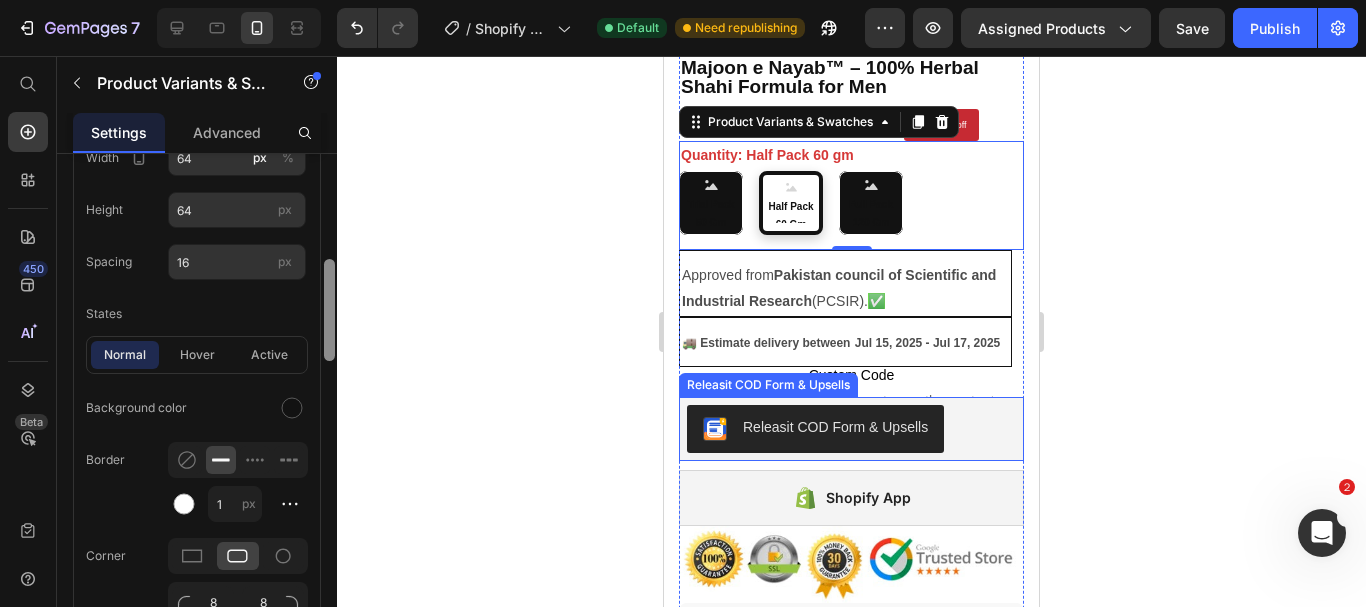 scroll, scrollTop: 533, scrollLeft: 0, axis: vertical 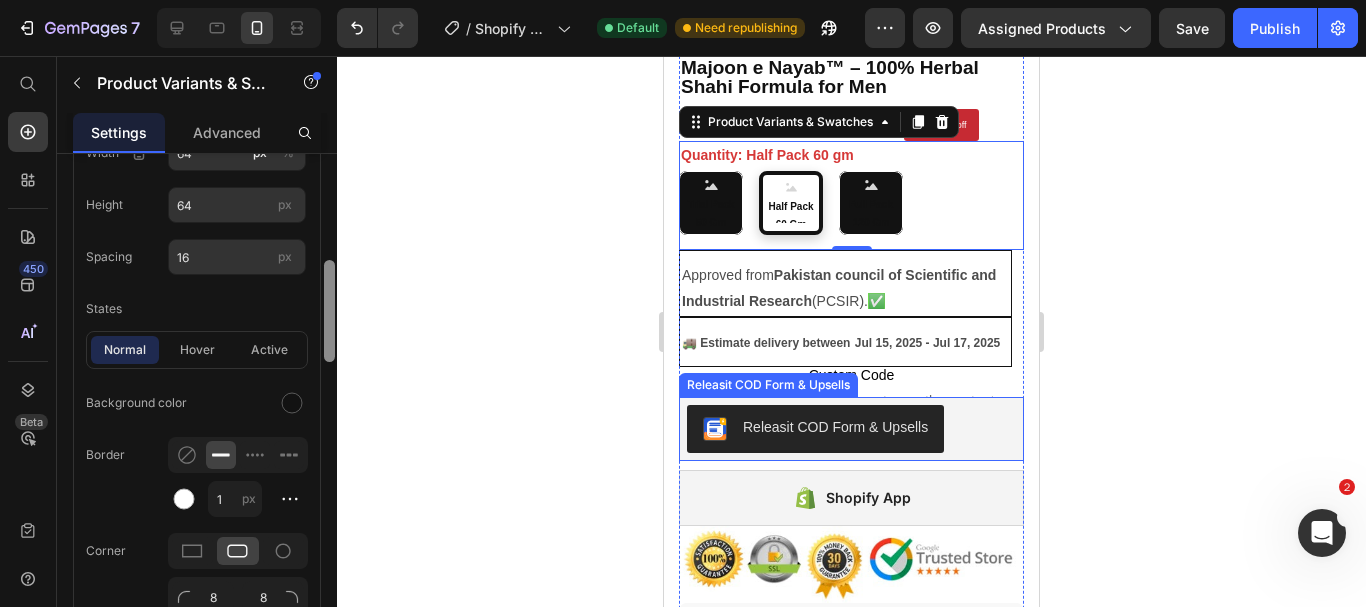 drag, startPoint x: 330, startPoint y: 336, endPoint x: 329, endPoint y: 351, distance: 15.033297 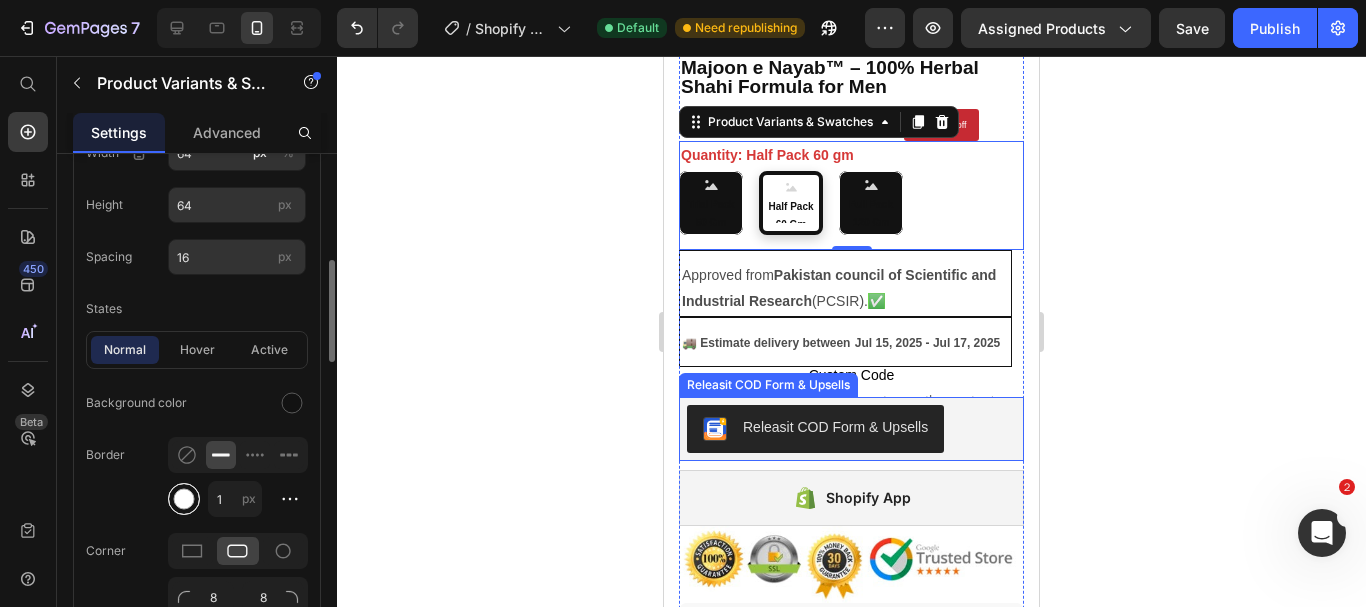 click at bounding box center [184, 499] 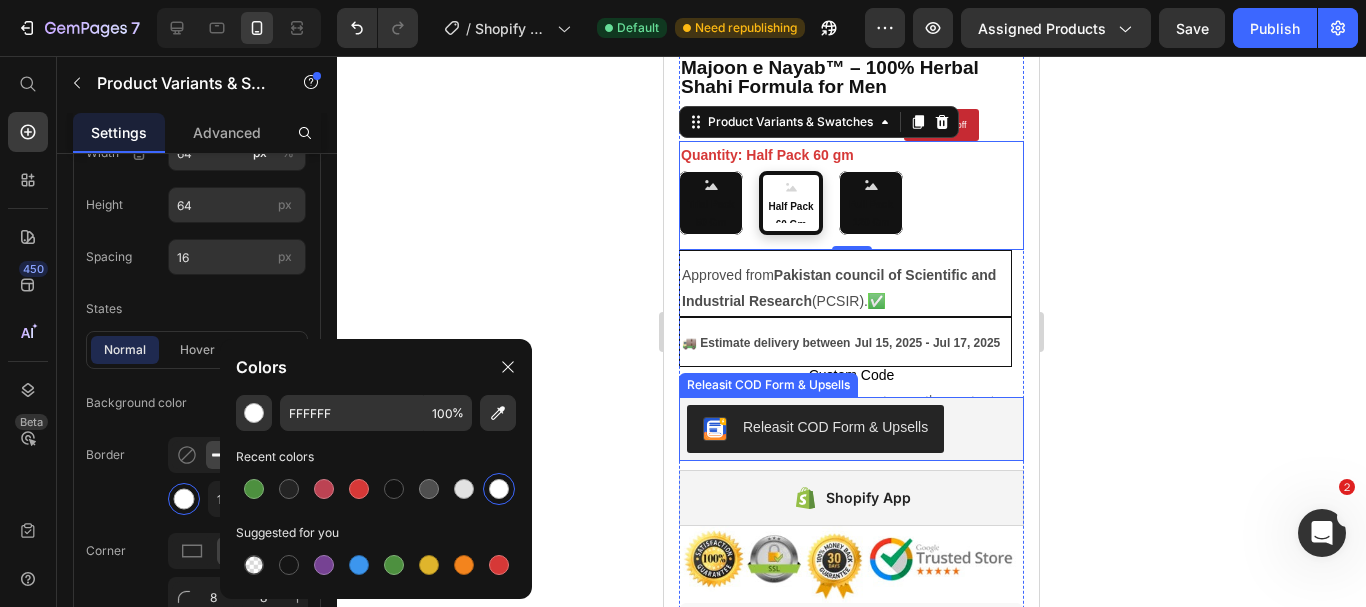 click at bounding box center (499, 489) 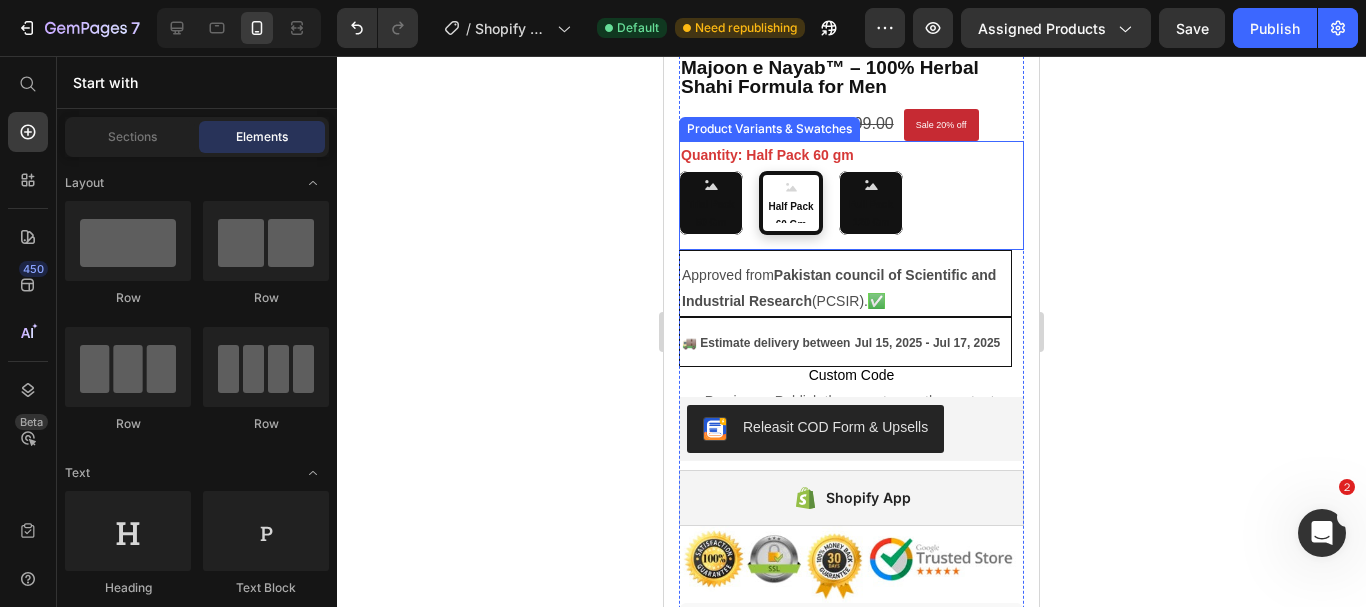 click on "Trial pack 50 gm Trial pack 50 gm Trial pack 50 gm Half Pack 60 gm Half Pack 60 gm Half Pack 60 gm Full Pack 120 gm Full Pack 120 gm Full Pack 120 gm" at bounding box center (851, 203) 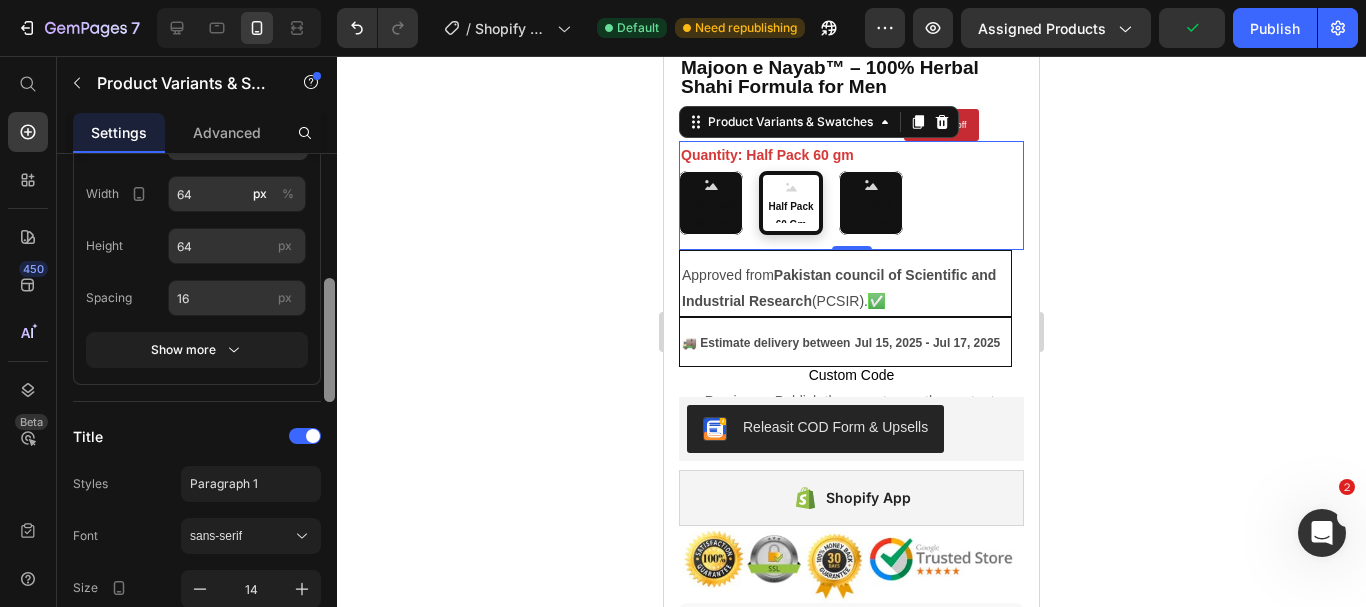 scroll, scrollTop: 504, scrollLeft: 0, axis: vertical 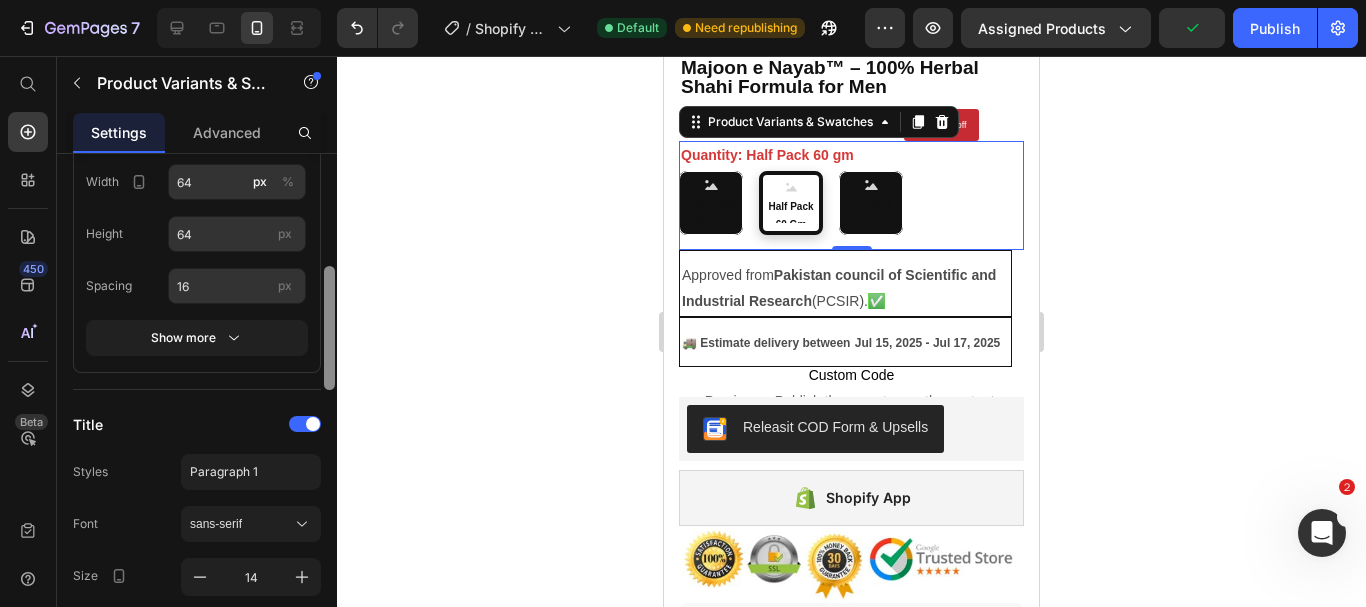 click at bounding box center (329, 328) 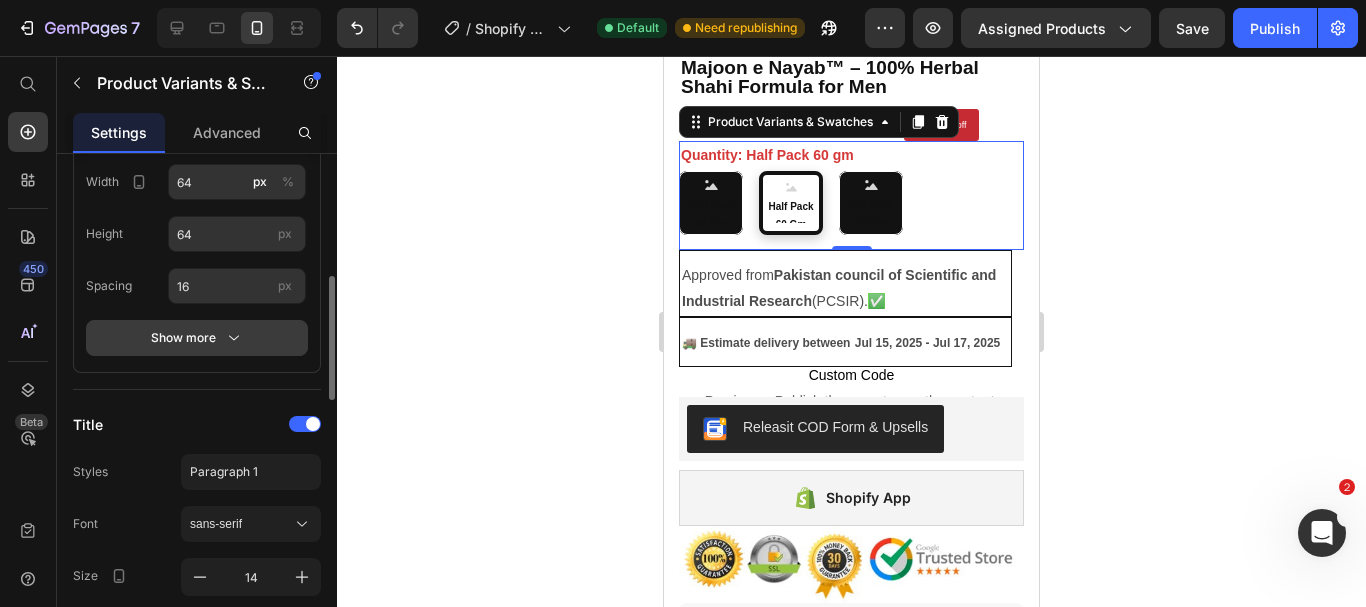 click on "Show more" at bounding box center (197, 338) 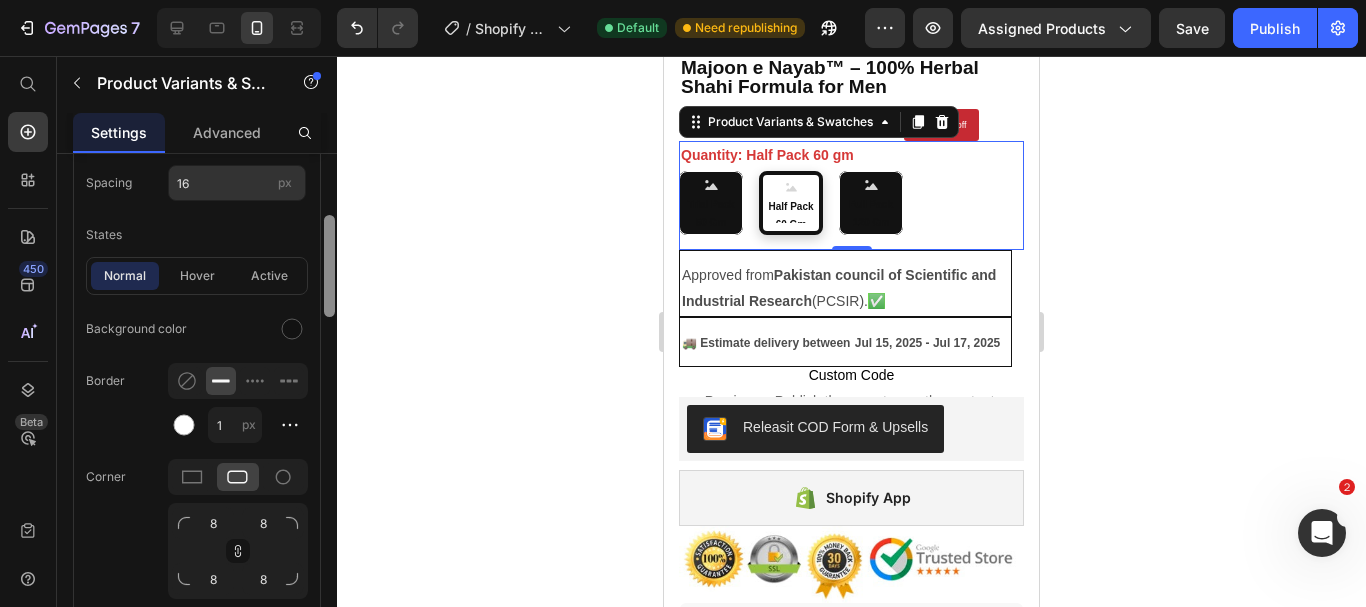 scroll, scrollTop: 631, scrollLeft: 0, axis: vertical 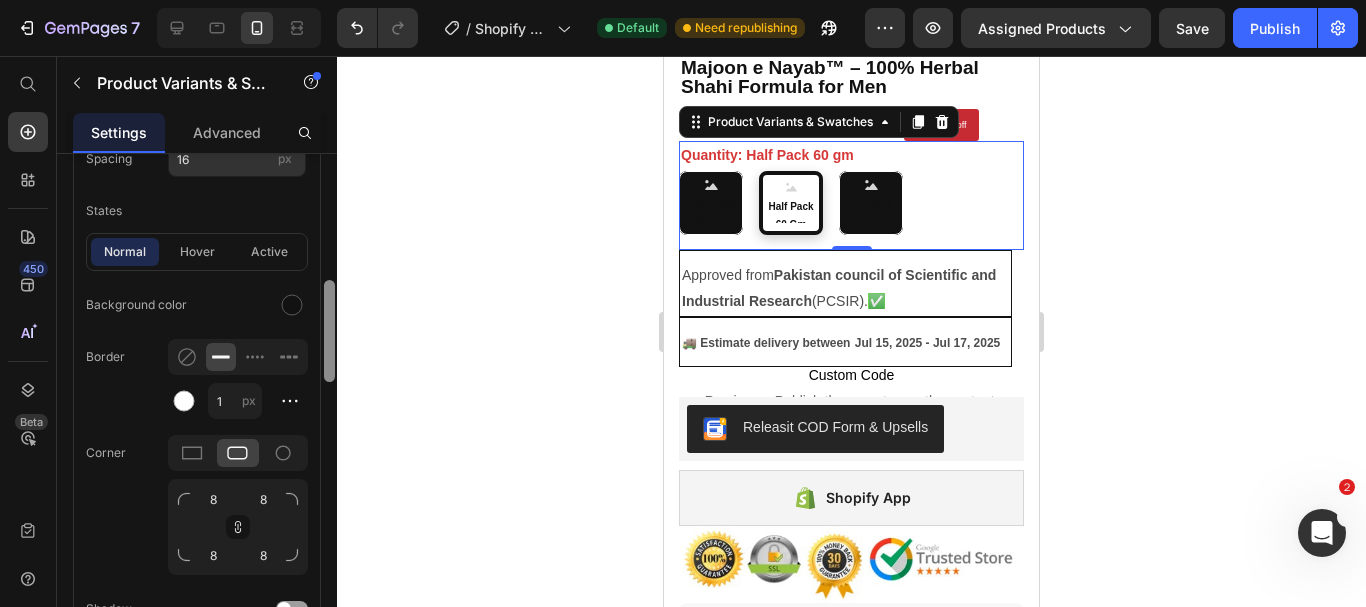drag, startPoint x: 332, startPoint y: 335, endPoint x: 332, endPoint y: 366, distance: 31 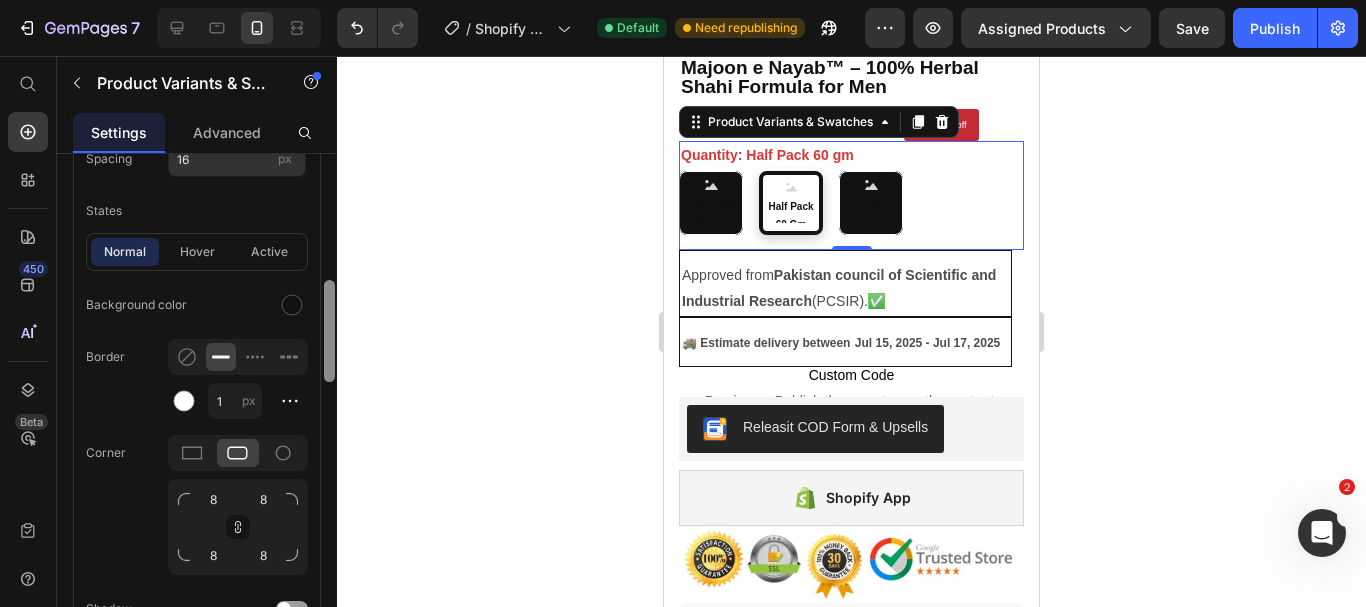 click at bounding box center (329, 331) 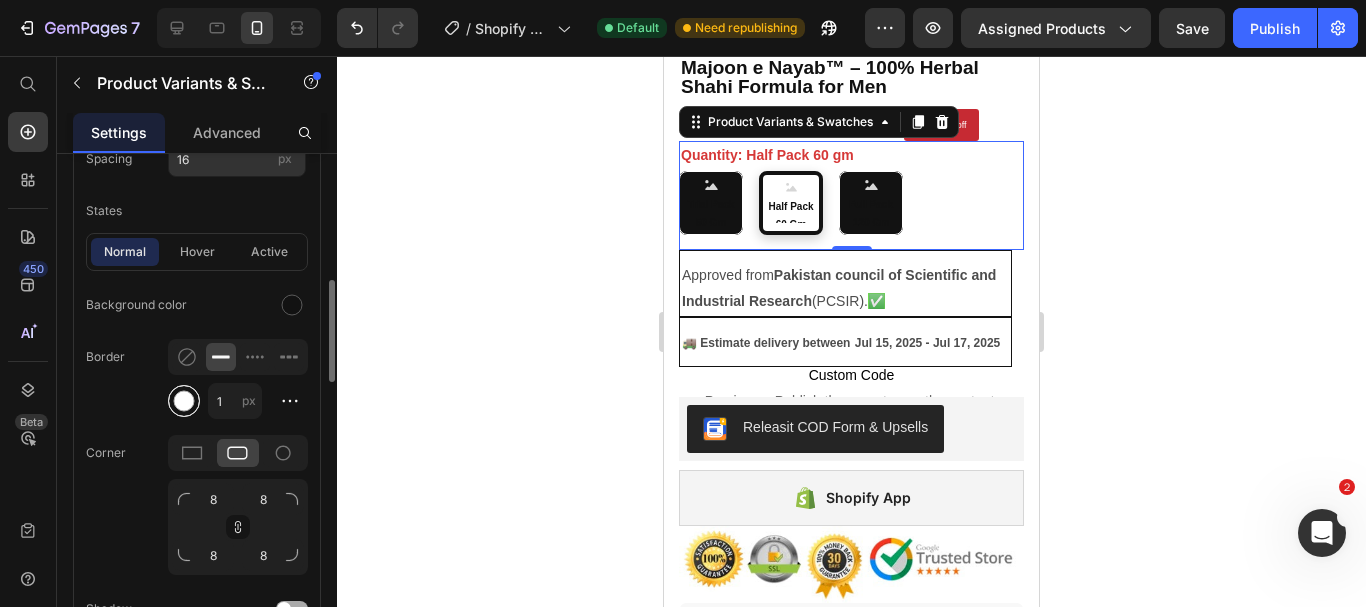 click at bounding box center (184, 401) 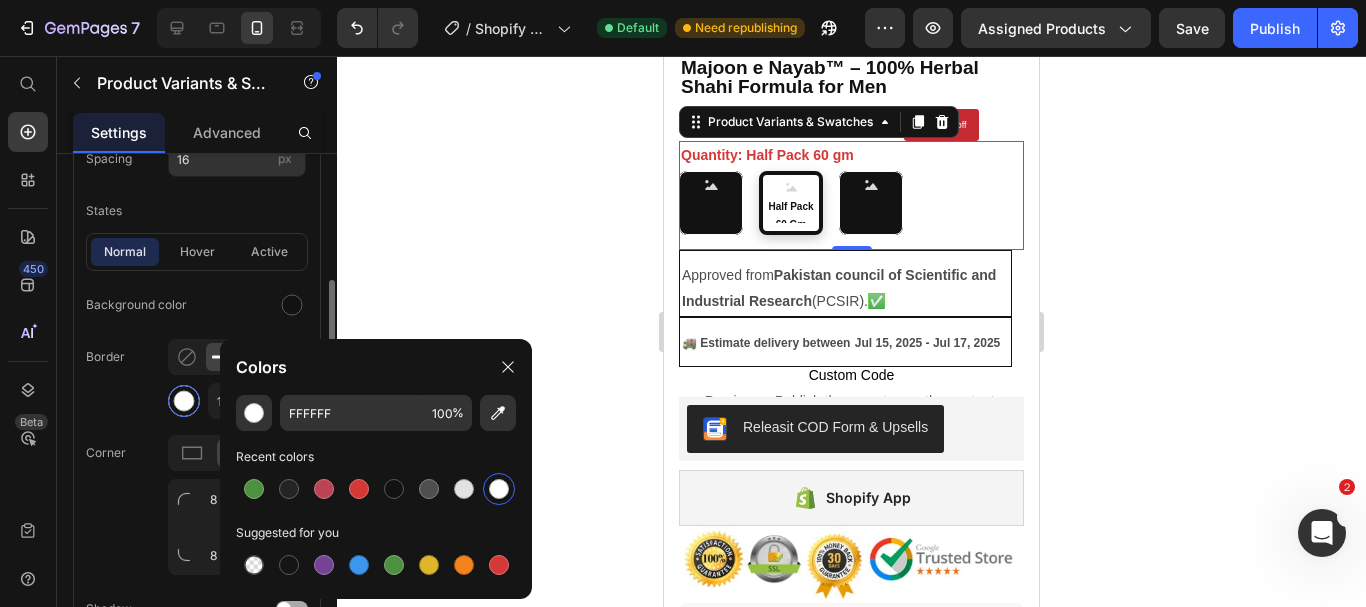 click at bounding box center (184, 401) 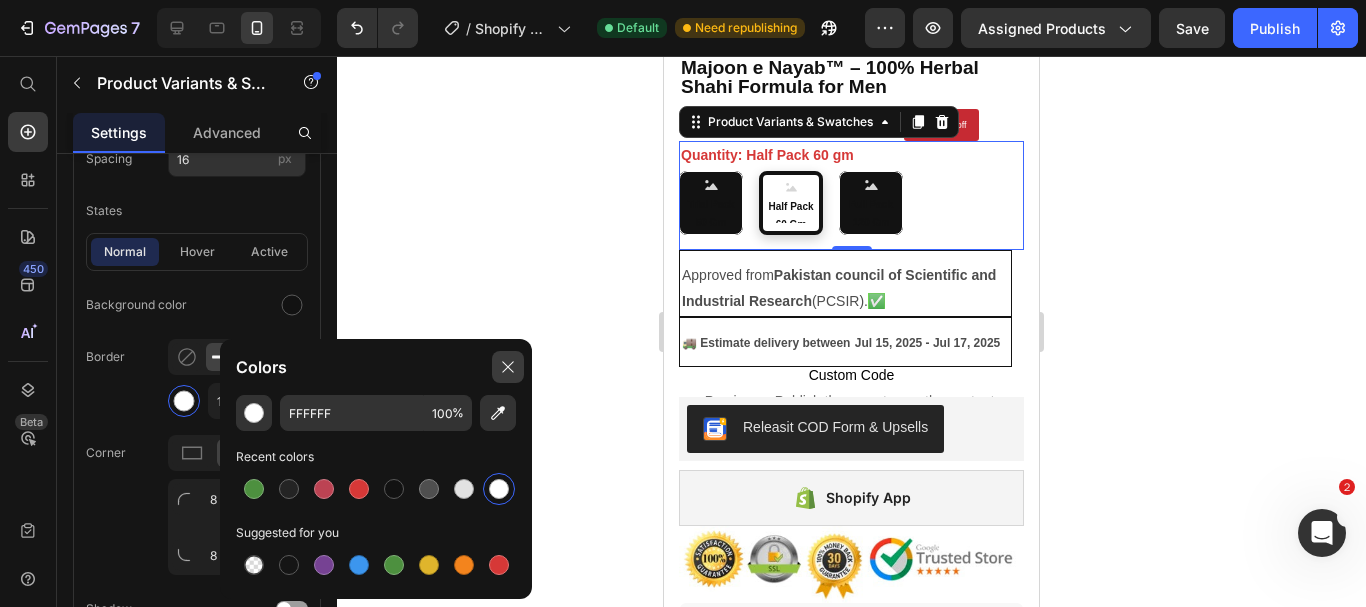 click at bounding box center (508, 367) 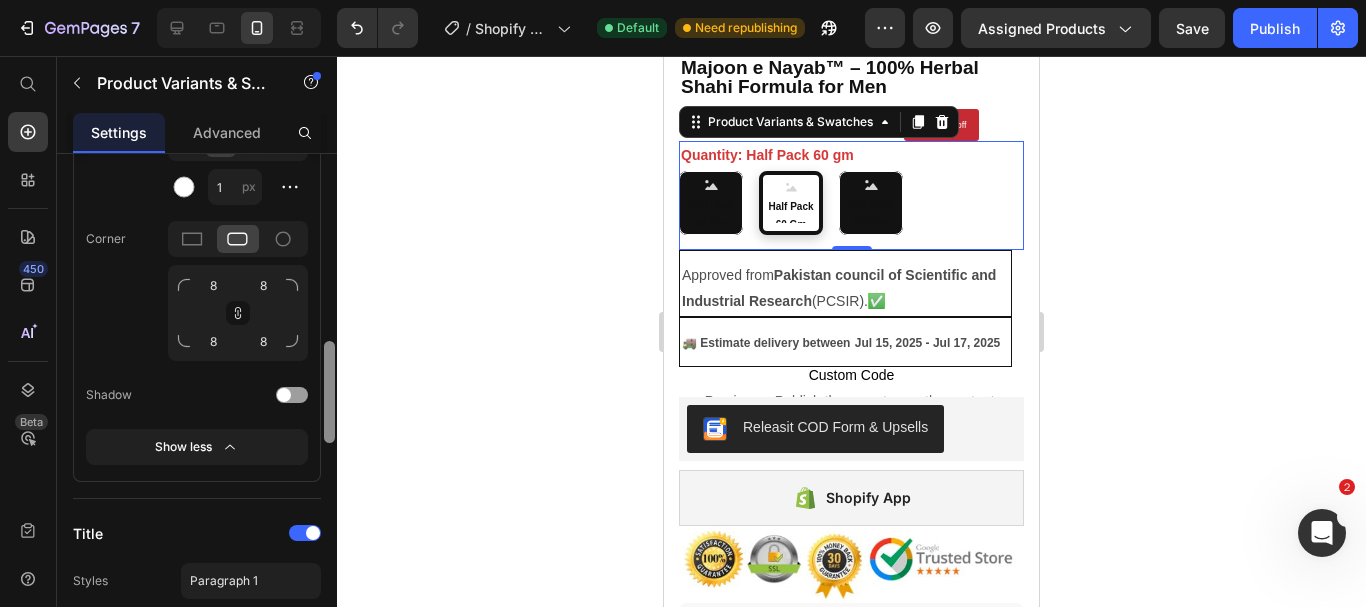 scroll, scrollTop: 860, scrollLeft: 0, axis: vertical 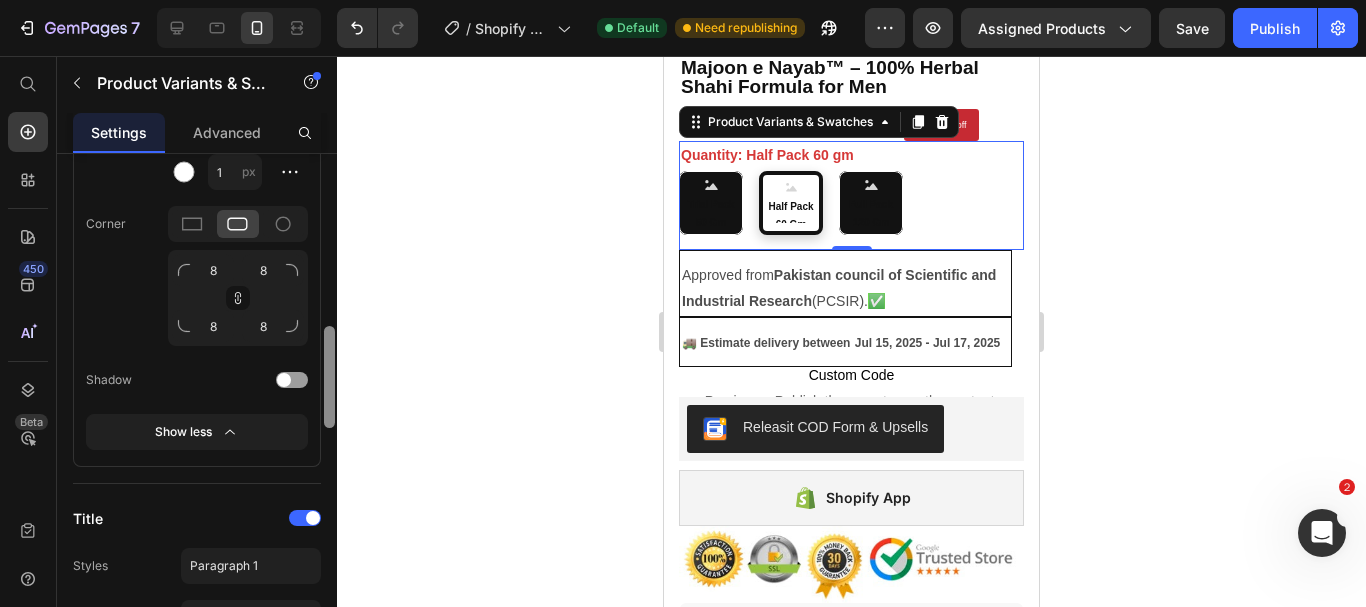 drag, startPoint x: 325, startPoint y: 366, endPoint x: 327, endPoint y: 412, distance: 46.043457 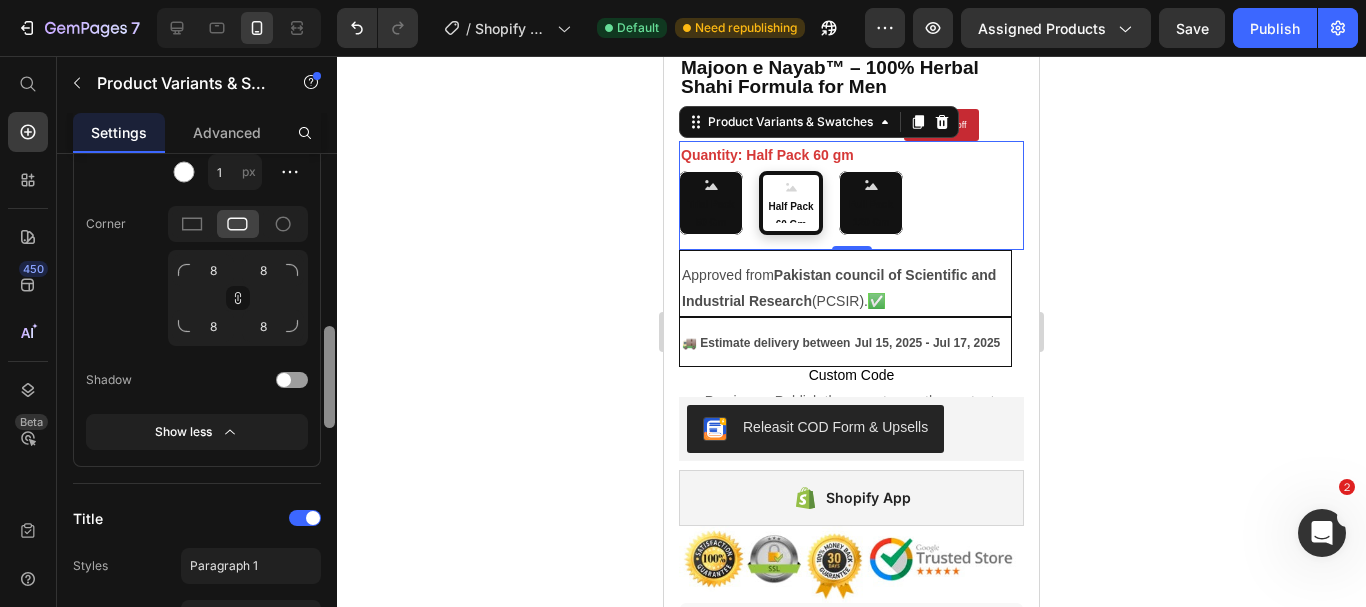 click at bounding box center (329, 377) 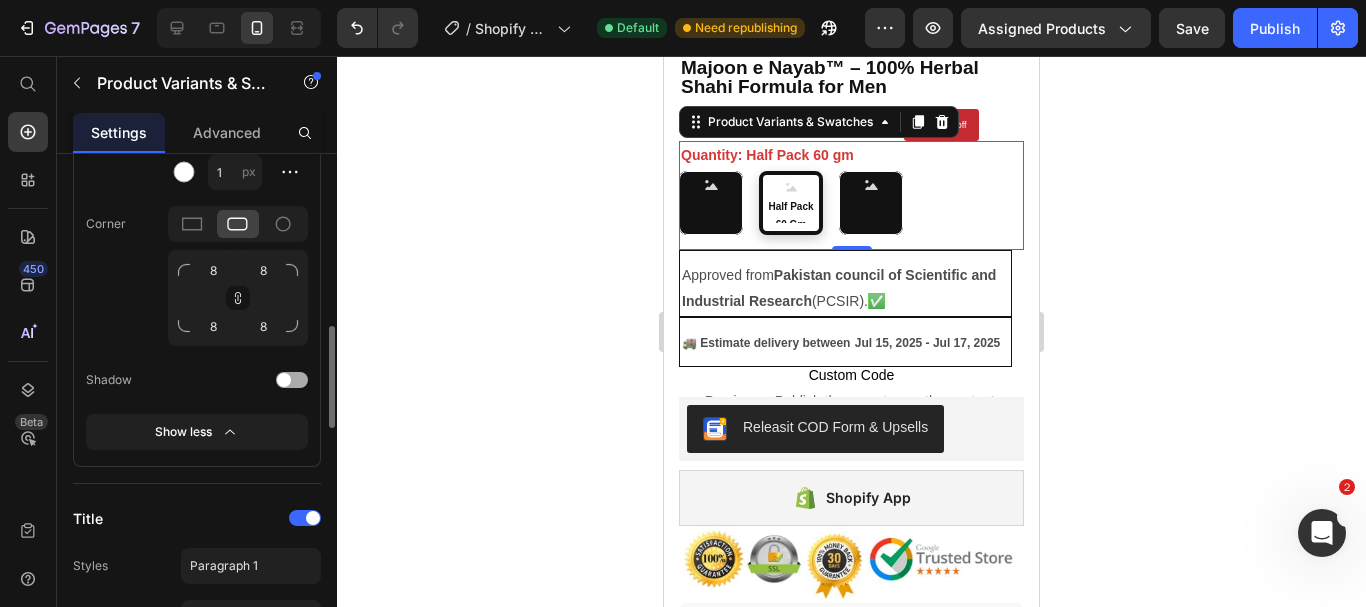 click at bounding box center [292, 380] 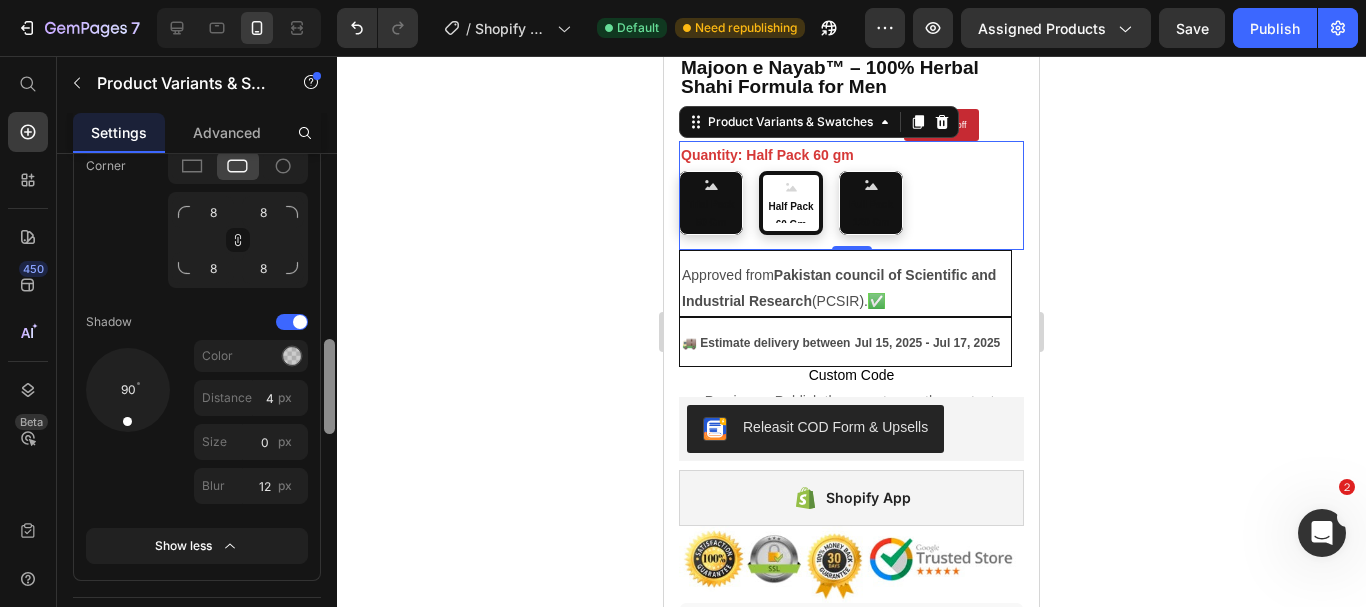 scroll, scrollTop: 934, scrollLeft: 0, axis: vertical 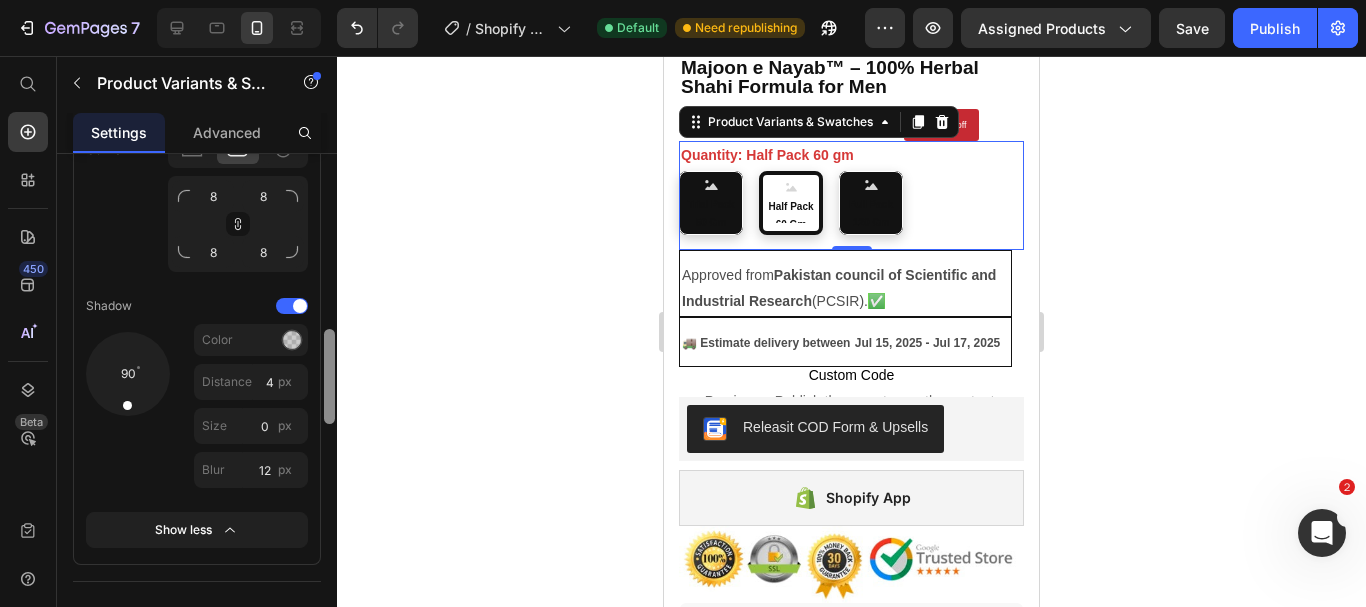 drag, startPoint x: 332, startPoint y: 374, endPoint x: 333, endPoint y: 388, distance: 14.035668 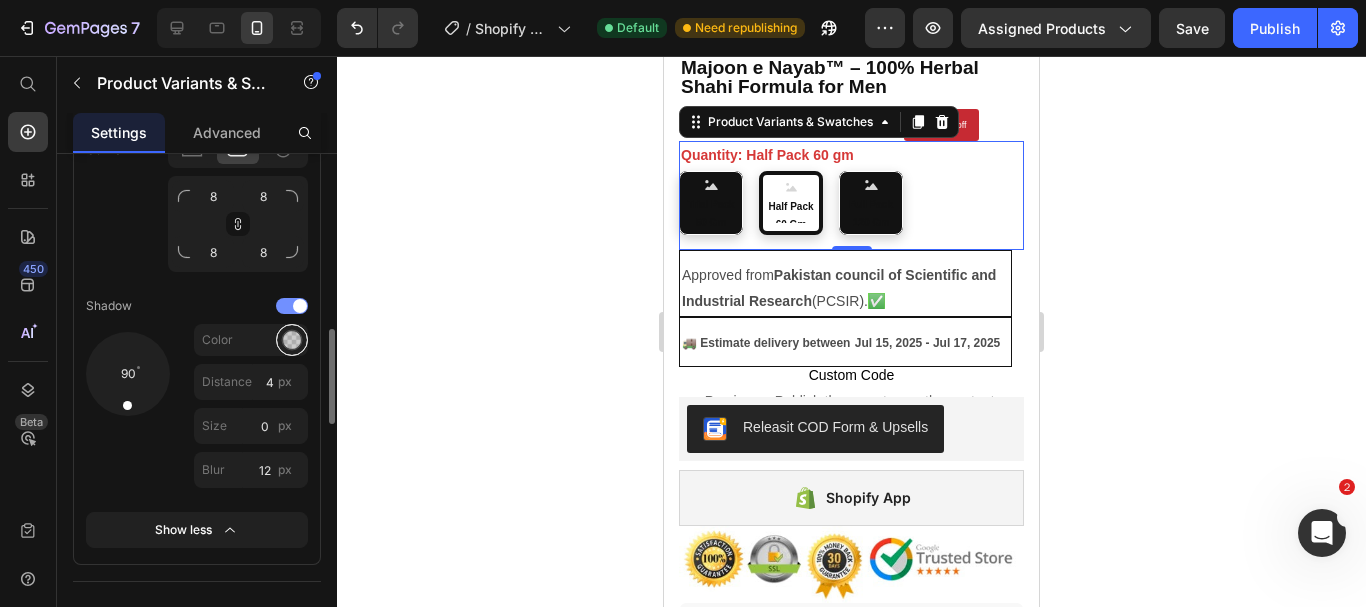 click at bounding box center (292, 340) 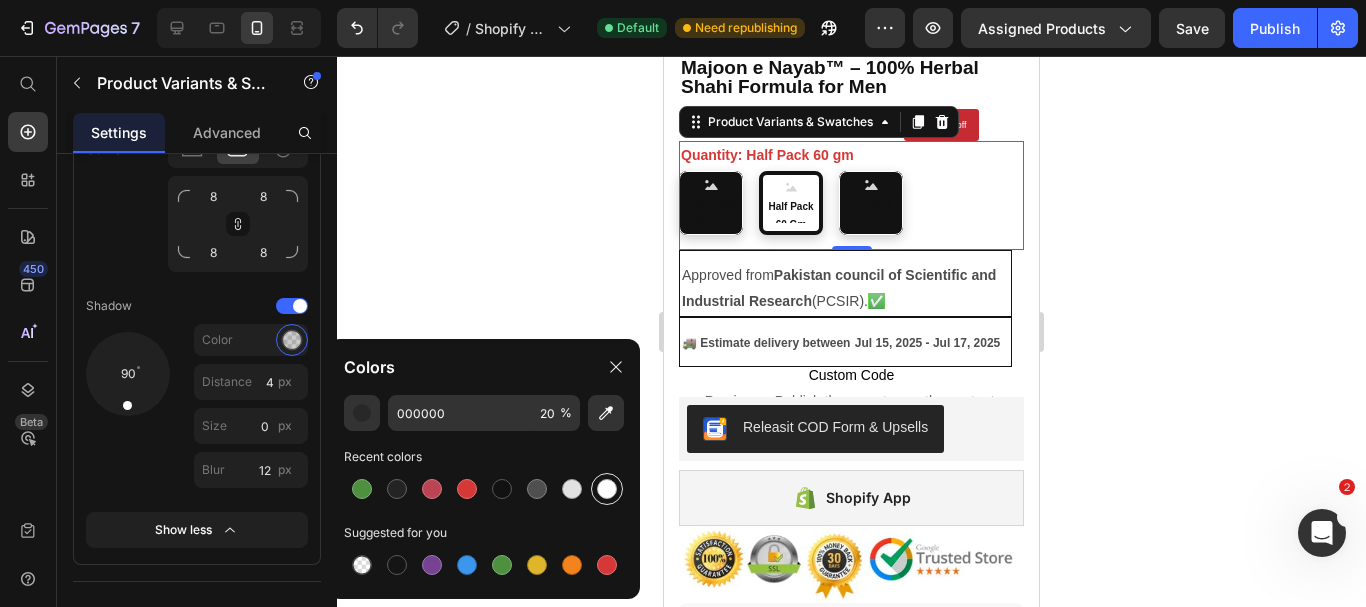 click at bounding box center [607, 489] 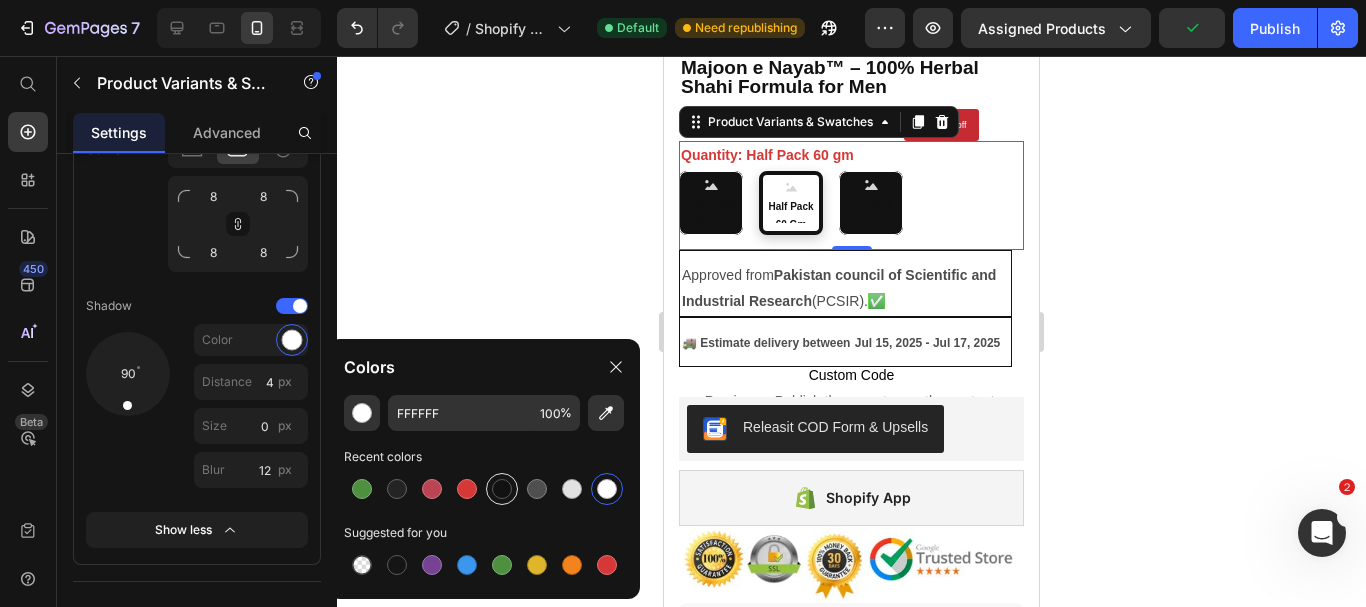 click at bounding box center (502, 489) 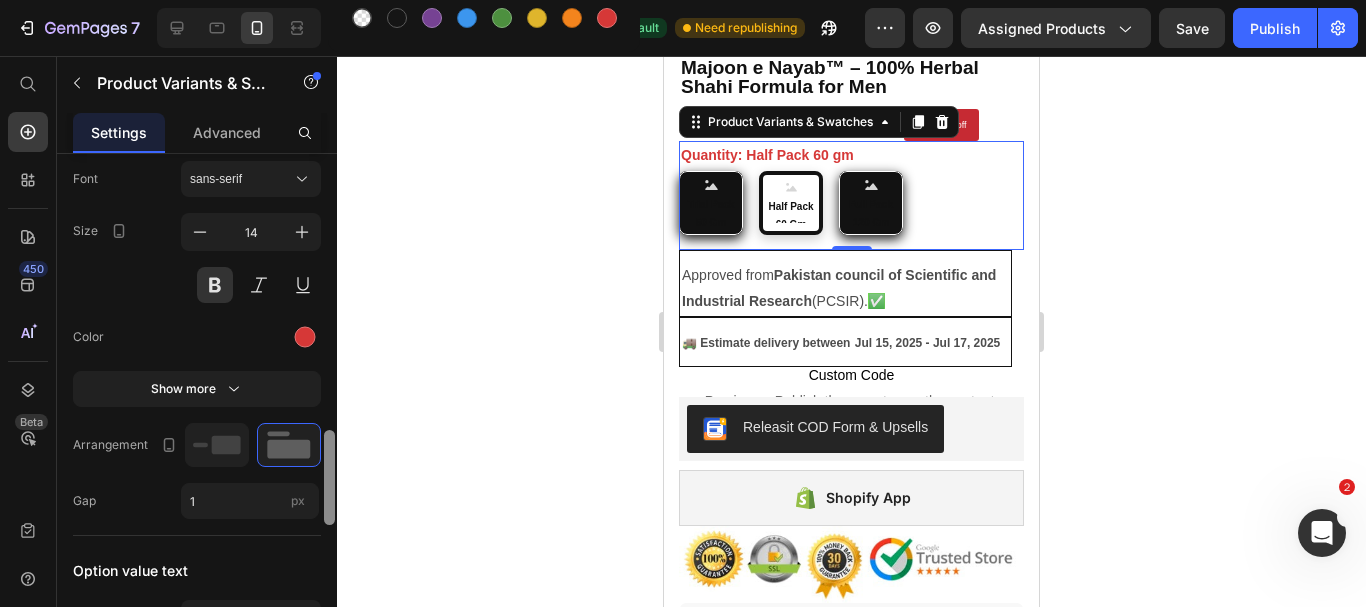 scroll, scrollTop: 1476, scrollLeft: 0, axis: vertical 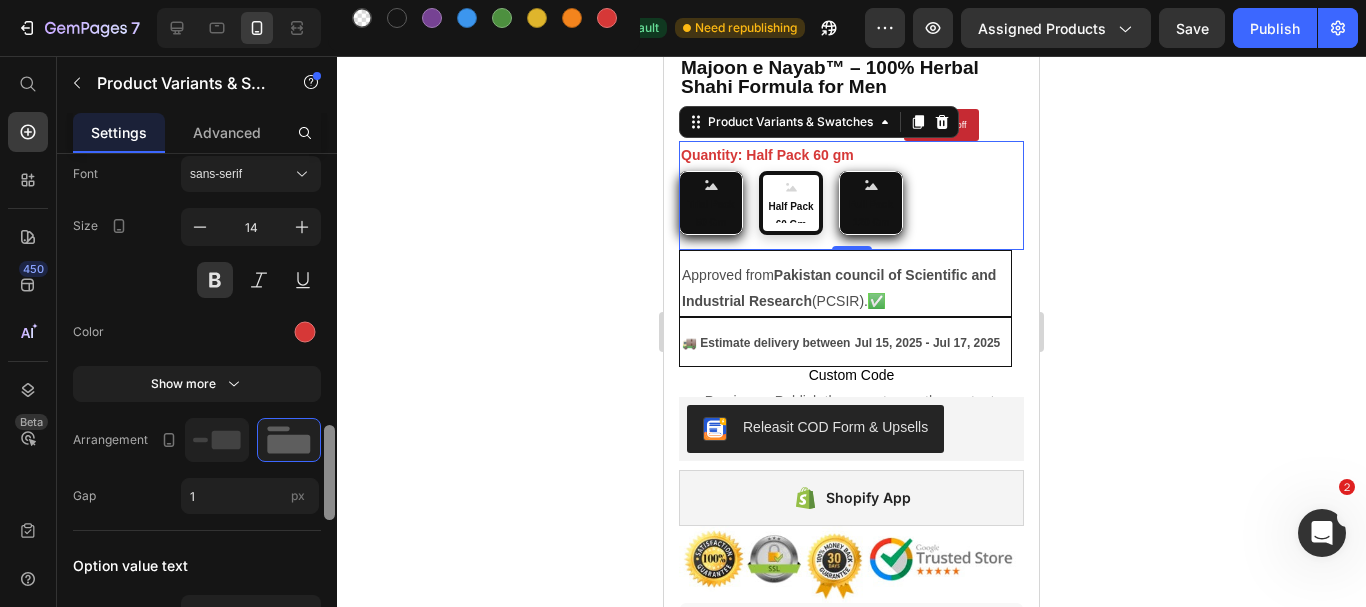 drag, startPoint x: 328, startPoint y: 334, endPoint x: 331, endPoint y: 436, distance: 102.044106 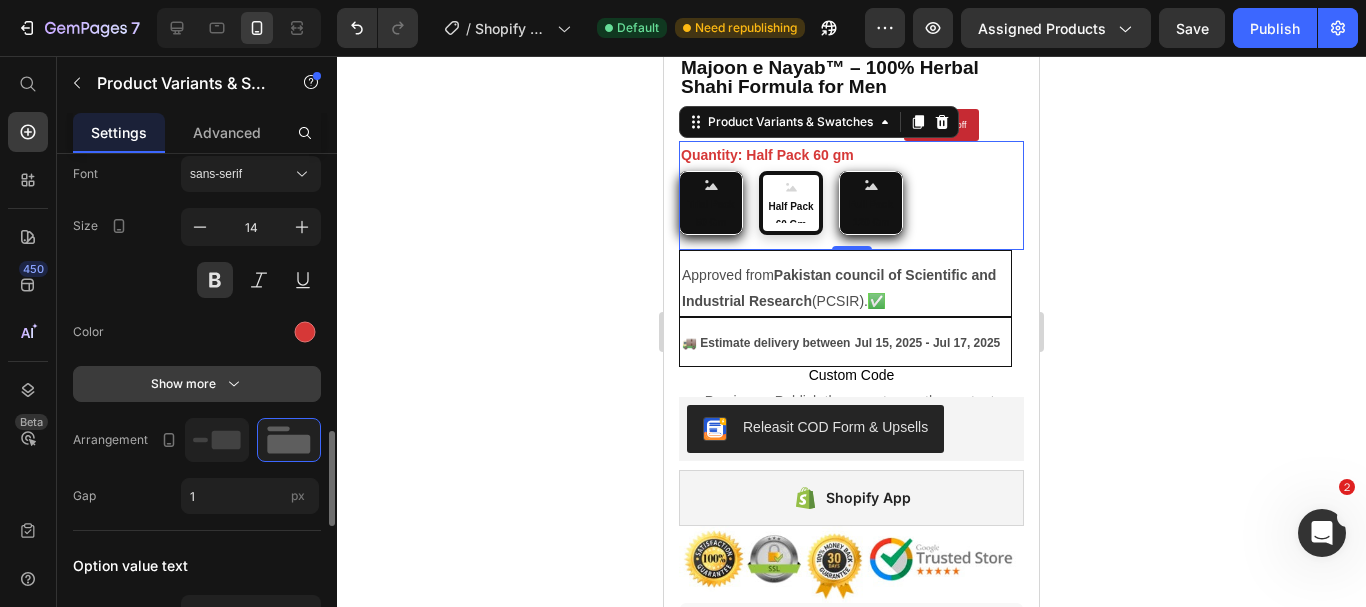 click 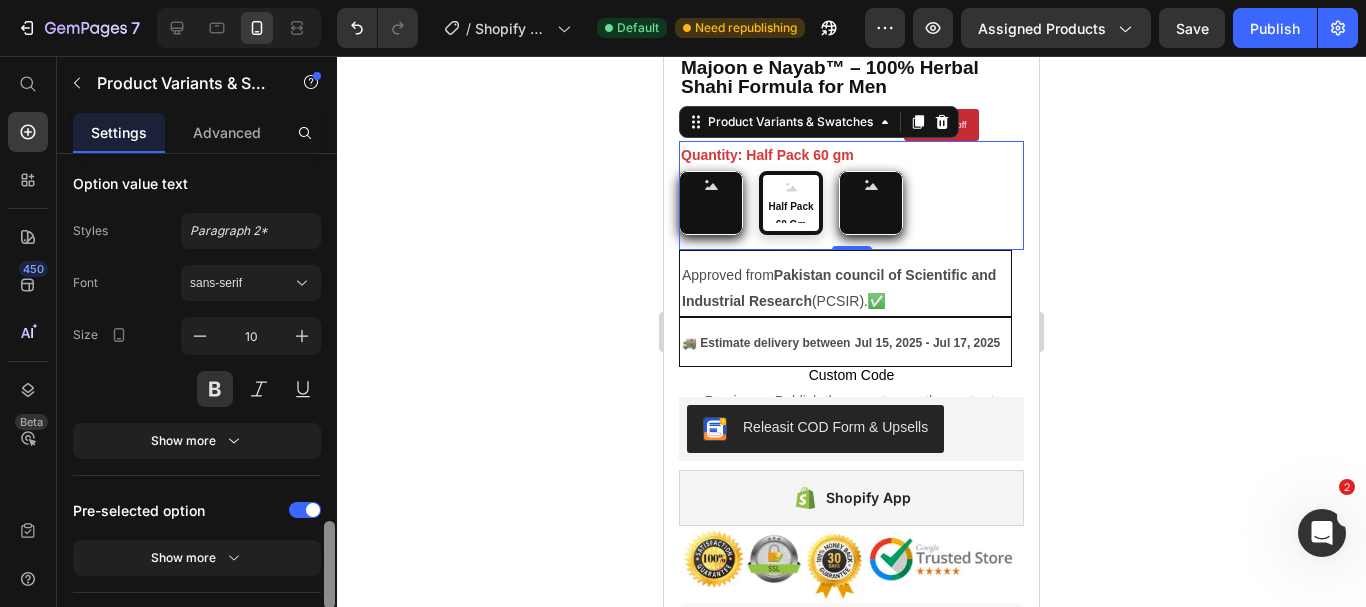 scroll, scrollTop: 2071, scrollLeft: 0, axis: vertical 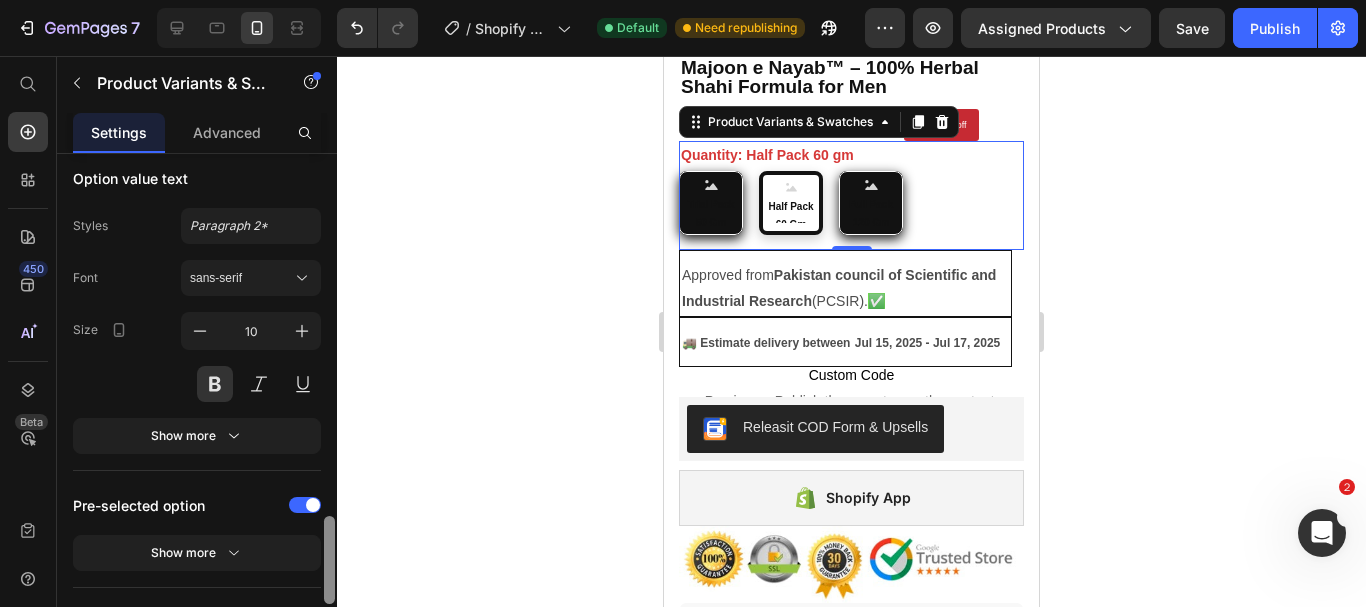 drag, startPoint x: 327, startPoint y: 460, endPoint x: 335, endPoint y: 572, distance: 112.28535 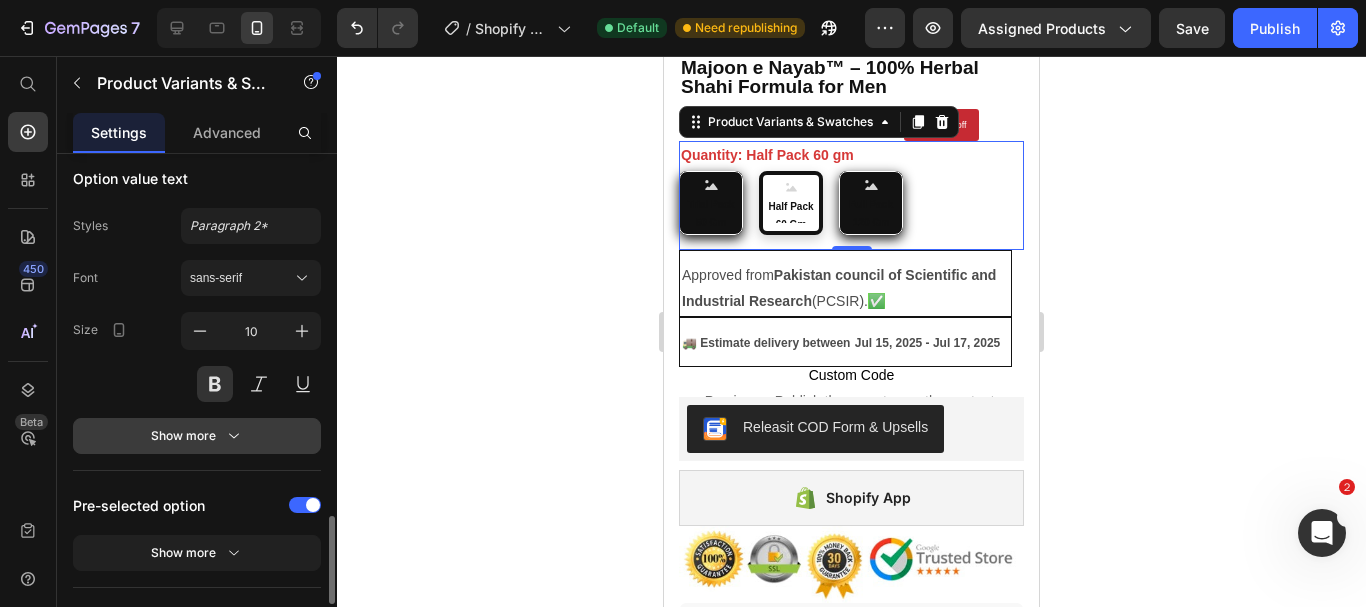 click on "Show more" at bounding box center (197, 436) 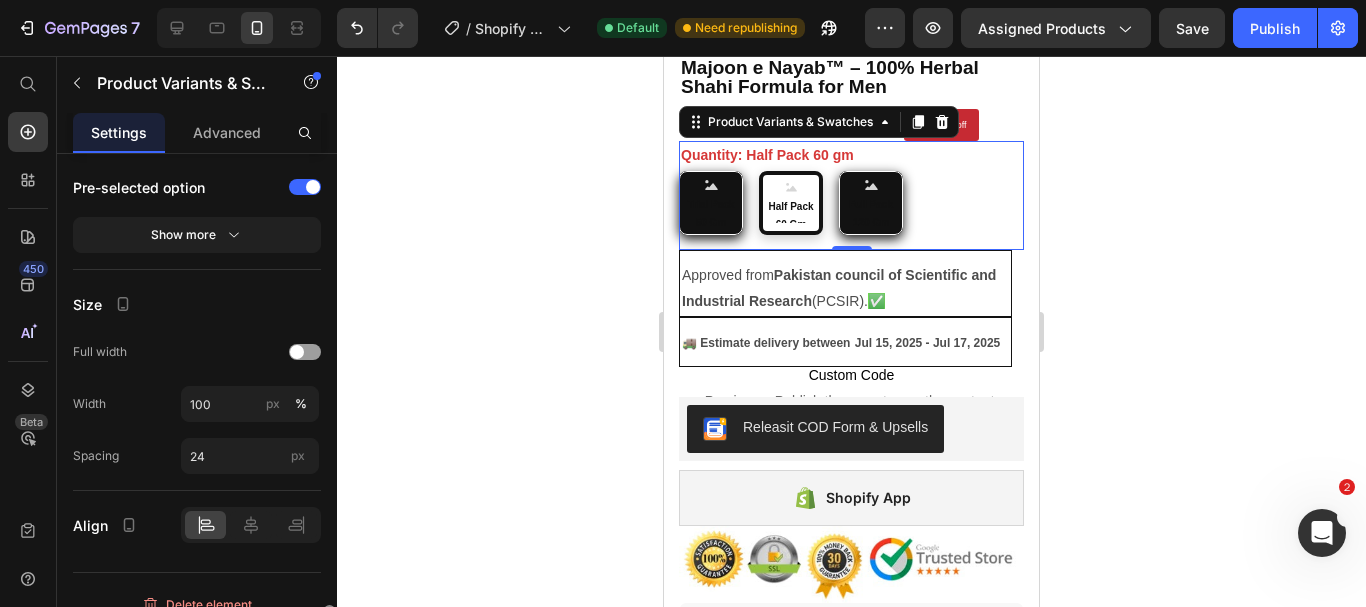 scroll, scrollTop: 2621, scrollLeft: 0, axis: vertical 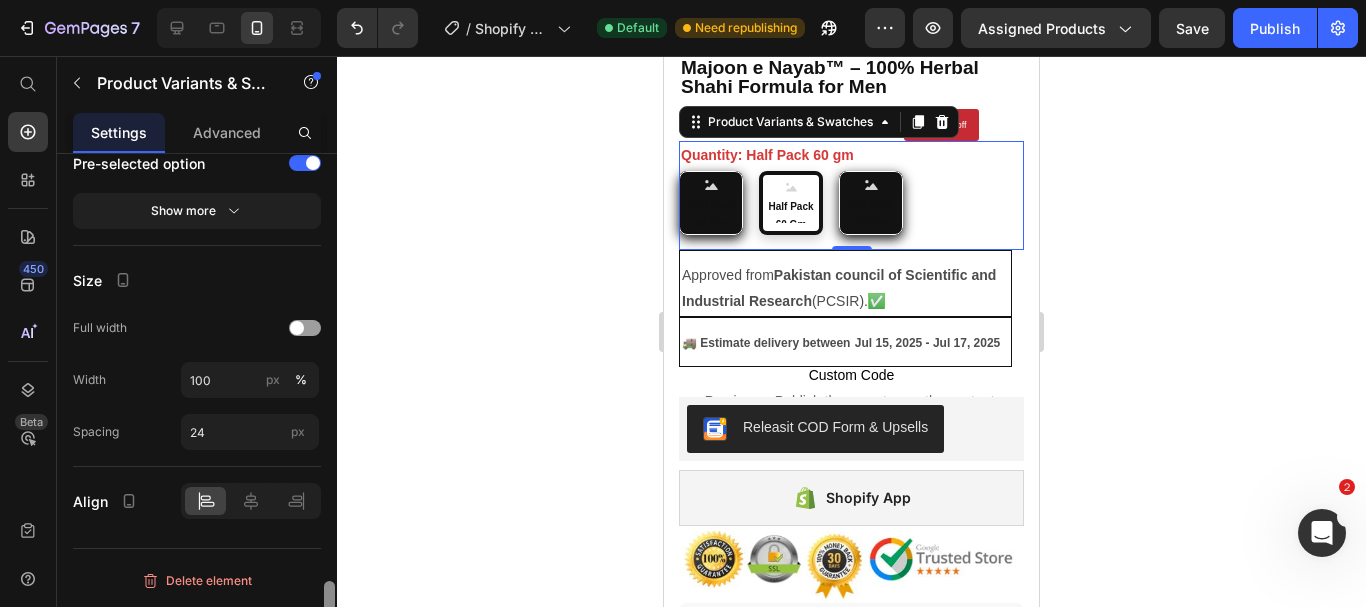 drag, startPoint x: 331, startPoint y: 529, endPoint x: 338, endPoint y: 646, distance: 117.20921 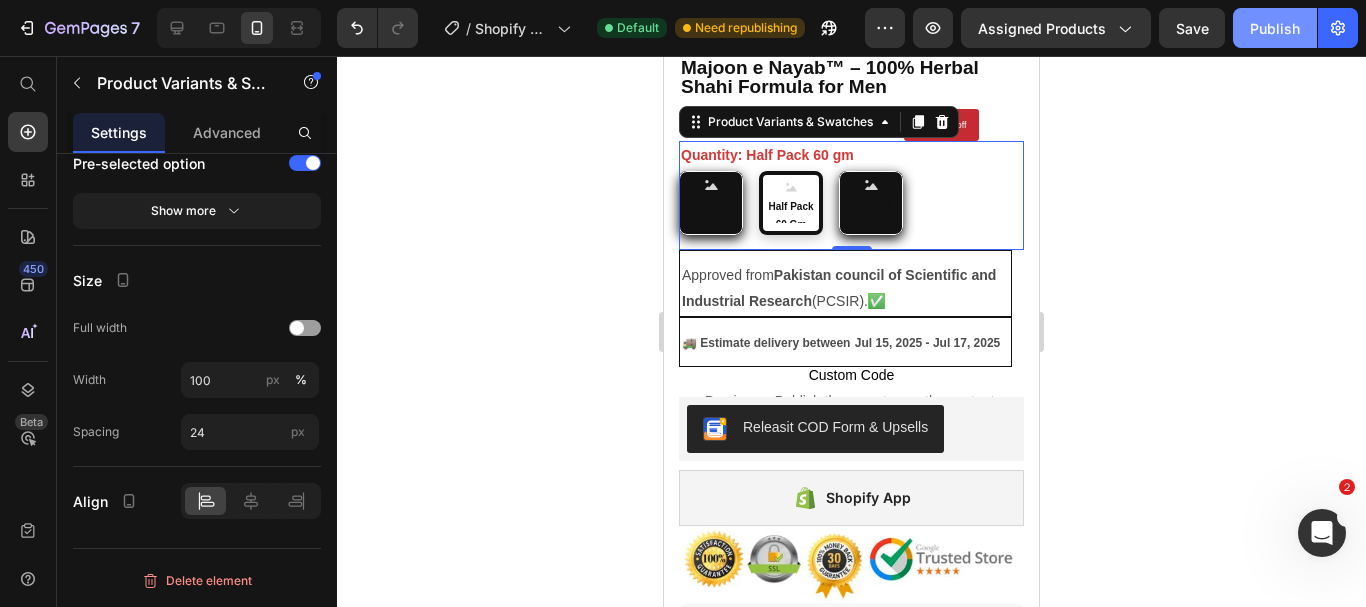 click on "Publish" at bounding box center [1275, 28] 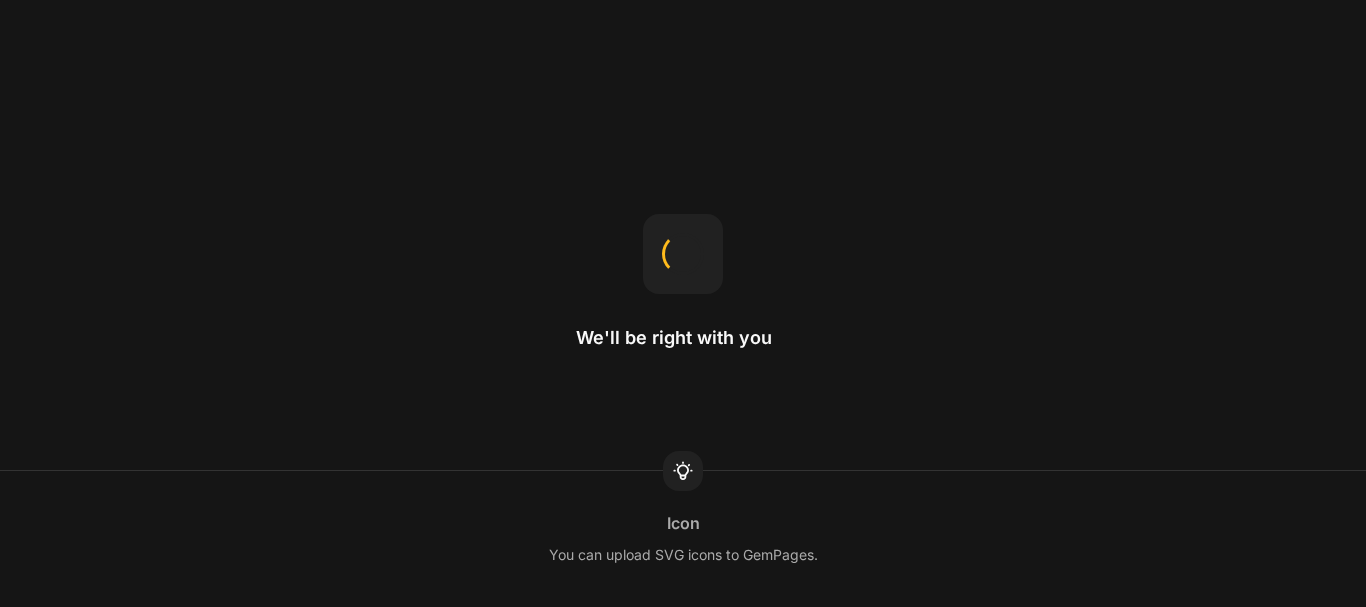 scroll, scrollTop: 0, scrollLeft: 0, axis: both 